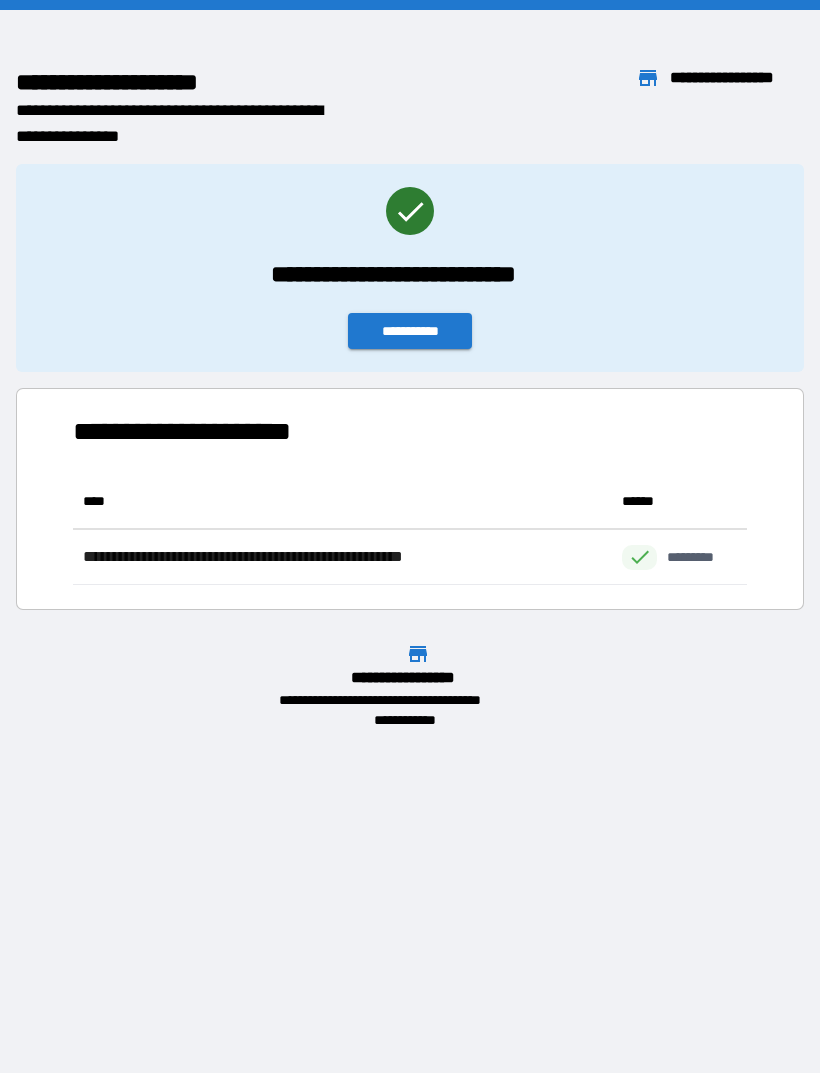 scroll, scrollTop: 64, scrollLeft: 0, axis: vertical 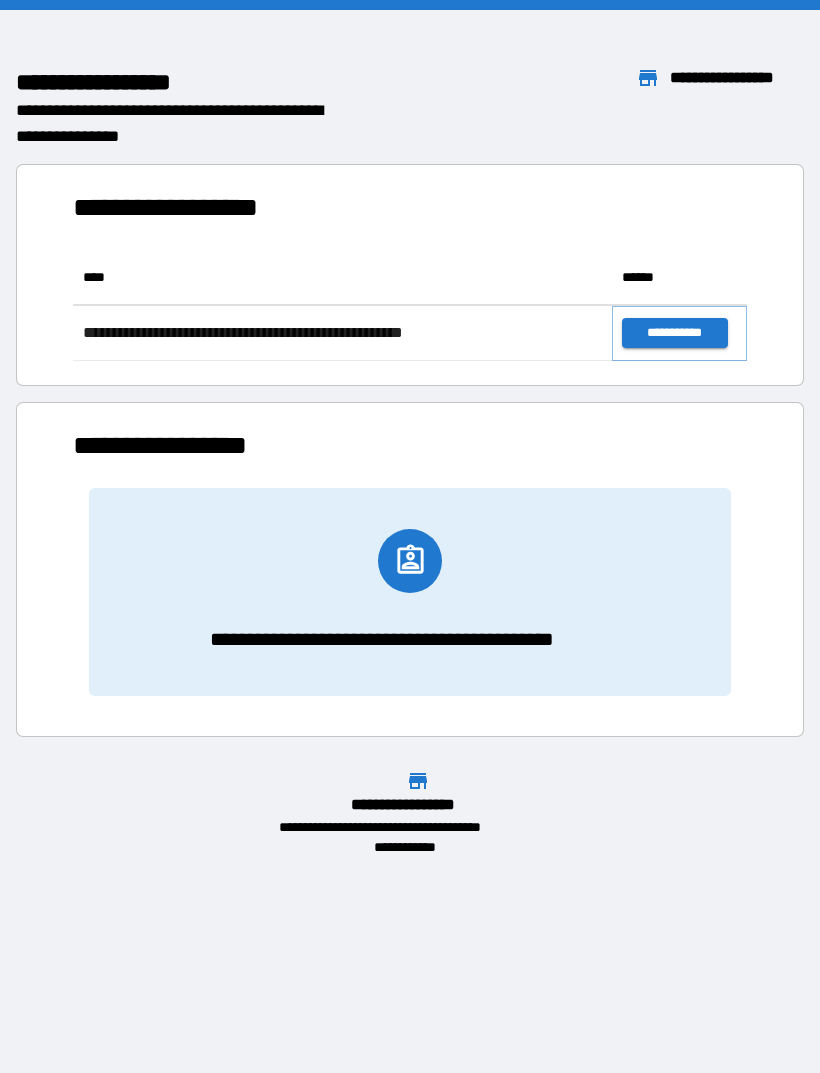 click on "**********" at bounding box center [674, 333] 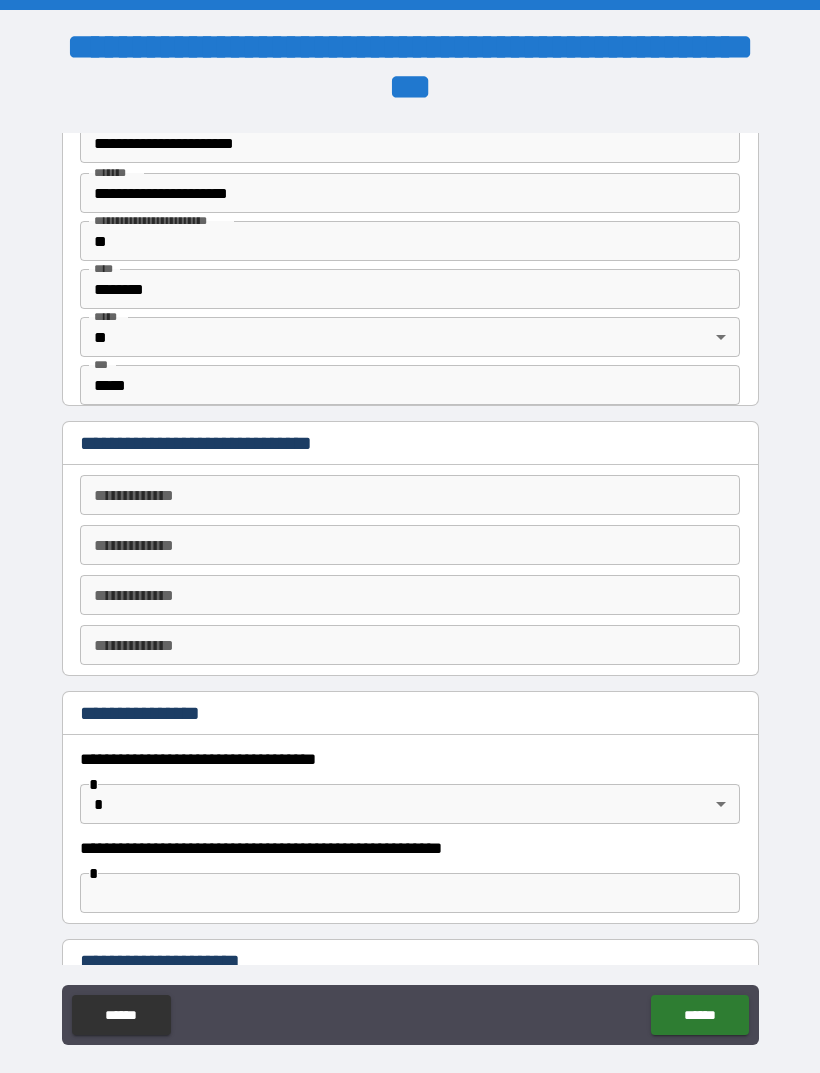 scroll, scrollTop: 705, scrollLeft: 0, axis: vertical 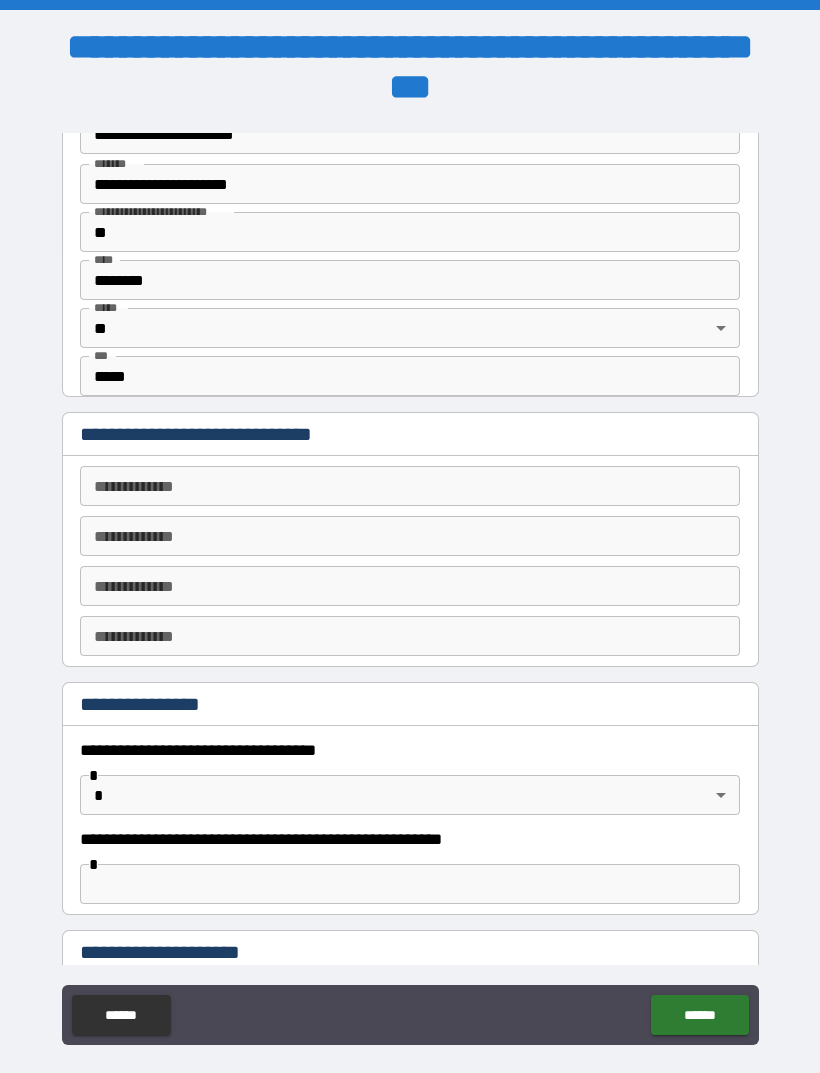 click on "**********" at bounding box center [410, 486] 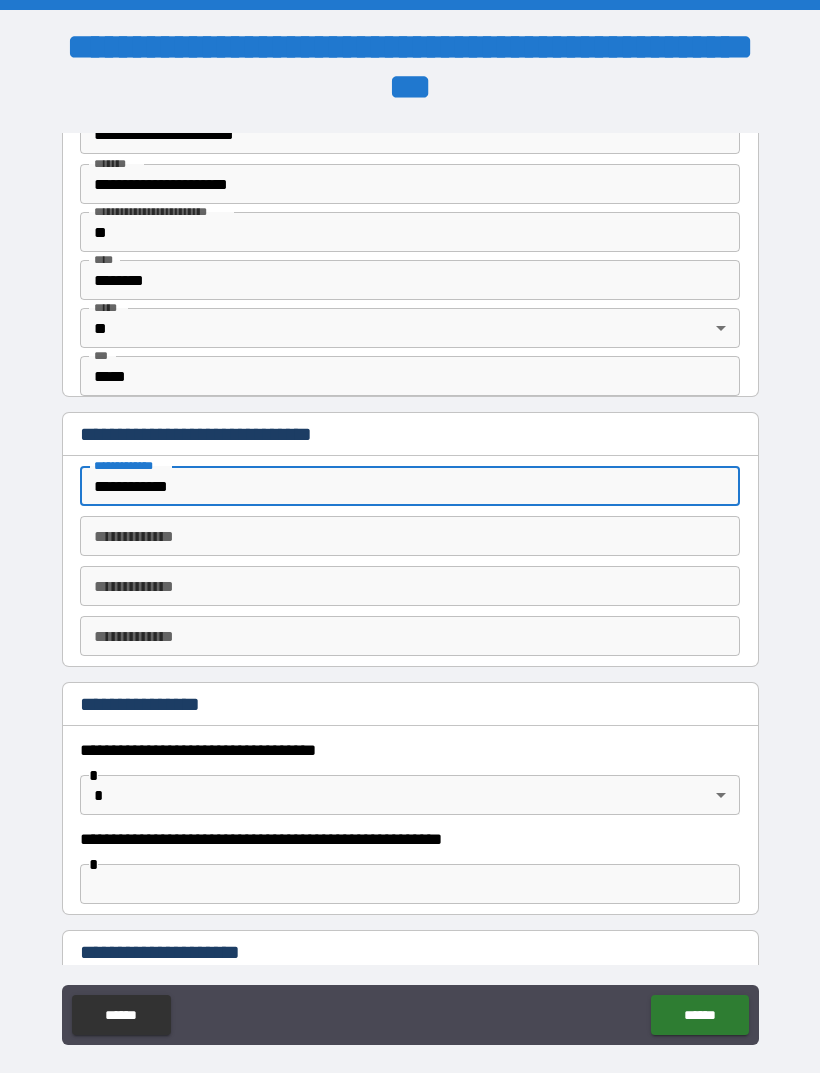 type on "**********" 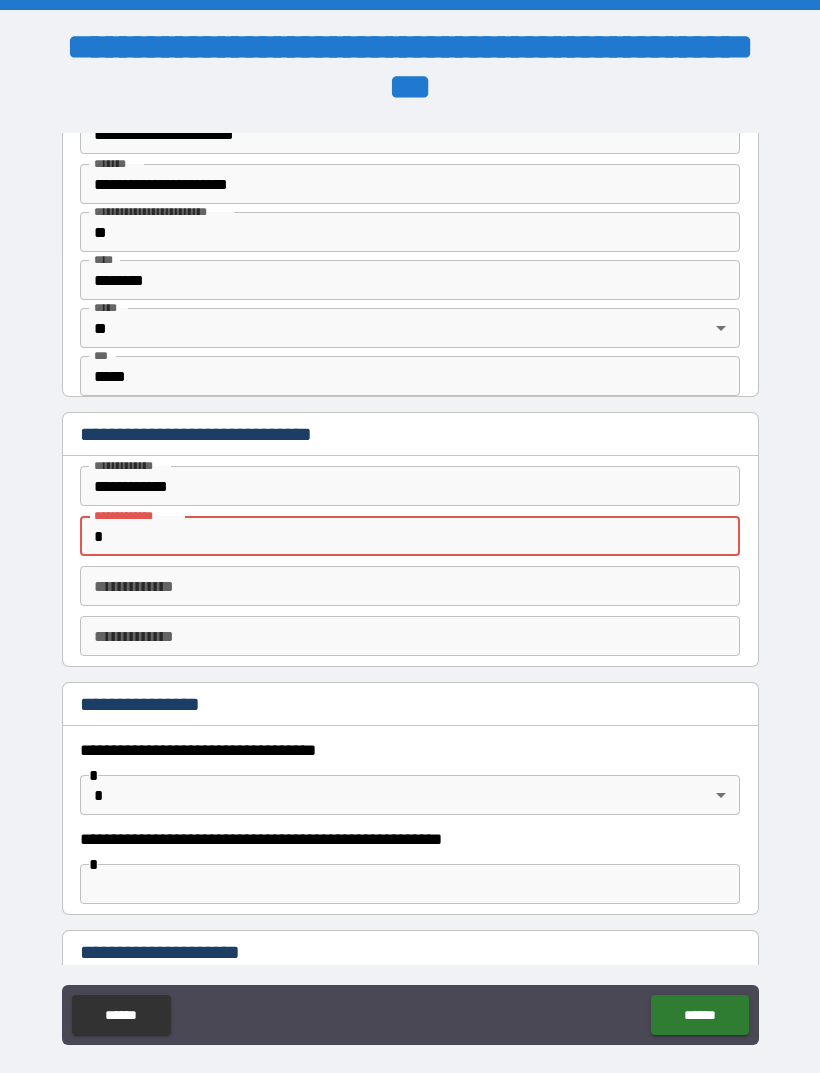 click on "**********" at bounding box center [410, 486] 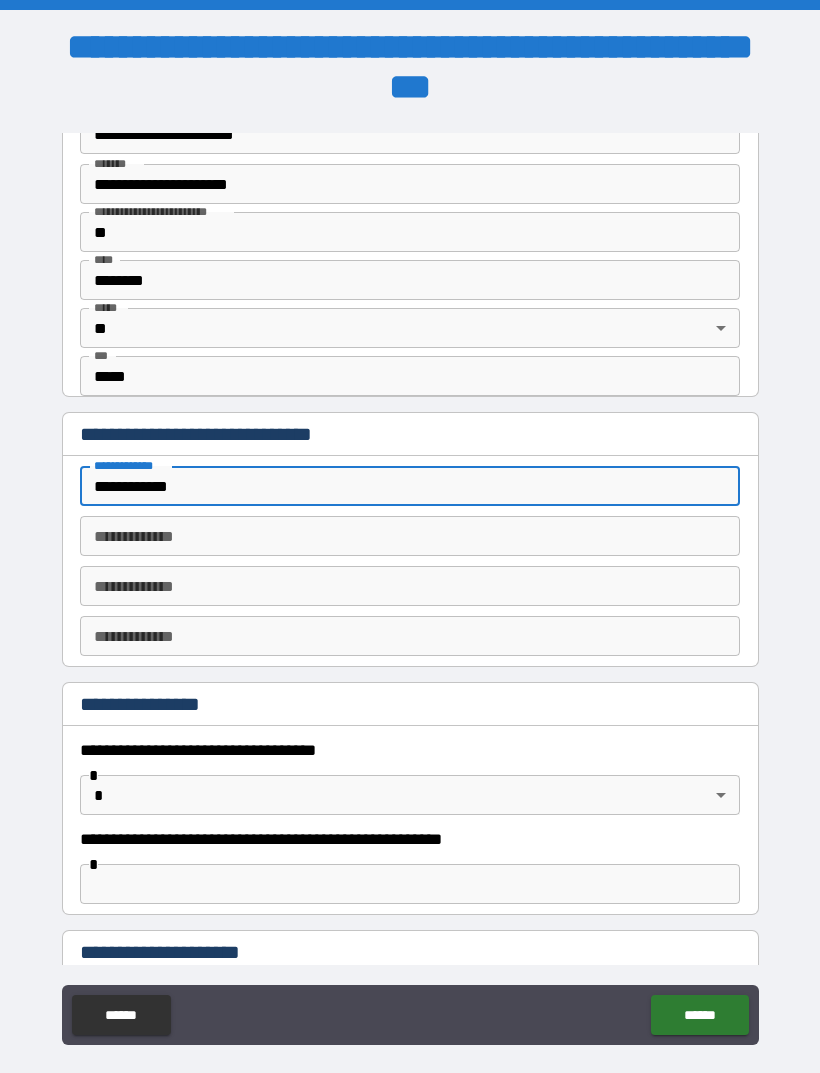 type on "**********" 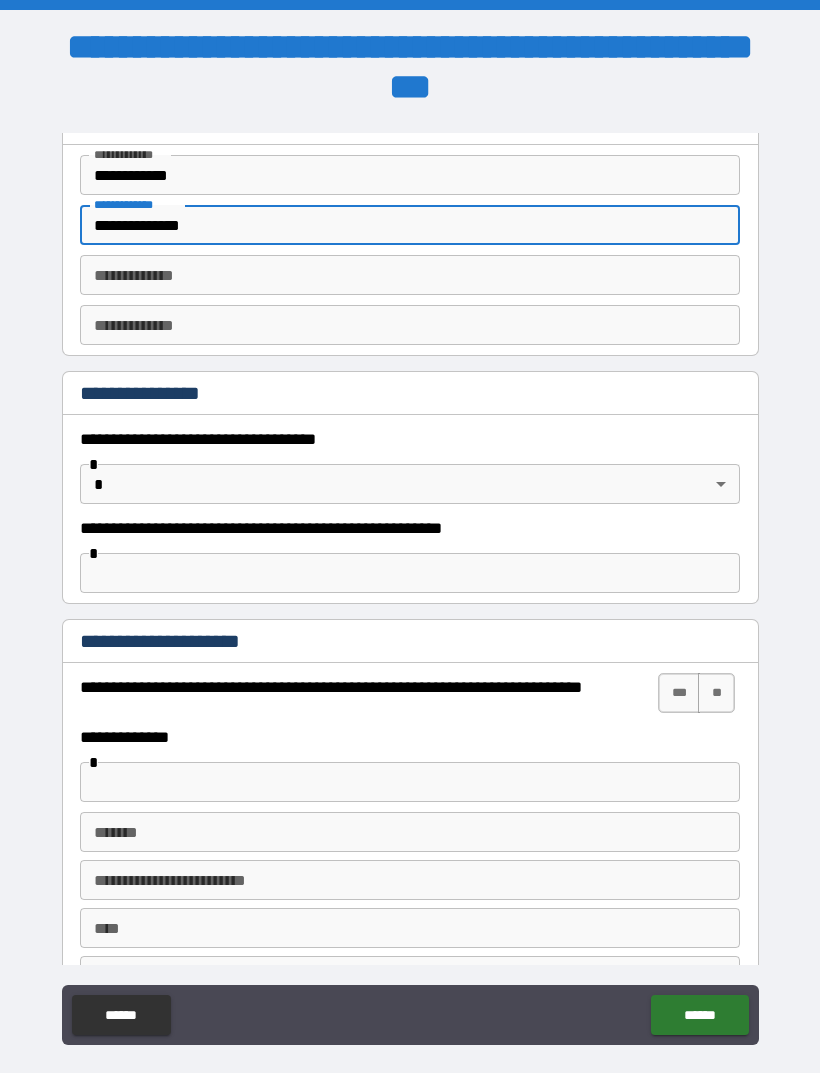 scroll, scrollTop: 1028, scrollLeft: 0, axis: vertical 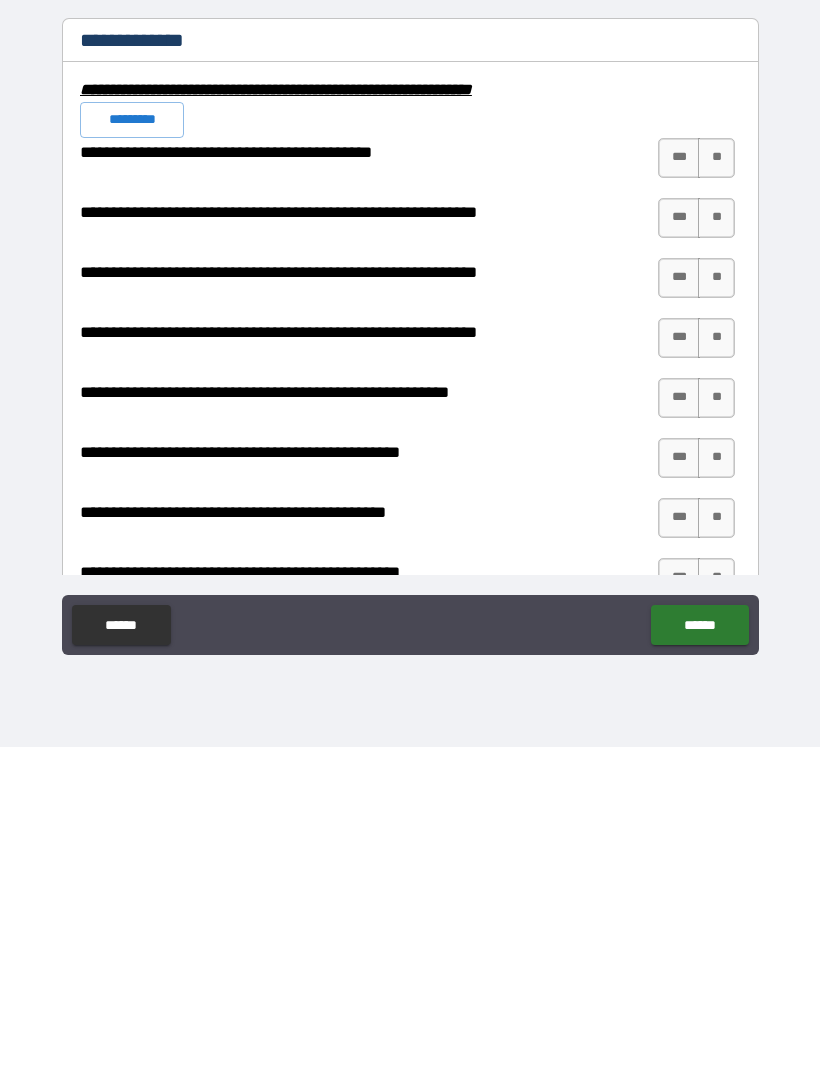 type on "**********" 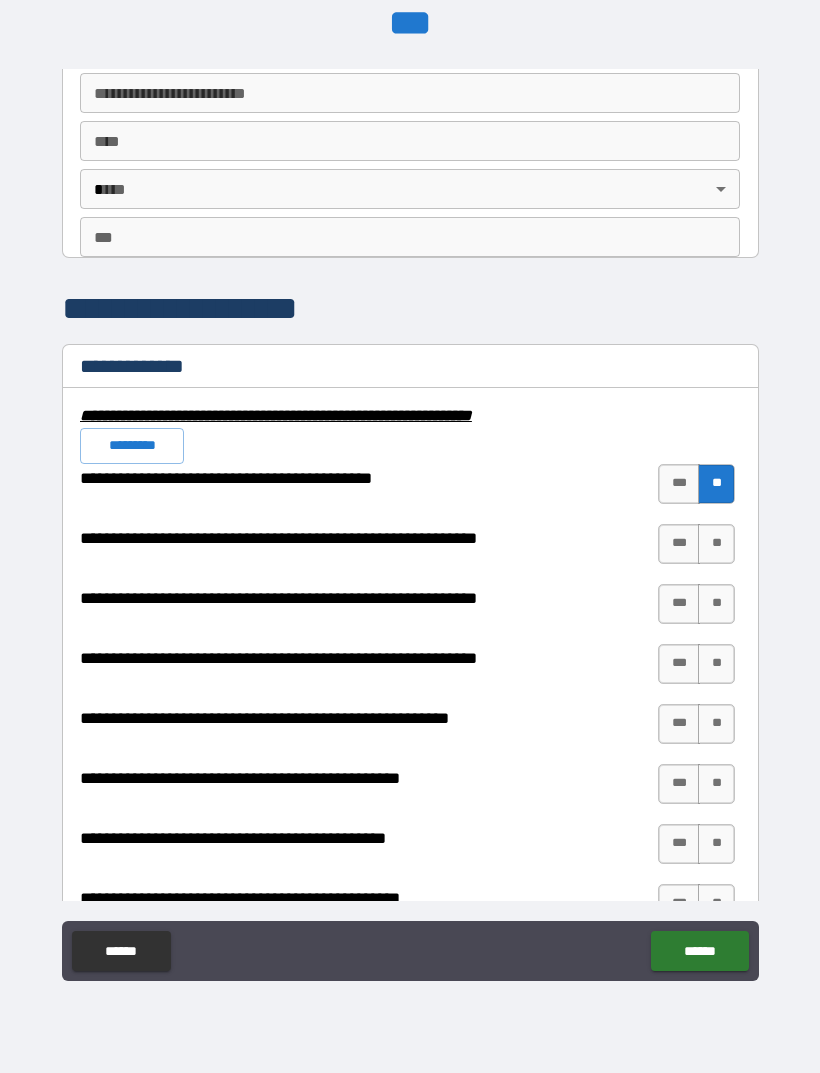 click on "**" at bounding box center (716, 544) 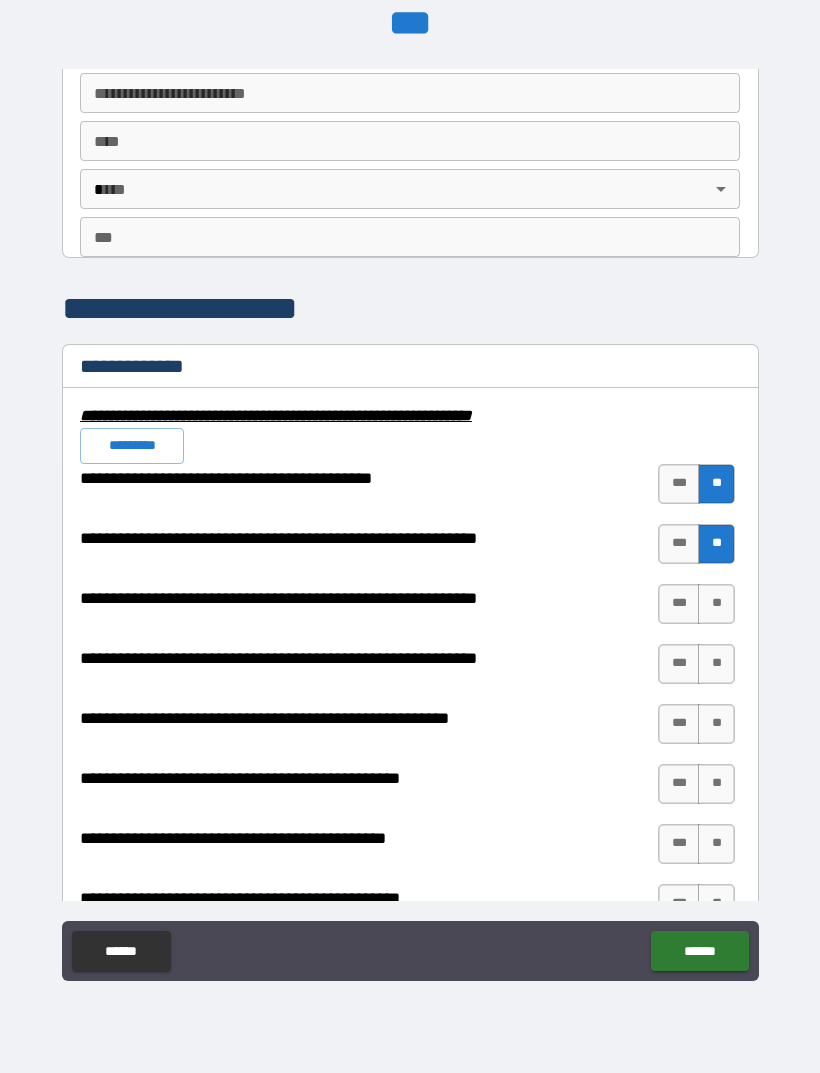 click on "**" at bounding box center (716, 604) 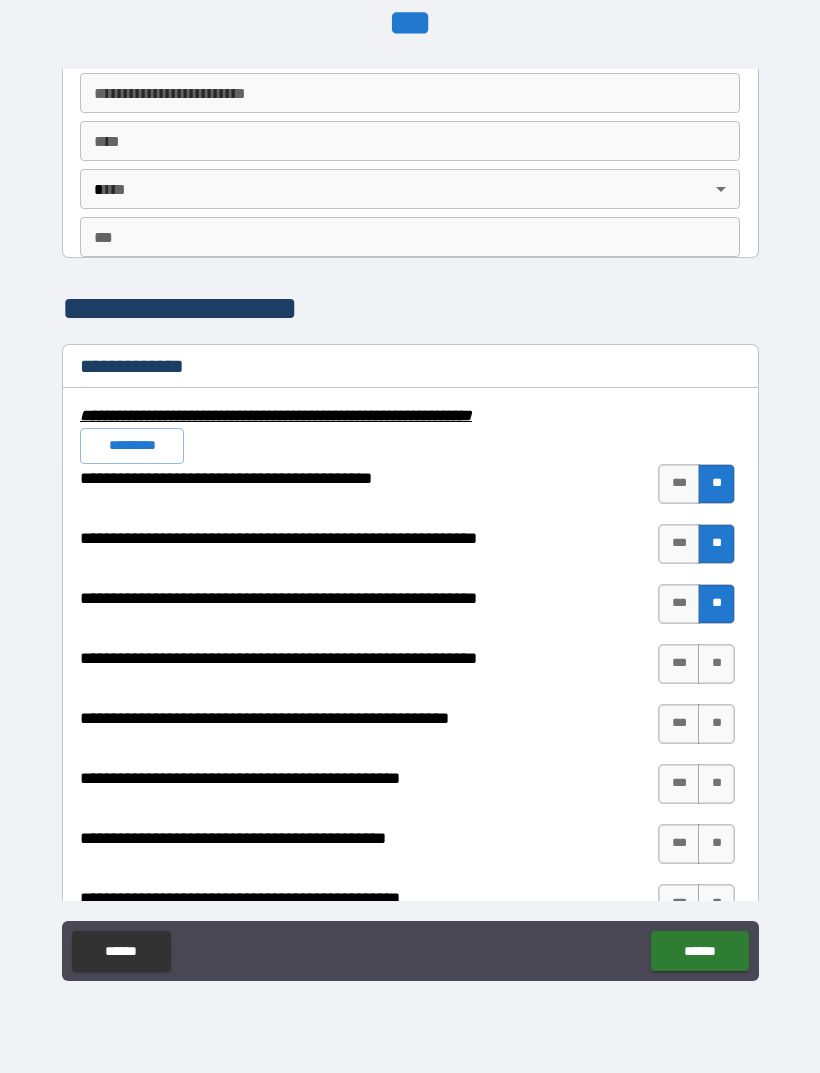 click on "**" at bounding box center (716, 664) 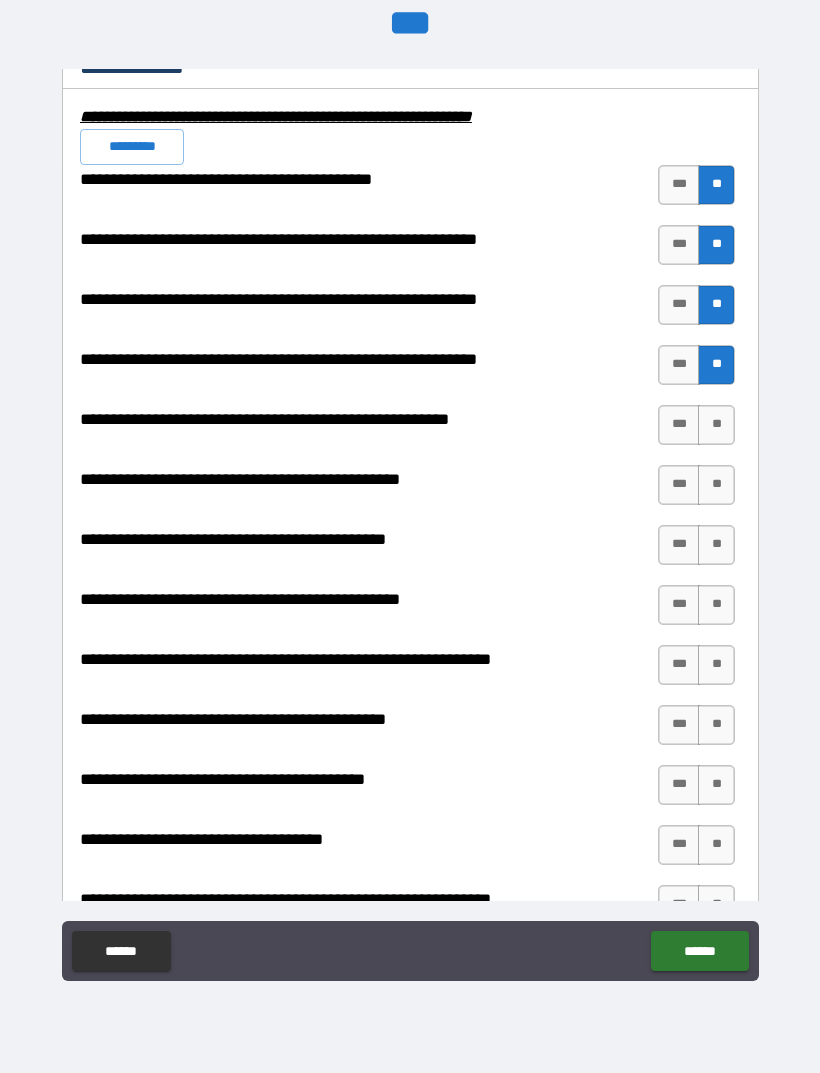 scroll, scrollTop: 2039, scrollLeft: 0, axis: vertical 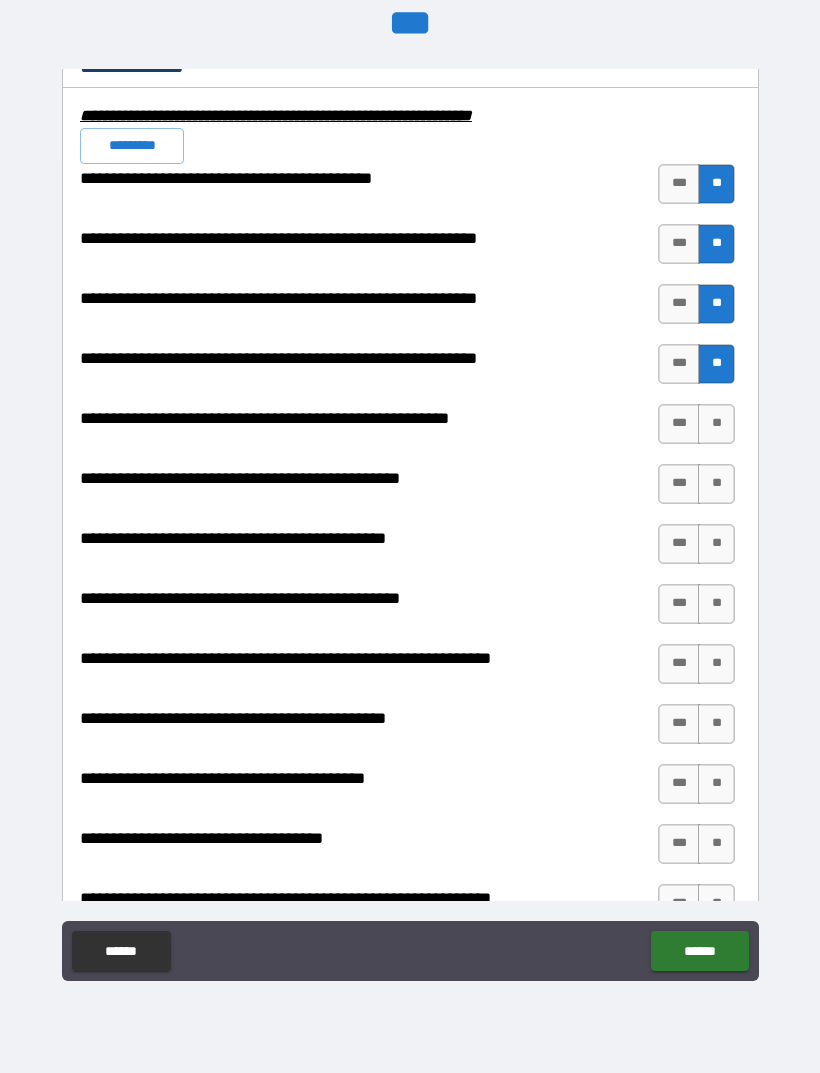 click on "**" at bounding box center (716, 424) 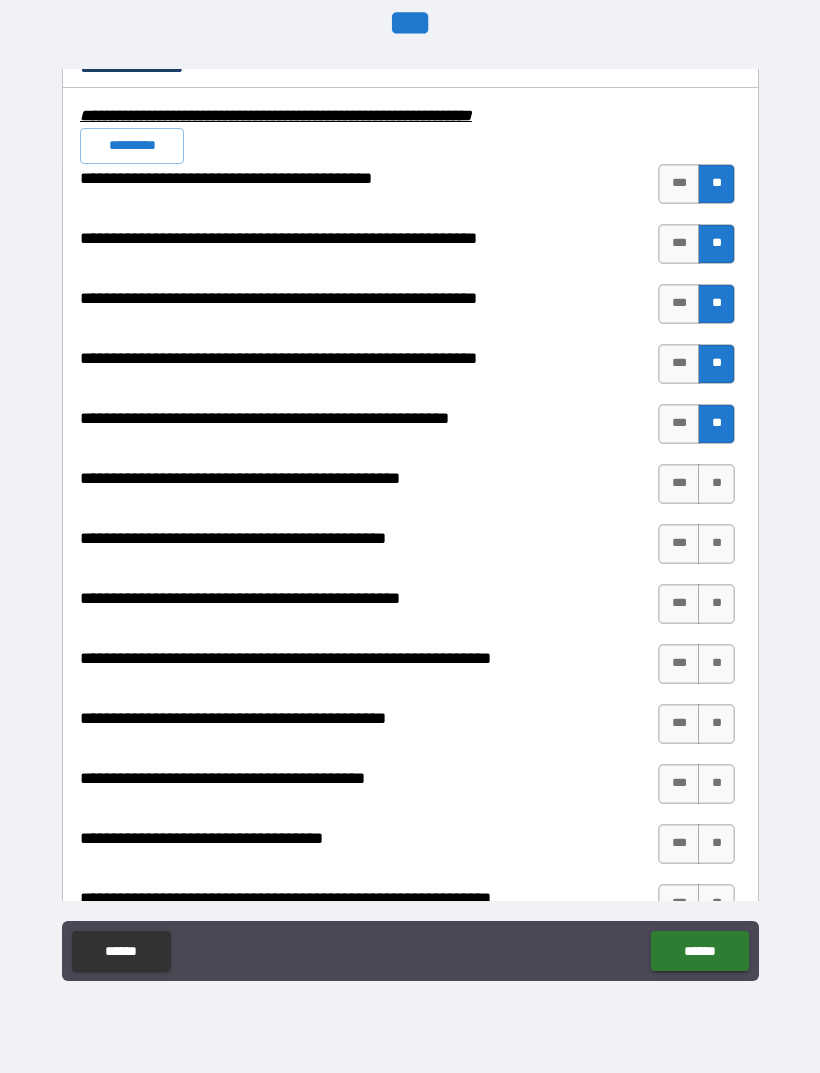 click on "**" at bounding box center [716, 484] 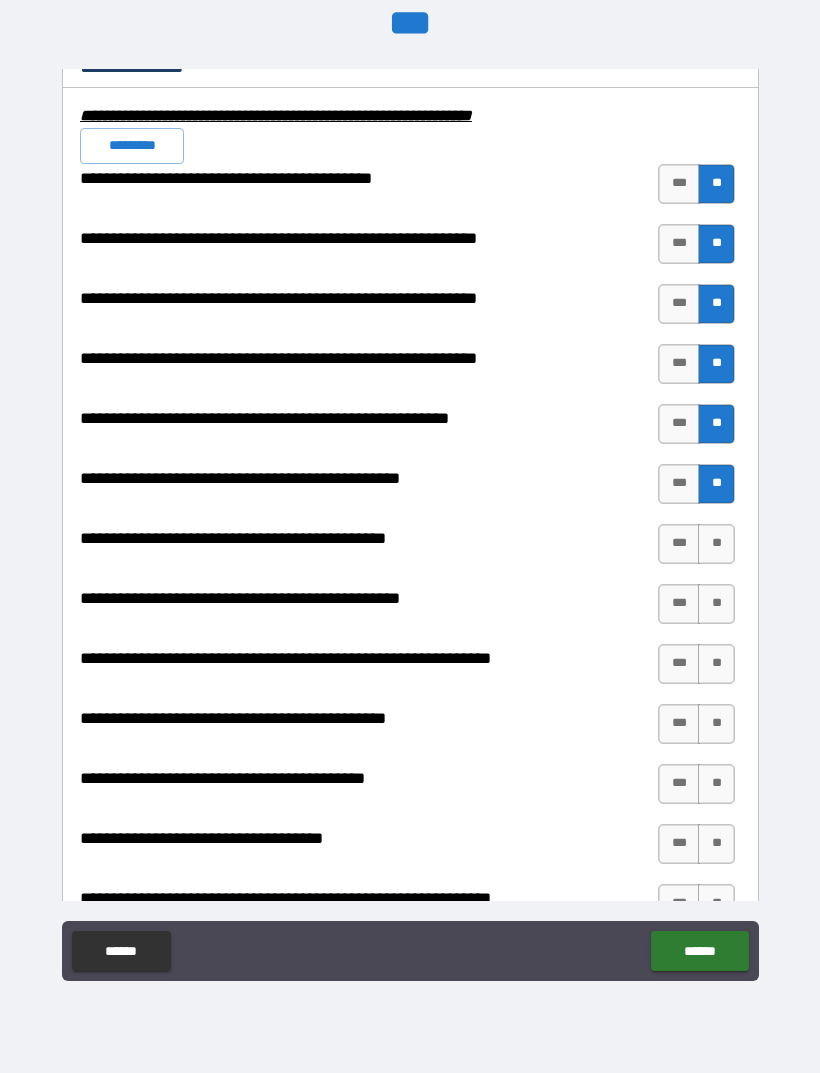 click on "***" at bounding box center (679, 544) 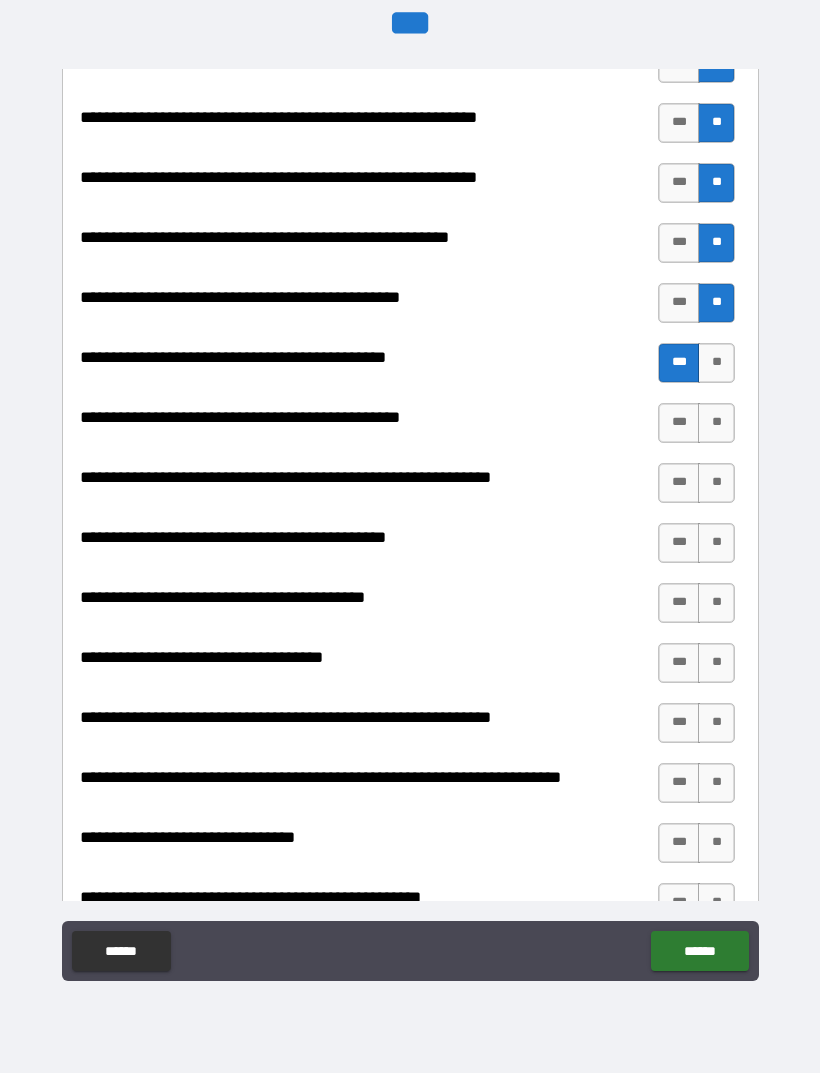 scroll, scrollTop: 2211, scrollLeft: 0, axis: vertical 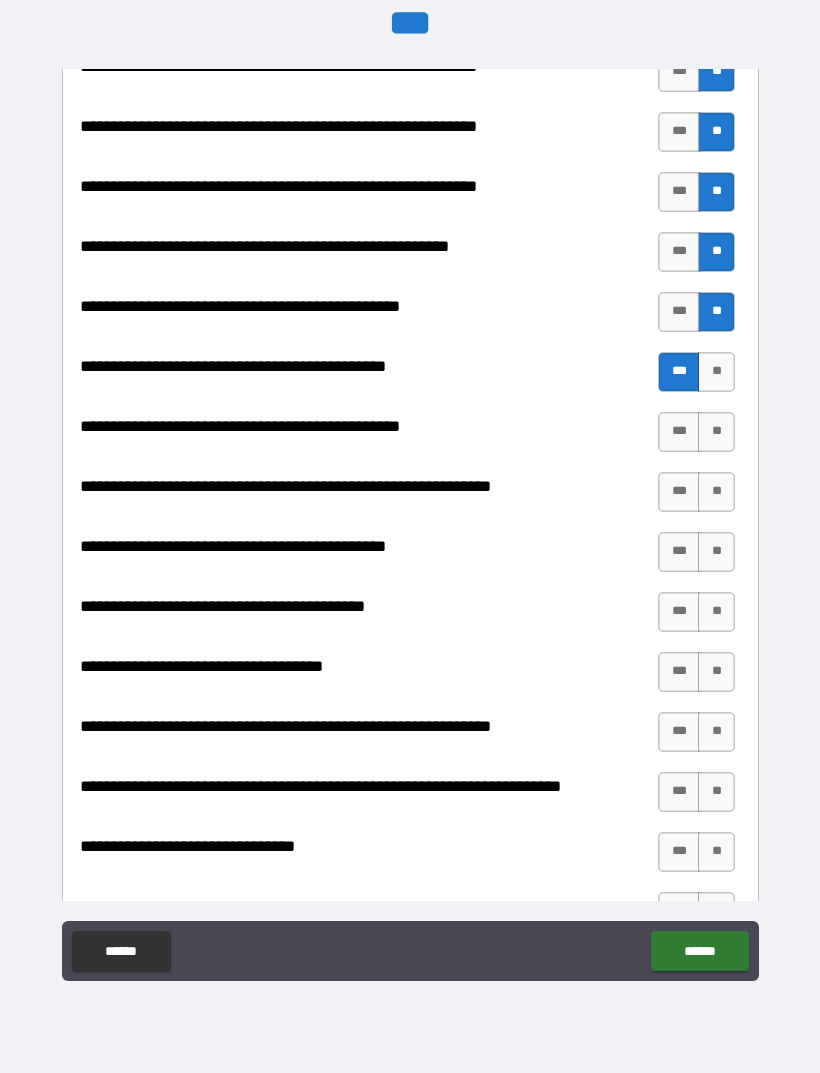click on "**" at bounding box center (716, 432) 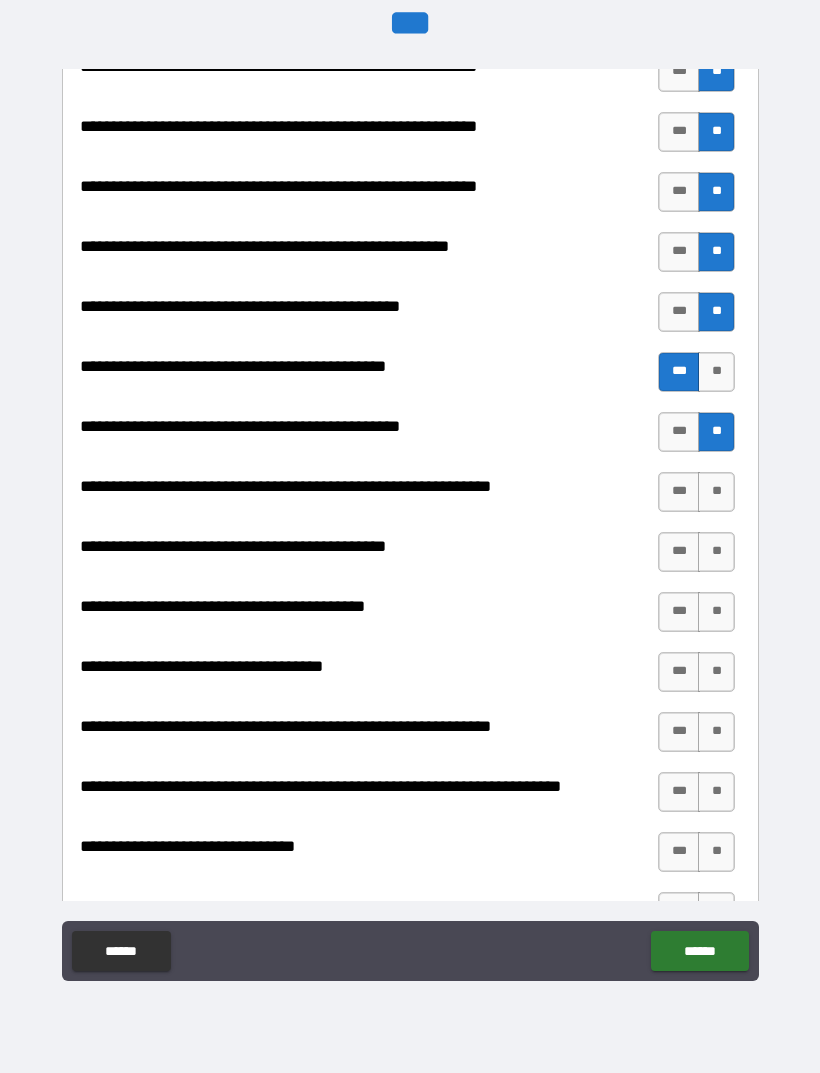 click on "**" at bounding box center (716, 492) 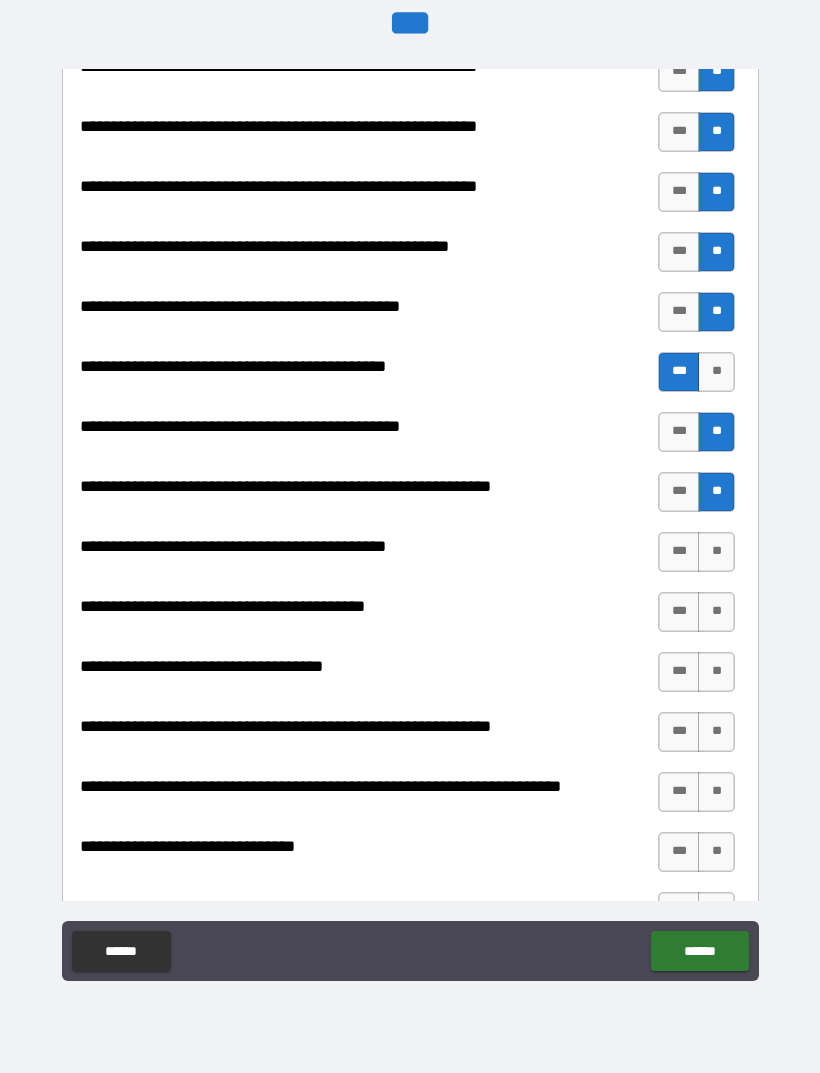 click on "**" at bounding box center [716, 552] 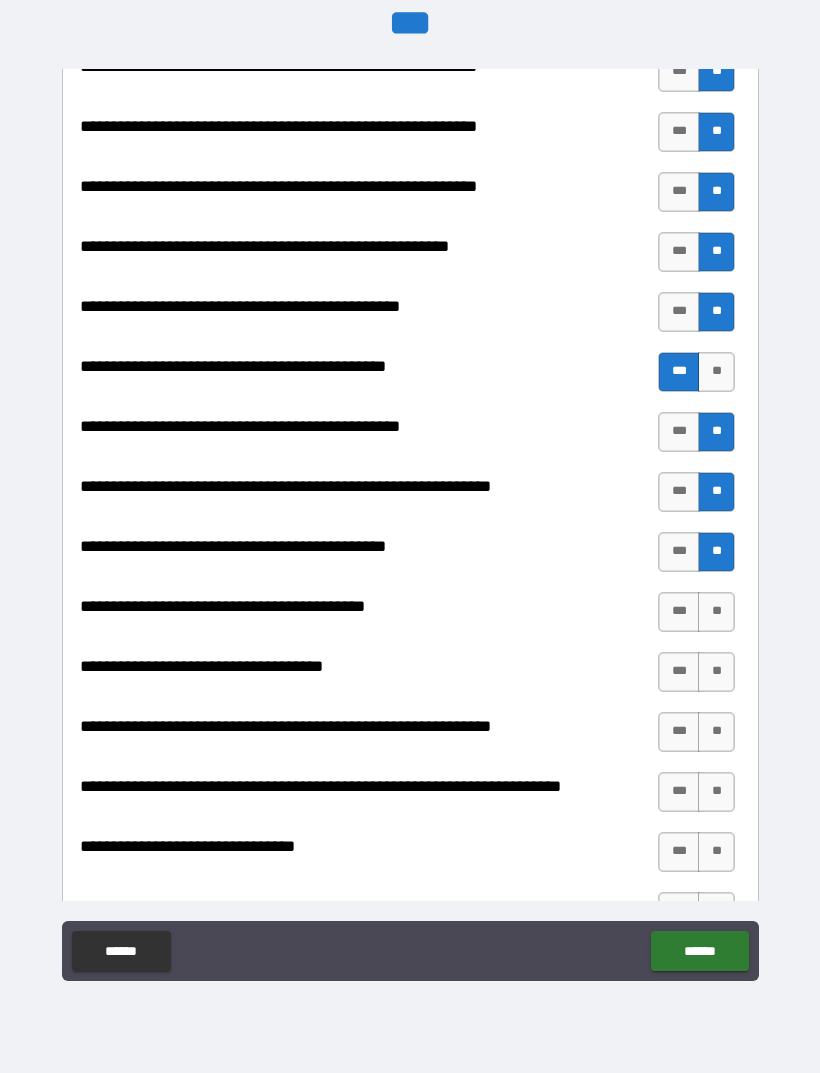 click on "***" at bounding box center [679, 612] 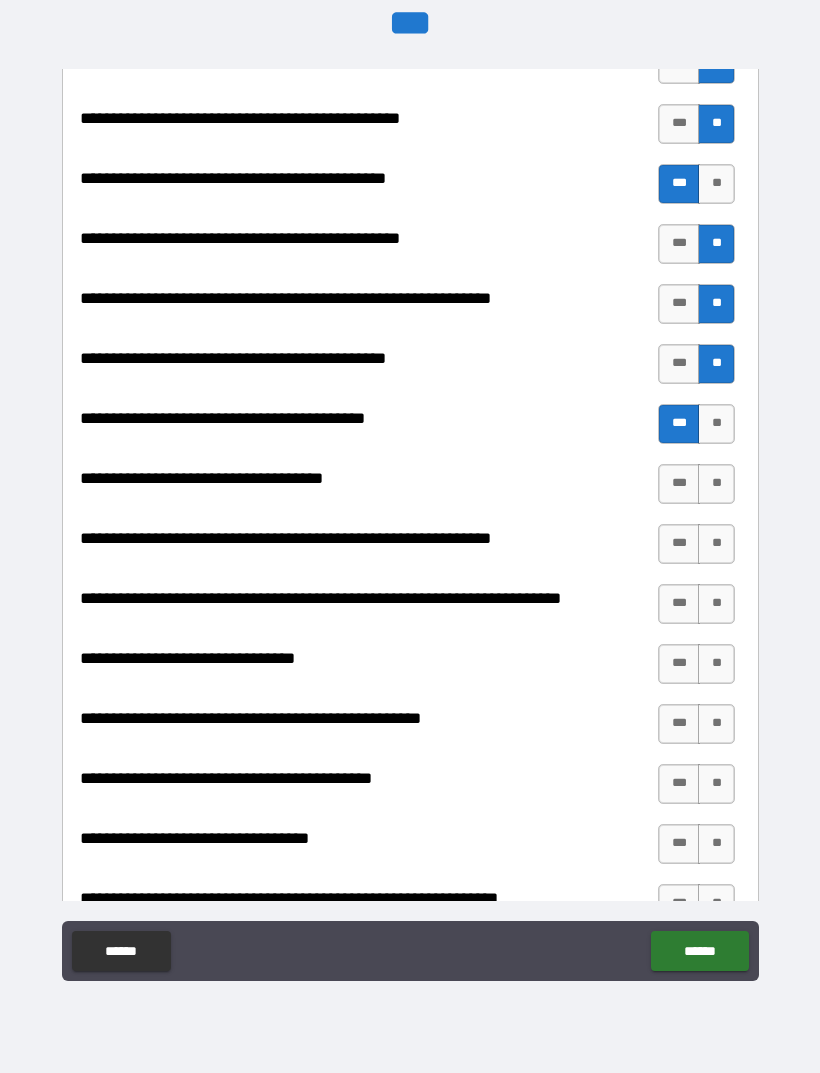 scroll, scrollTop: 2397, scrollLeft: 0, axis: vertical 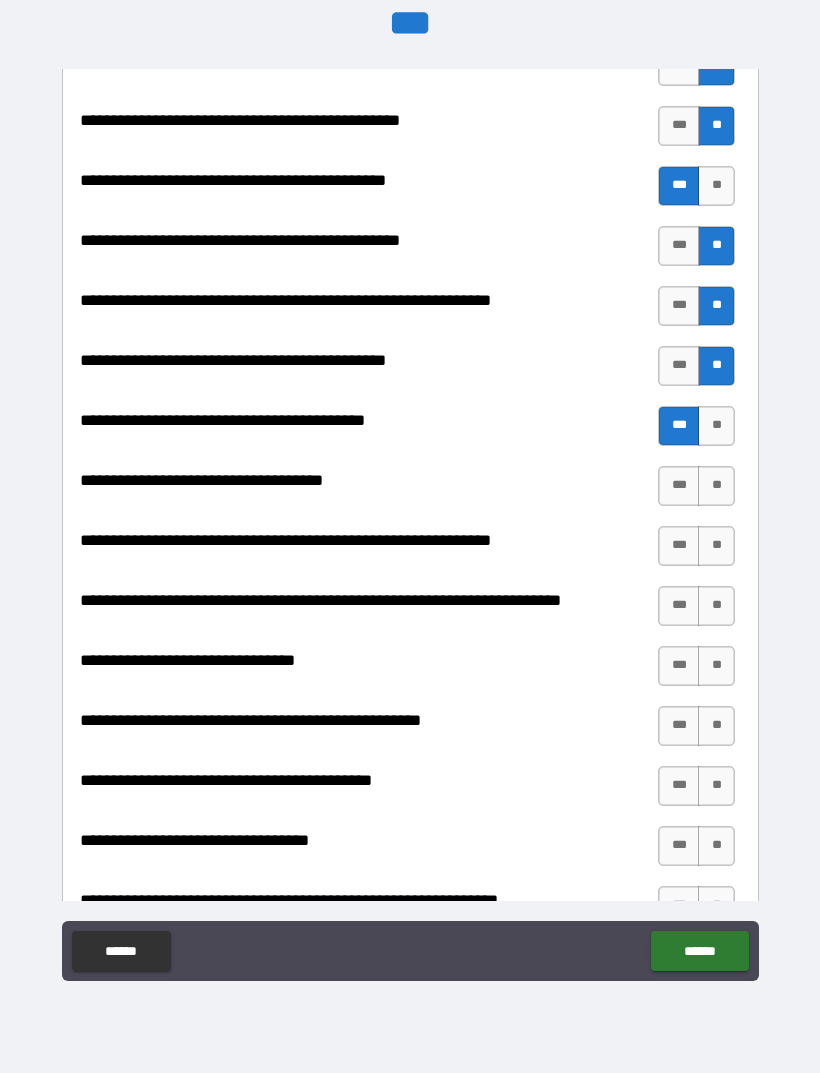 click on "**" at bounding box center (716, 486) 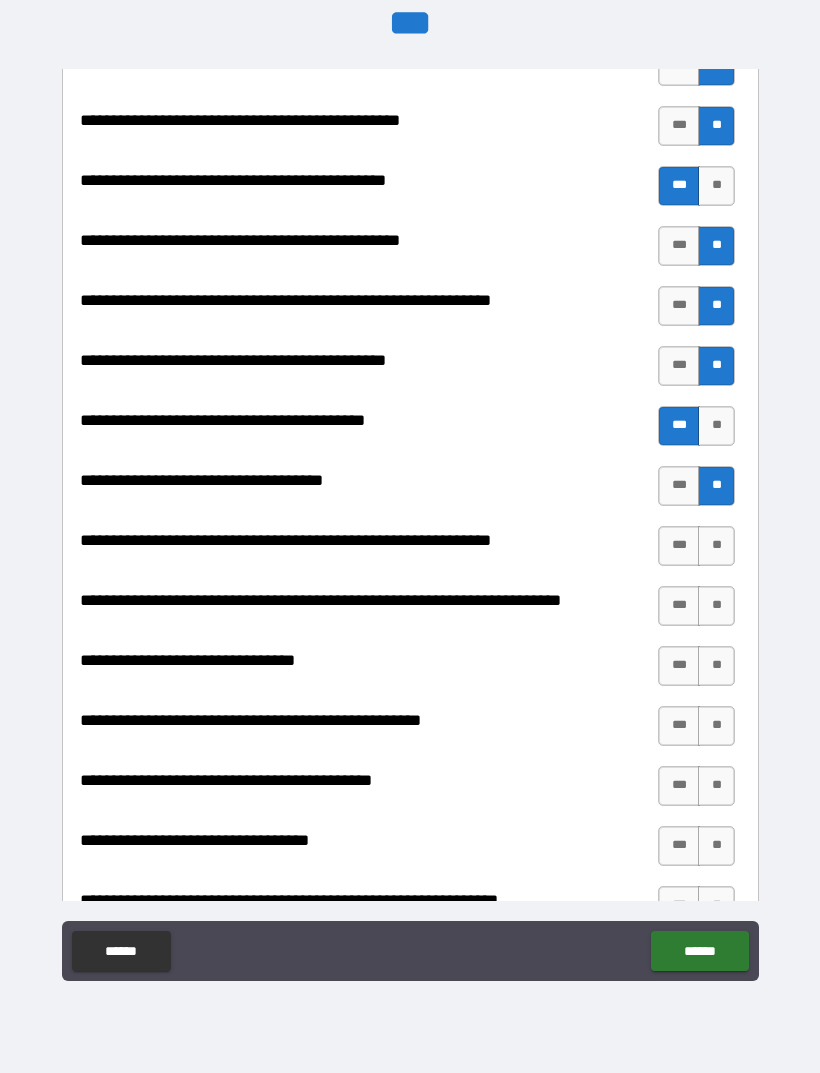 click on "**" at bounding box center [716, 546] 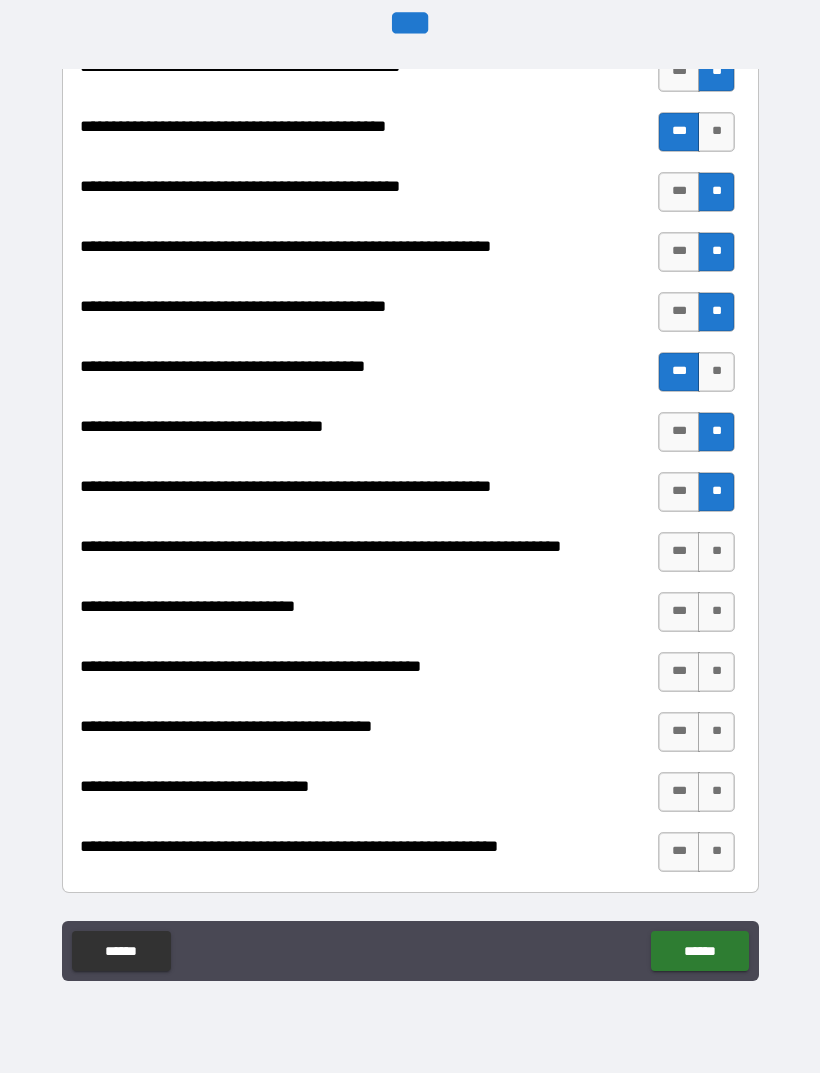 scroll, scrollTop: 2468, scrollLeft: 0, axis: vertical 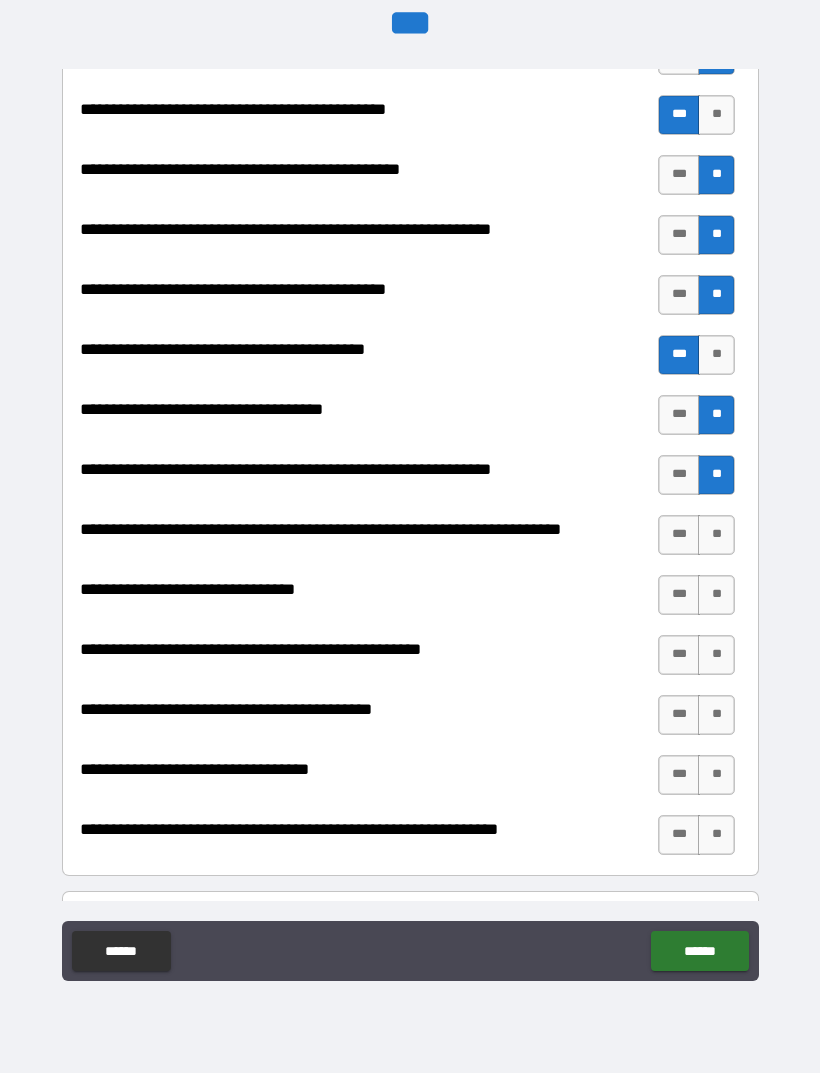 click on "**" at bounding box center [716, 535] 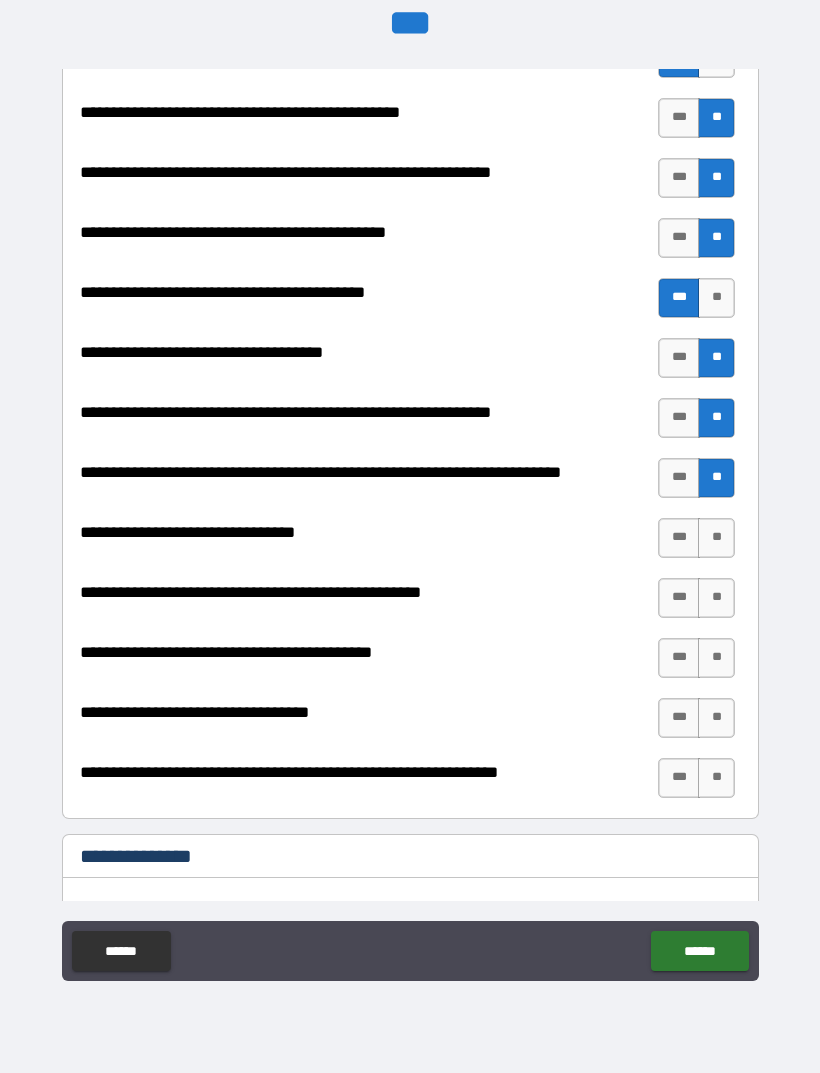 scroll, scrollTop: 2535, scrollLeft: 0, axis: vertical 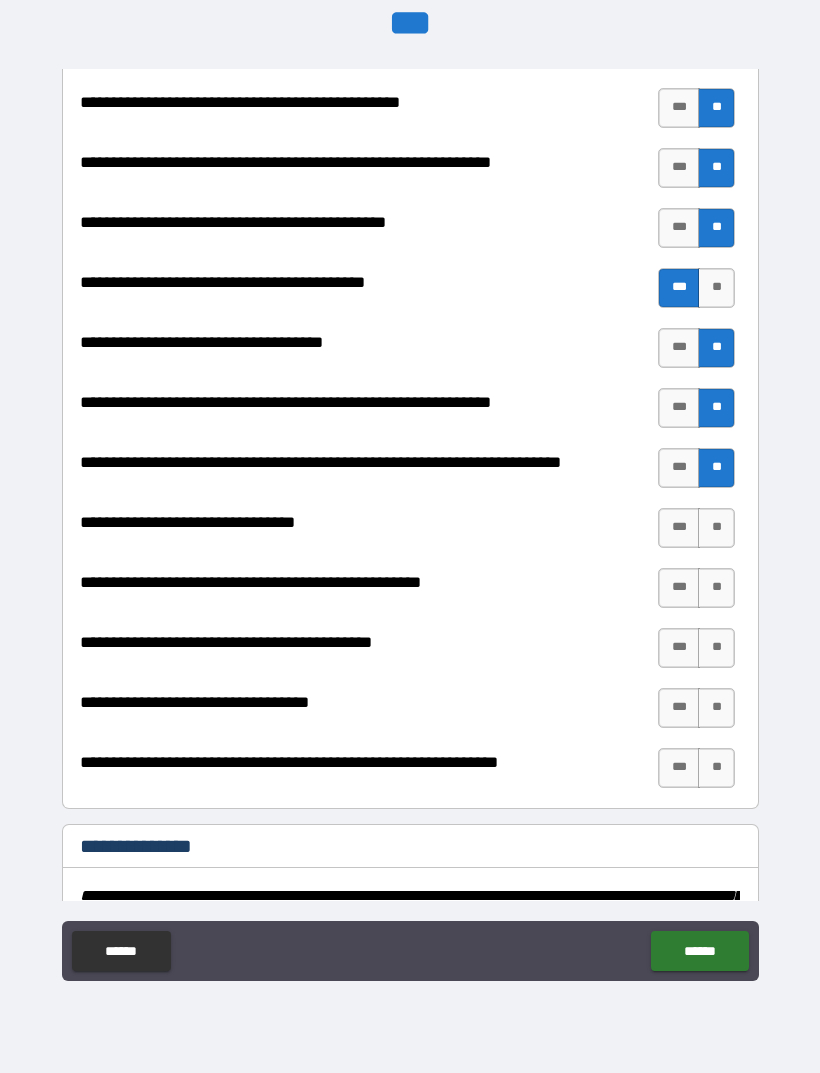 click on "**" at bounding box center (716, 528) 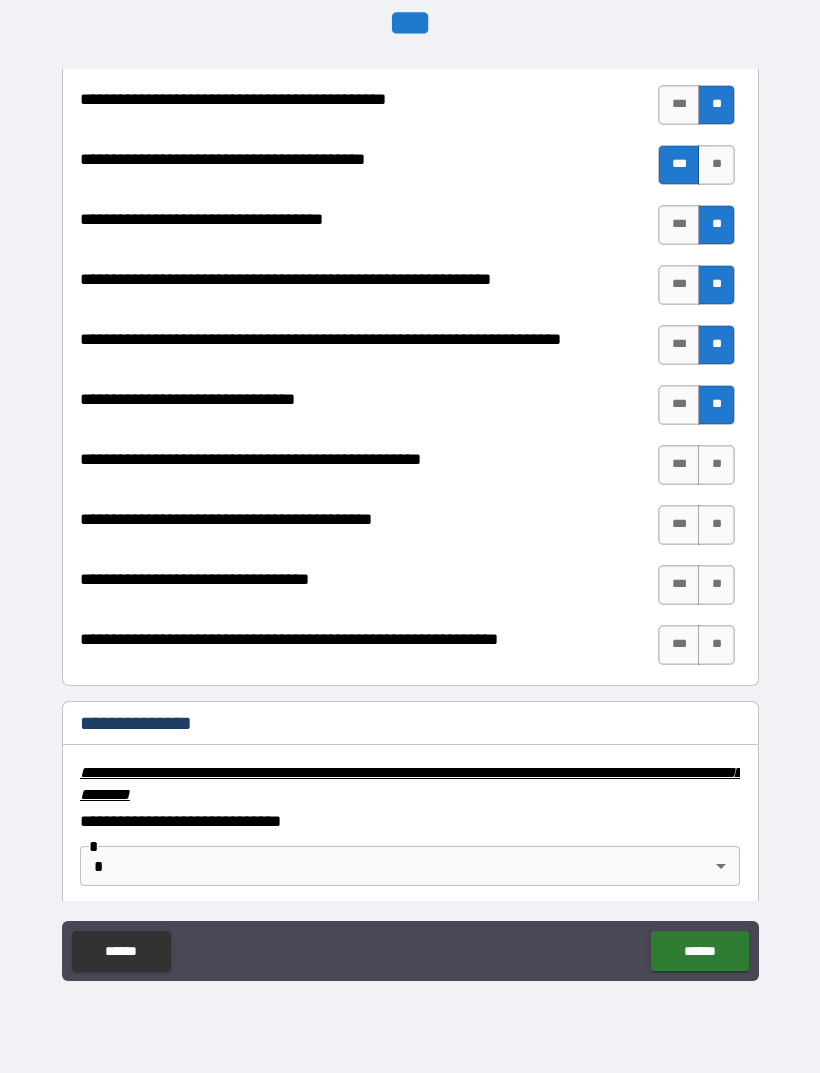 scroll, scrollTop: 2654, scrollLeft: 0, axis: vertical 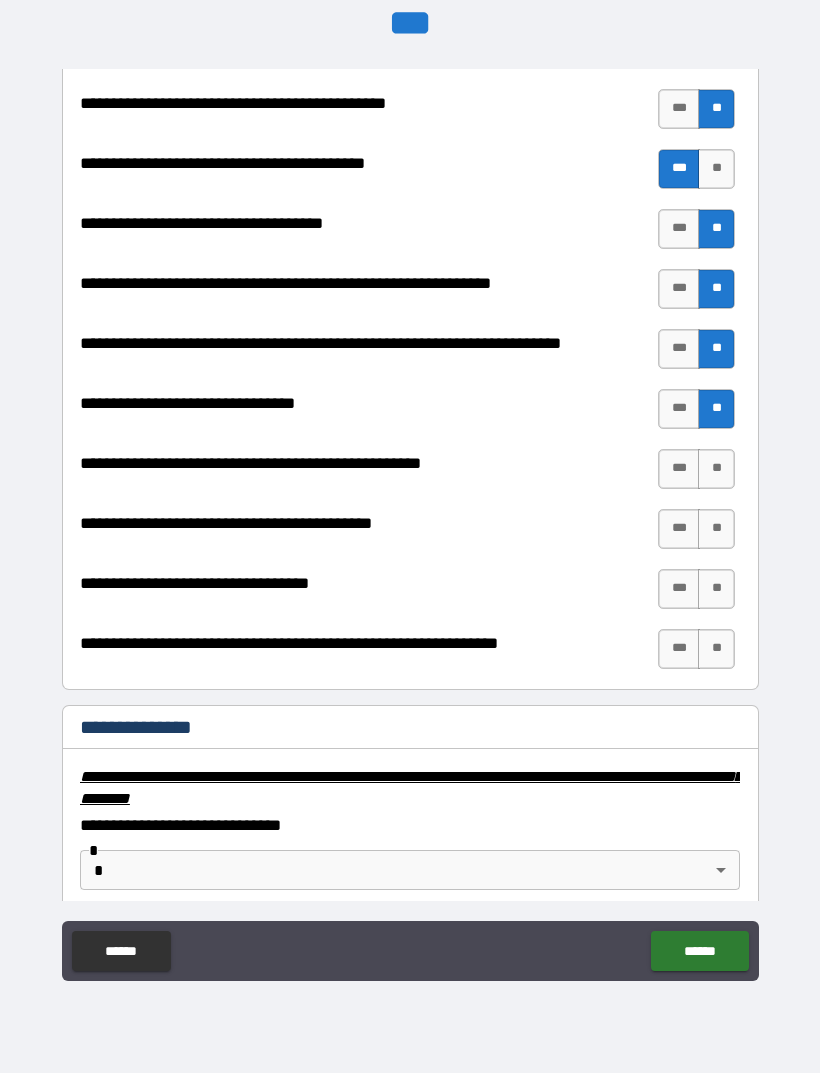 click on "***" at bounding box center [679, 469] 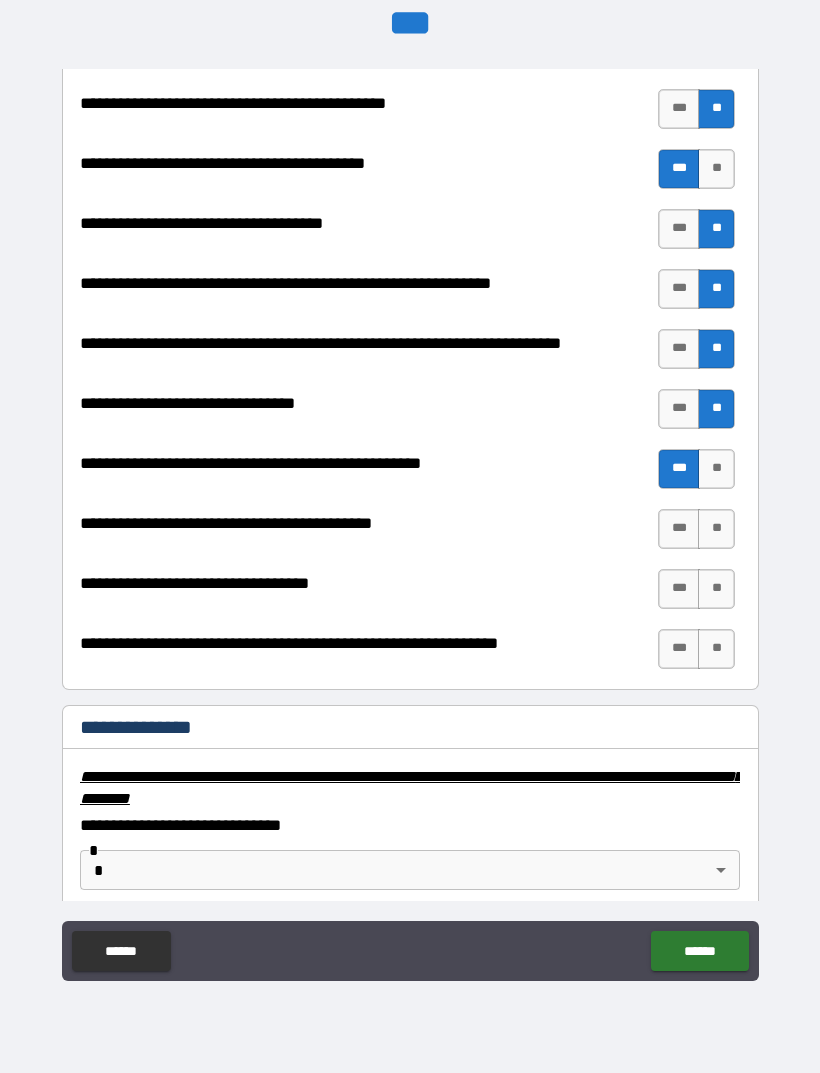 click on "**" at bounding box center (716, 529) 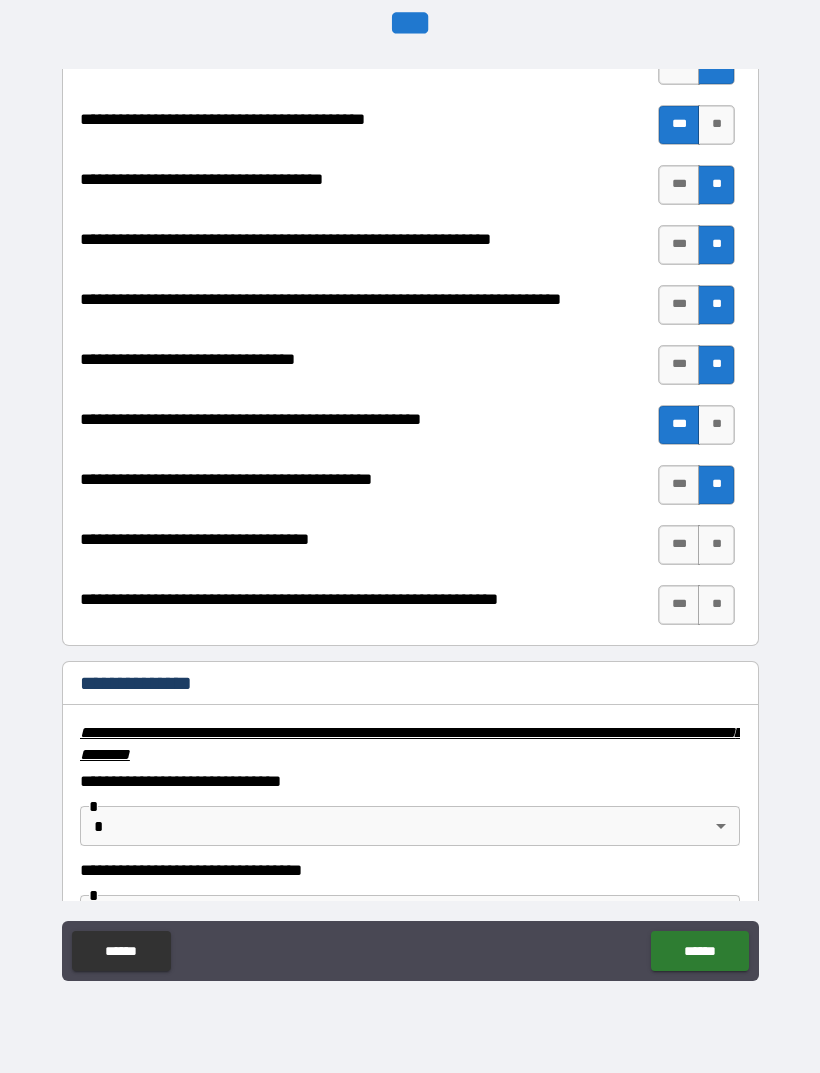 scroll, scrollTop: 2742, scrollLeft: 0, axis: vertical 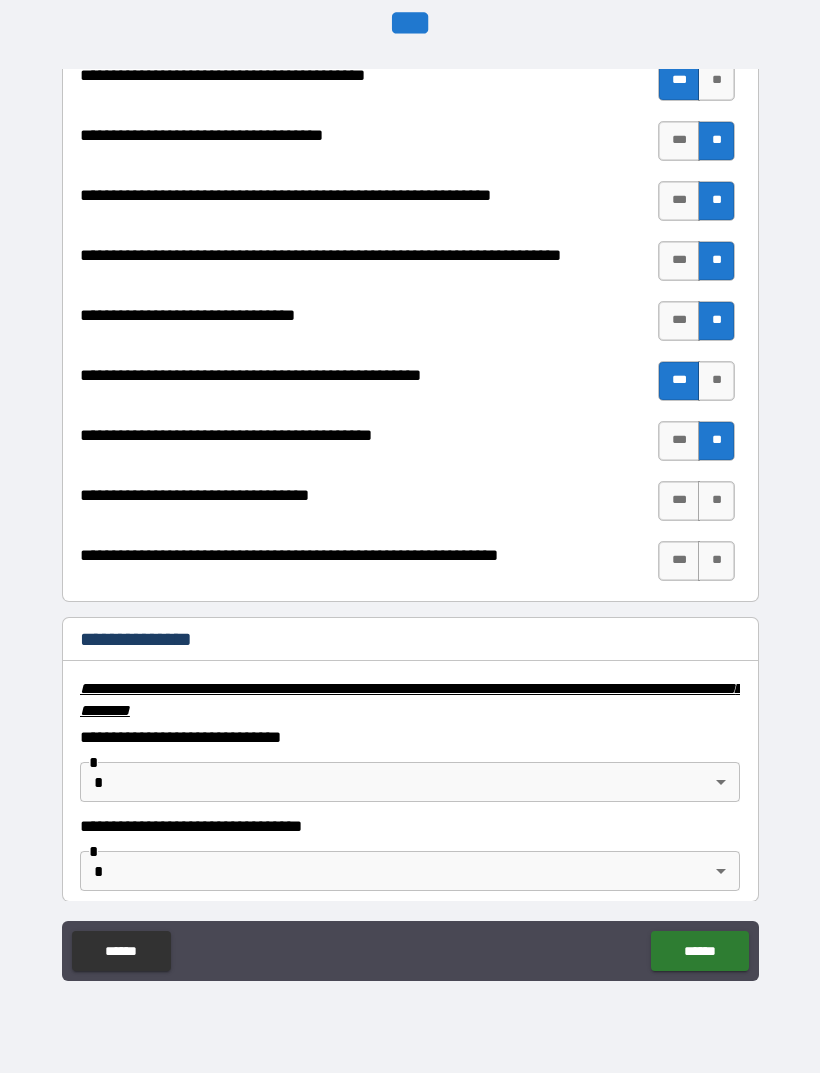 click on "**" at bounding box center (716, 501) 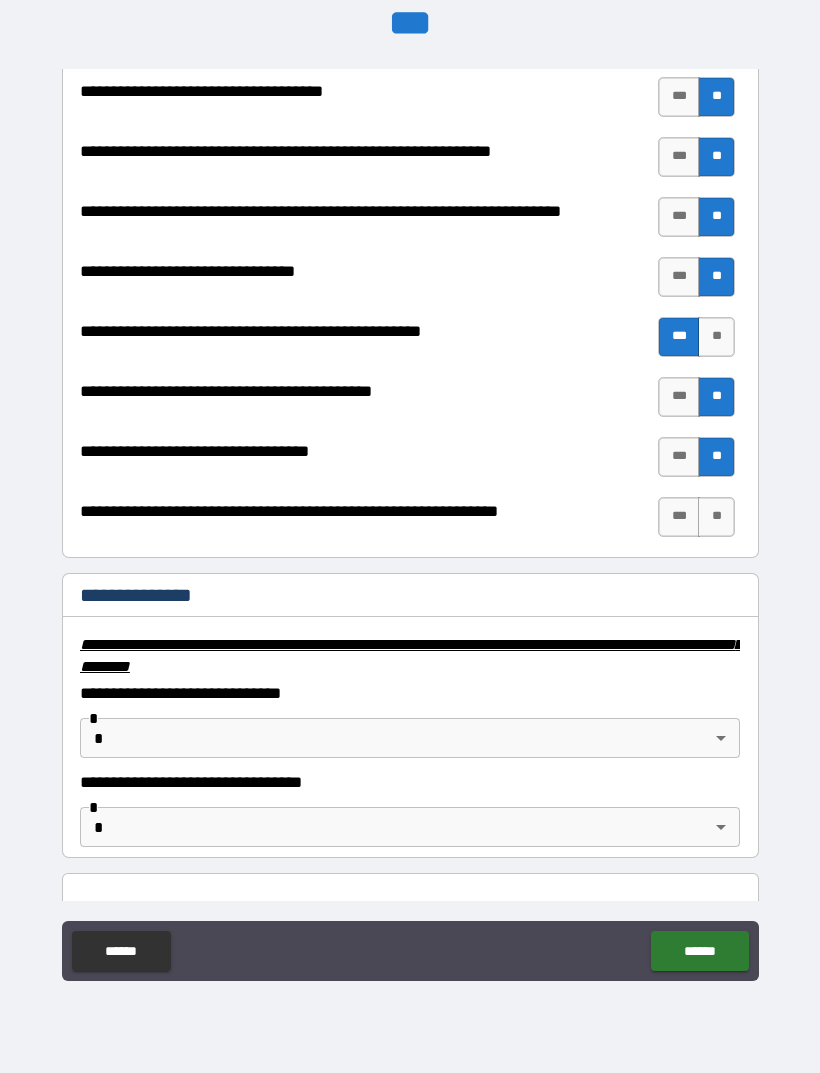 scroll, scrollTop: 2809, scrollLeft: 0, axis: vertical 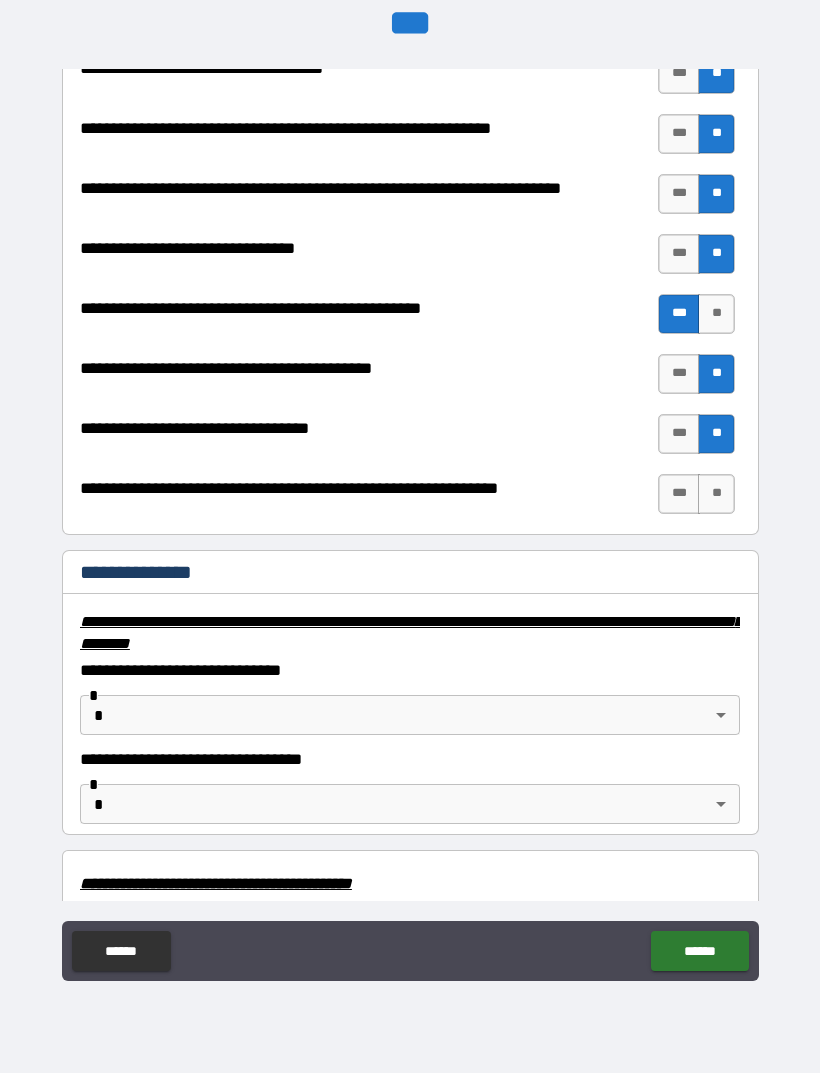 click on "**" at bounding box center [716, 494] 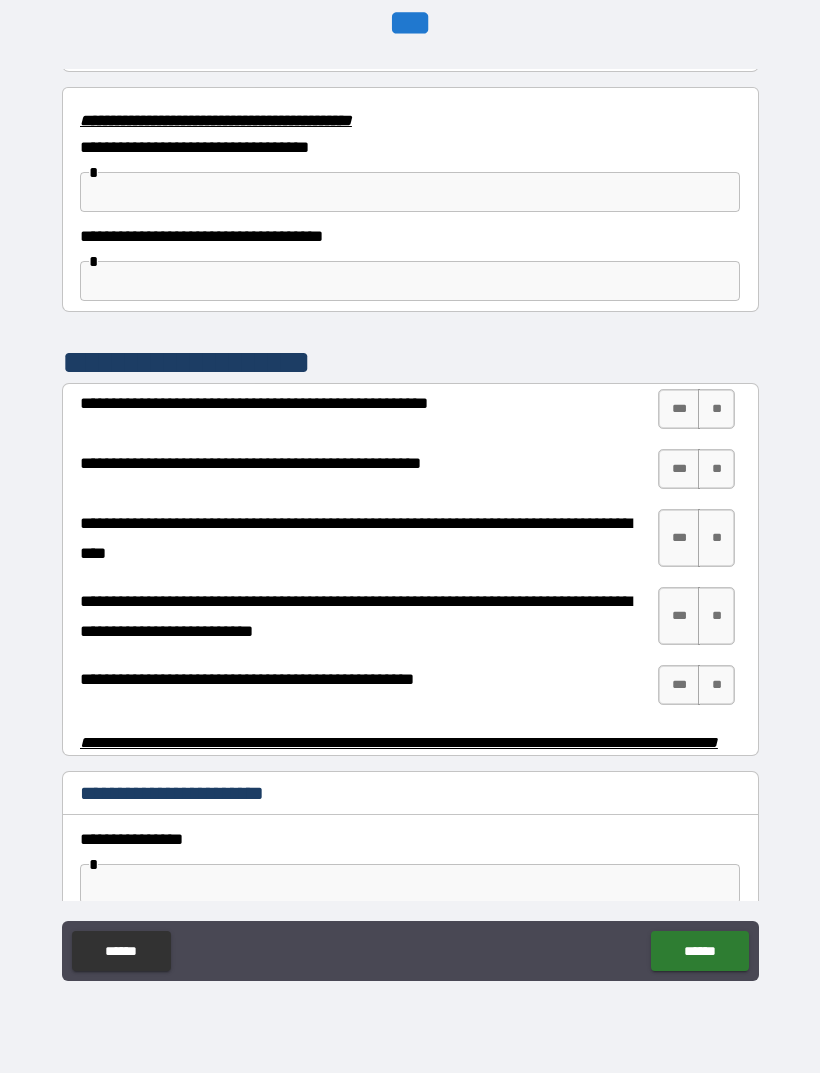 scroll, scrollTop: 3572, scrollLeft: 0, axis: vertical 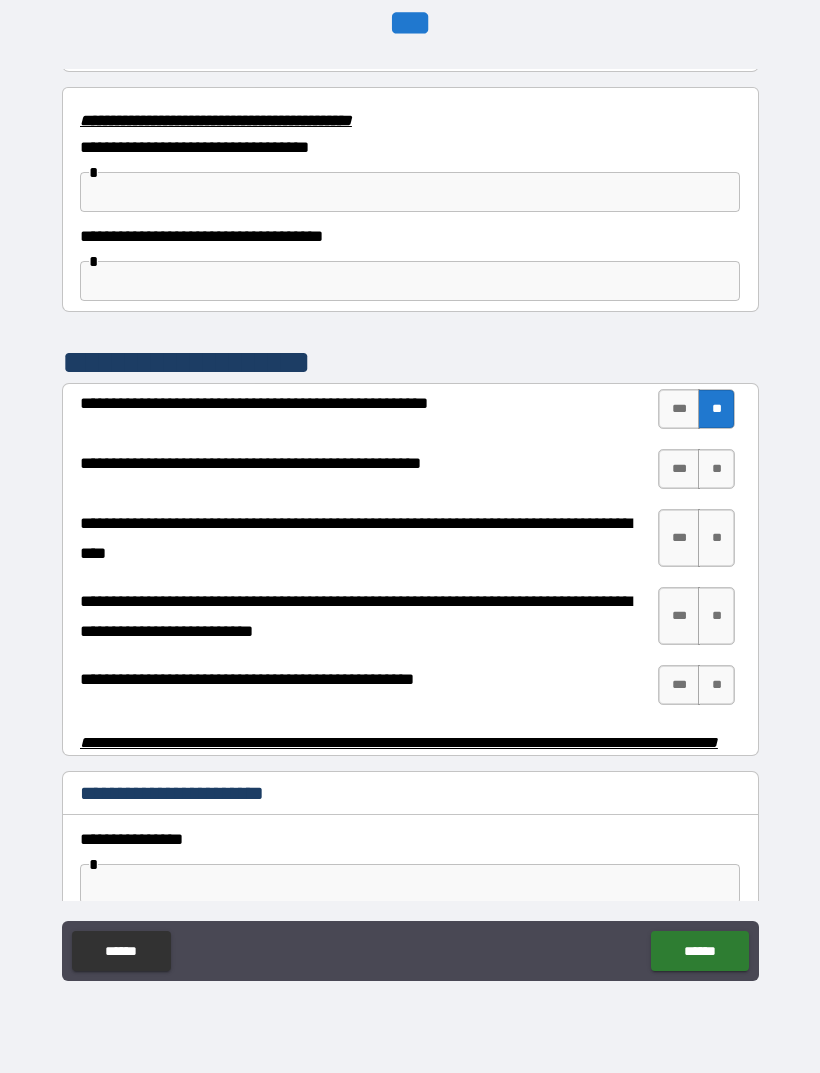 click on "**" at bounding box center [716, 469] 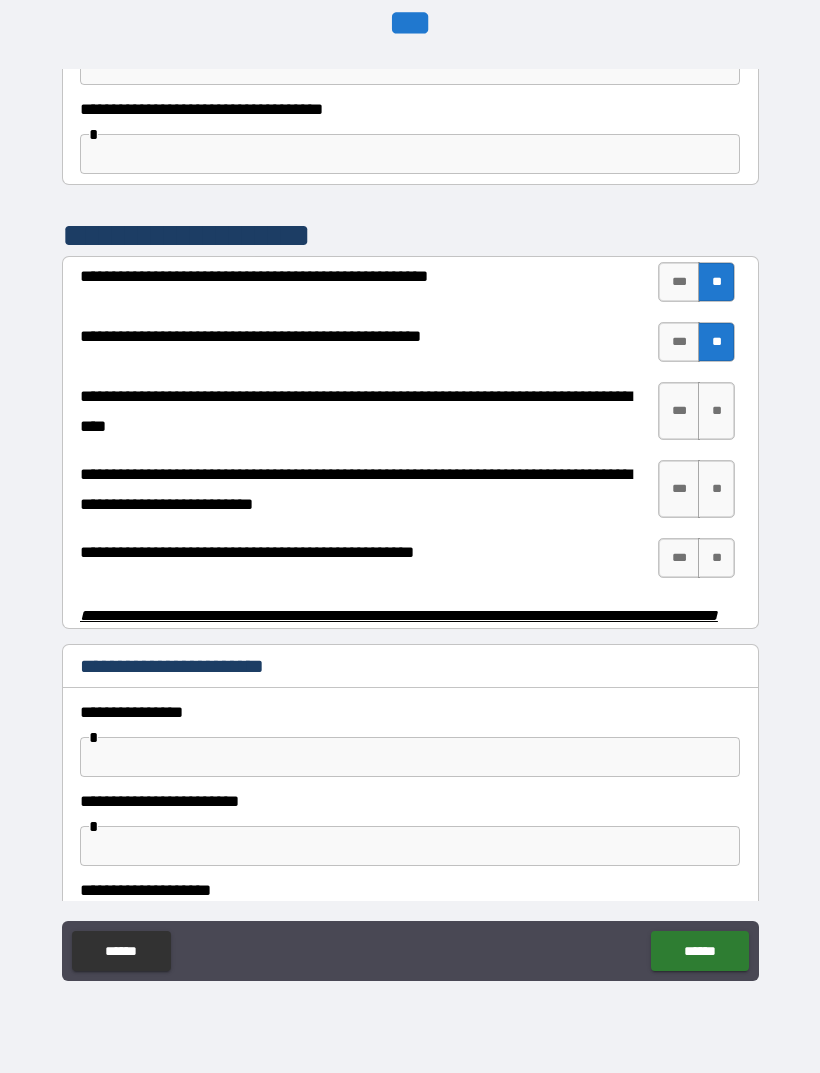 click on "**" at bounding box center [716, 411] 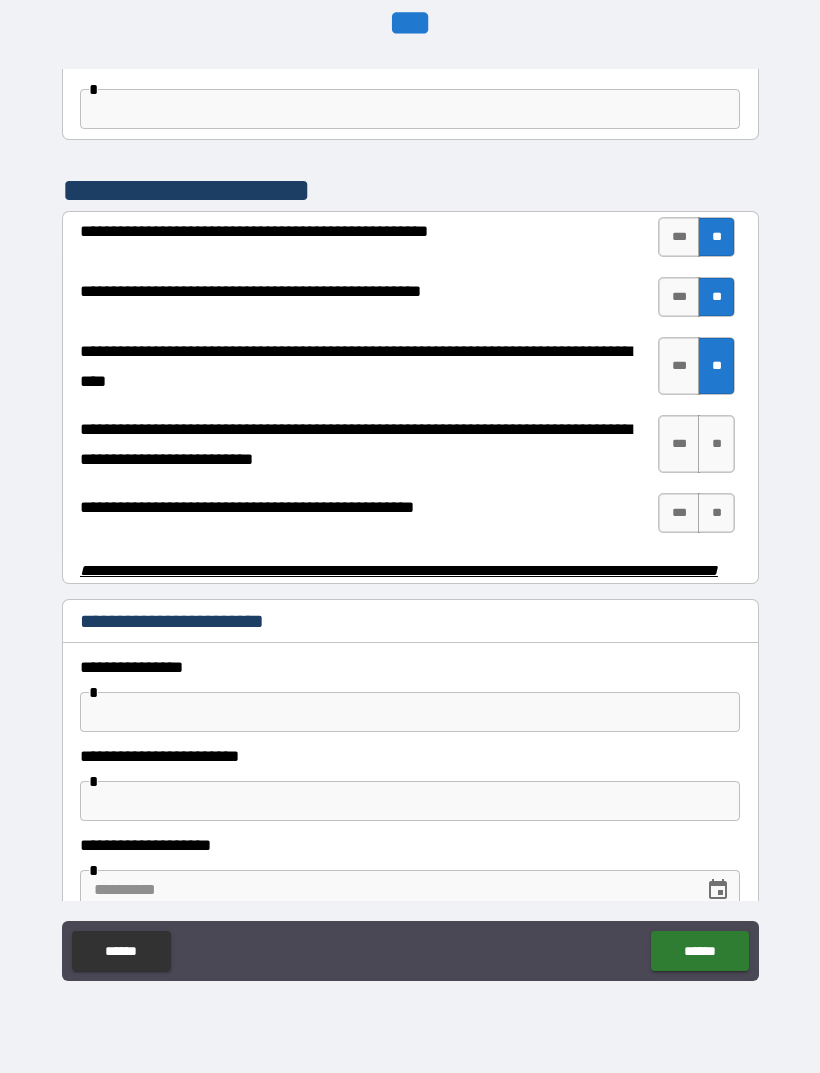 scroll, scrollTop: 3770, scrollLeft: 0, axis: vertical 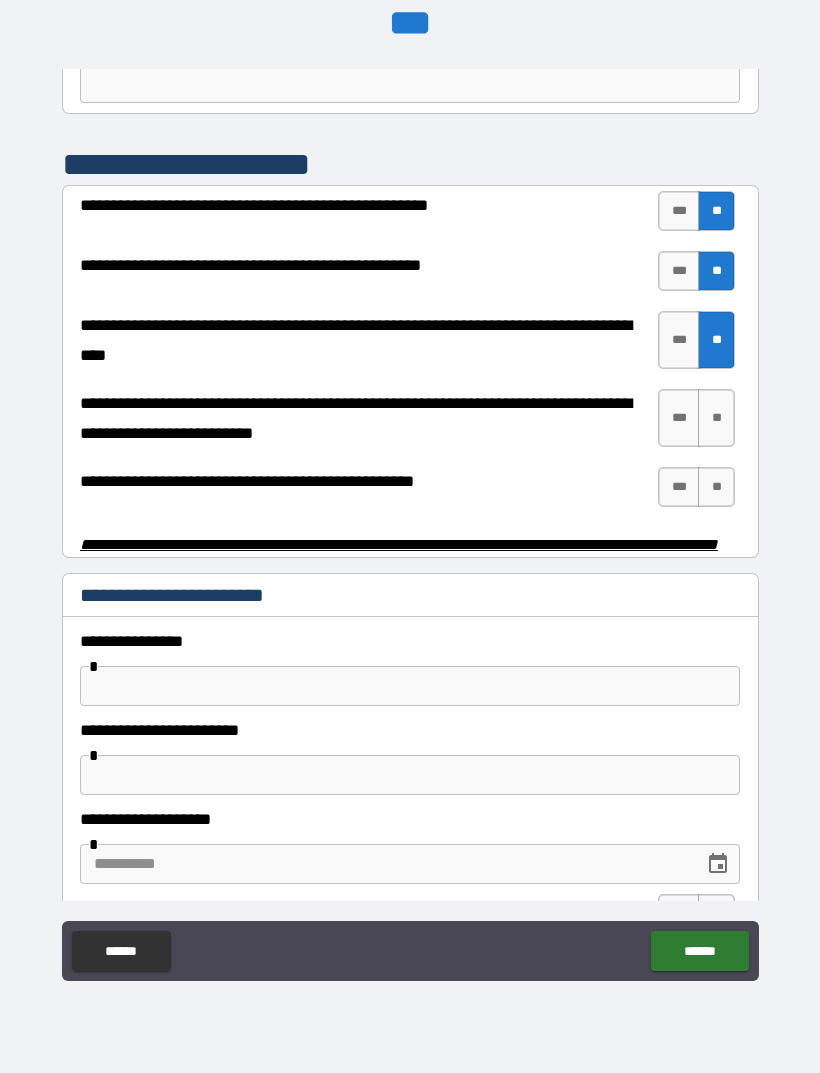 click on "***" at bounding box center [679, 340] 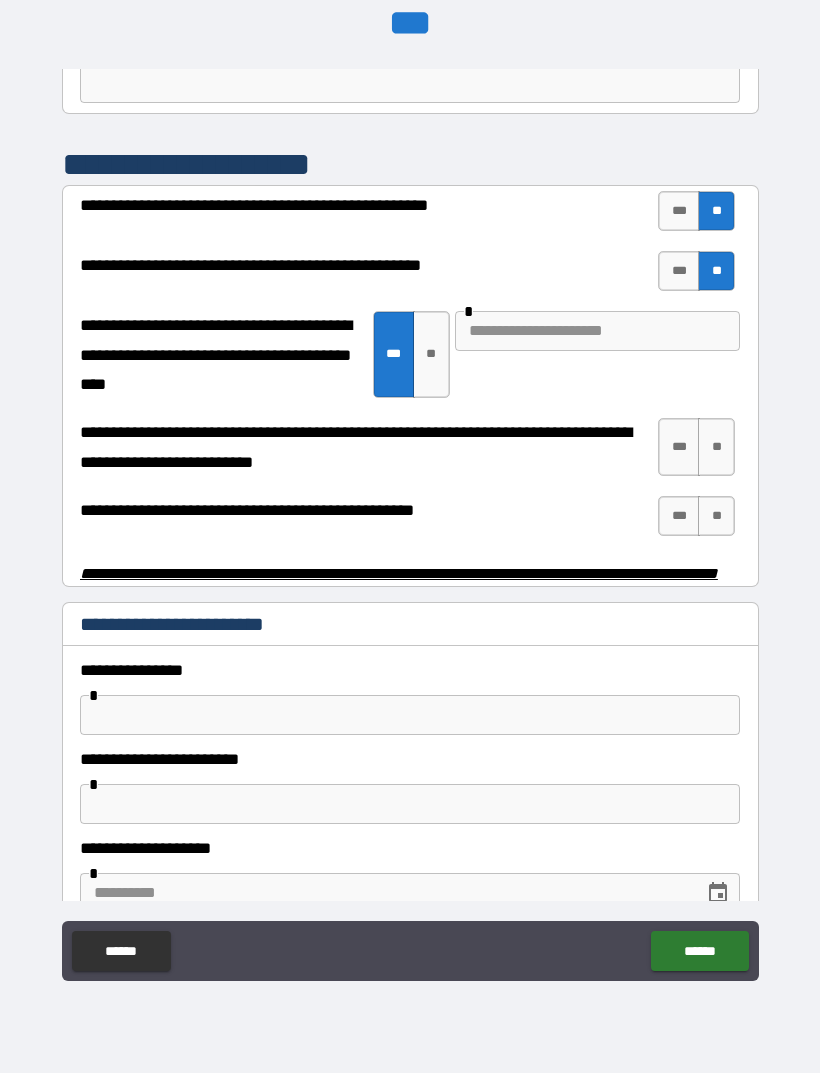 click at bounding box center [597, 331] 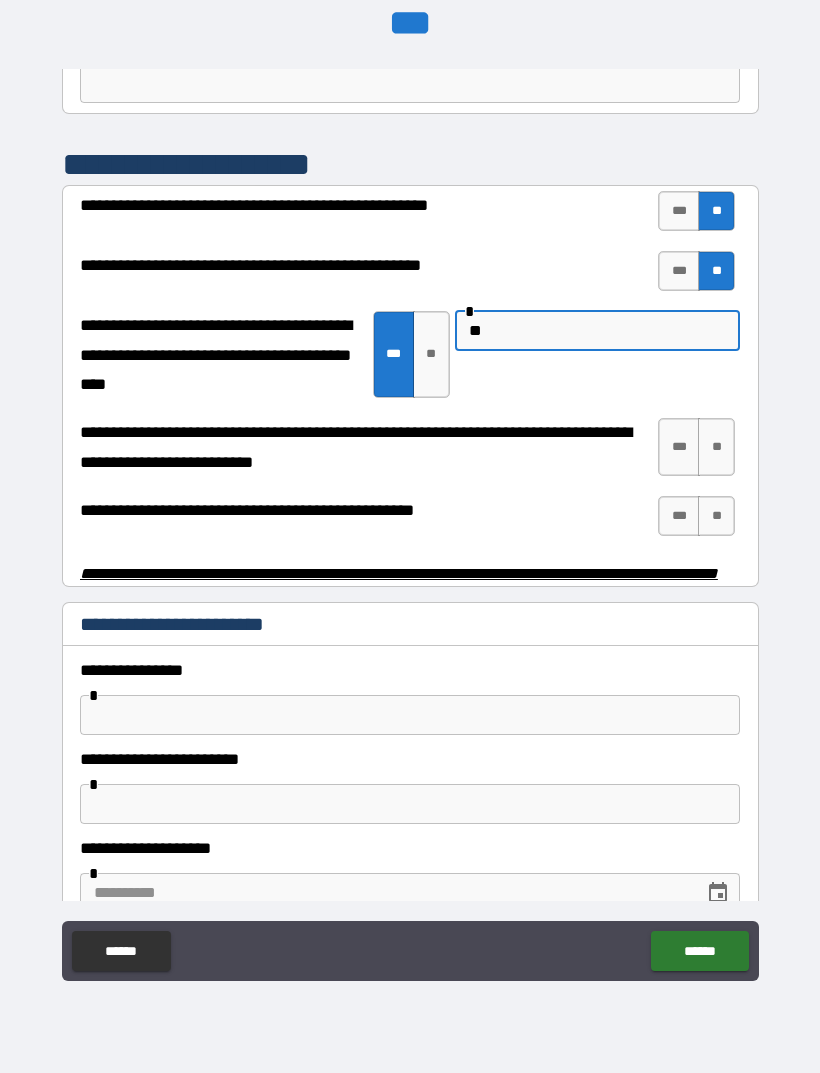 type on "*" 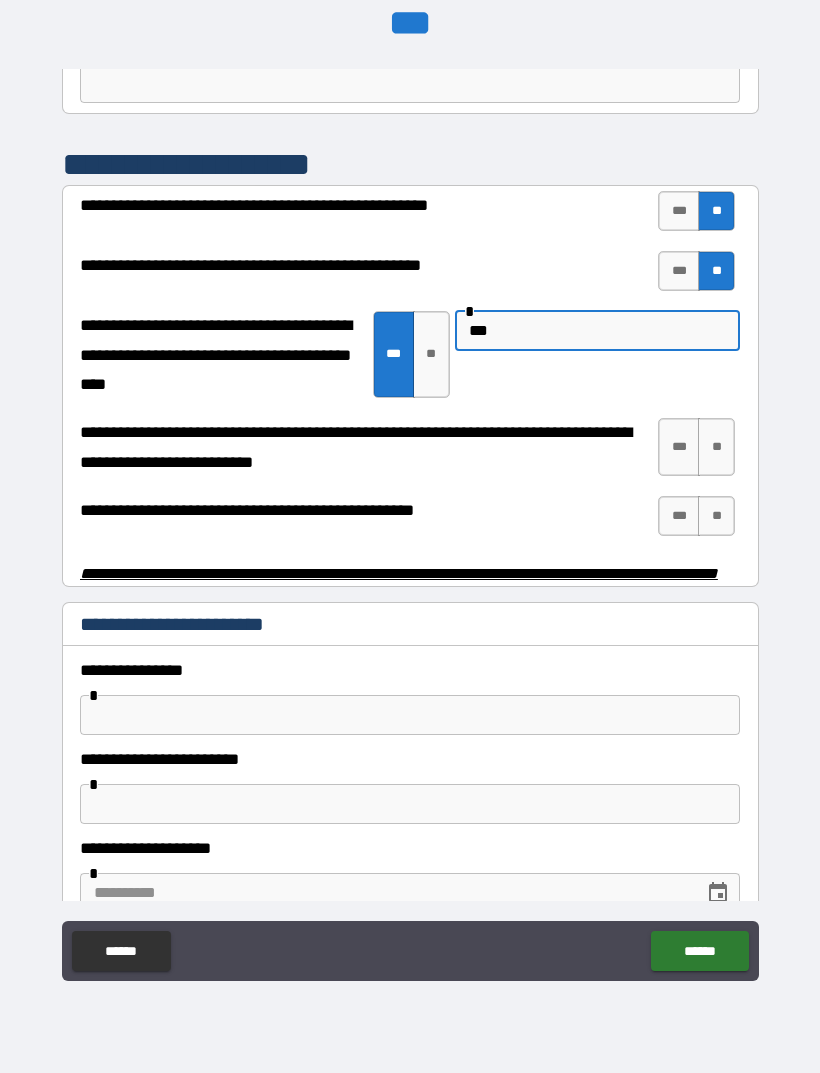 type on "***" 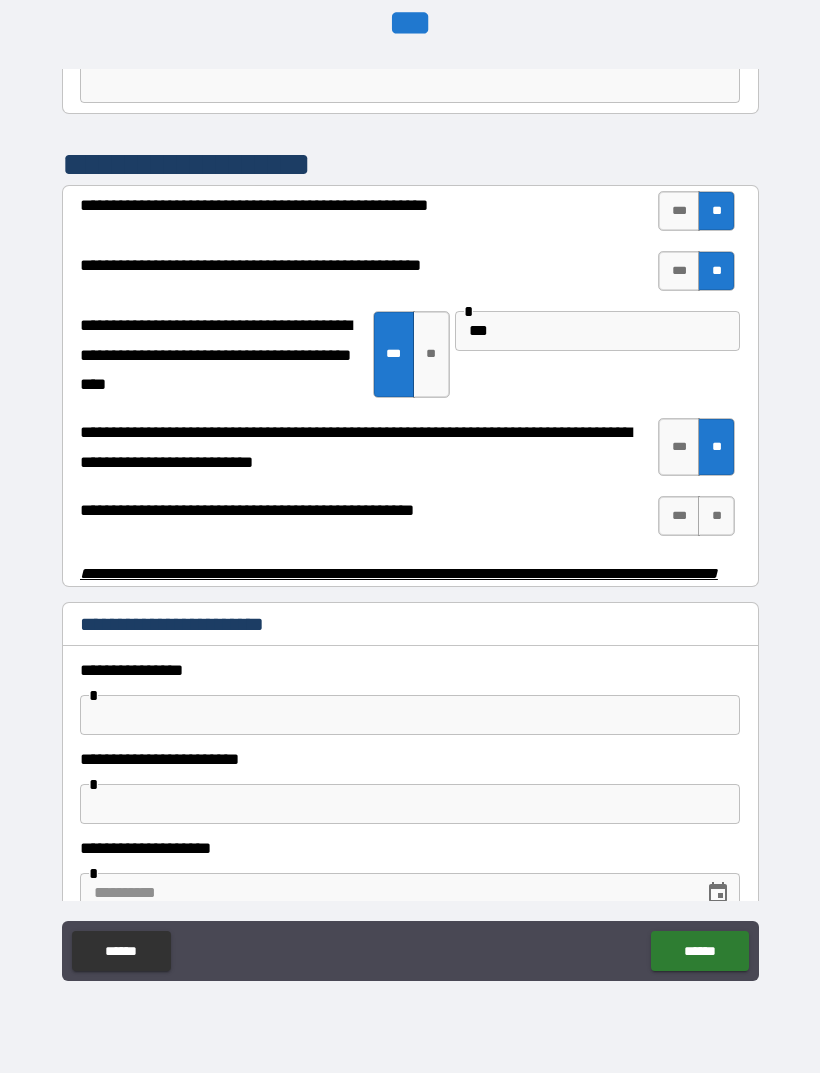 click on "***" at bounding box center [679, 516] 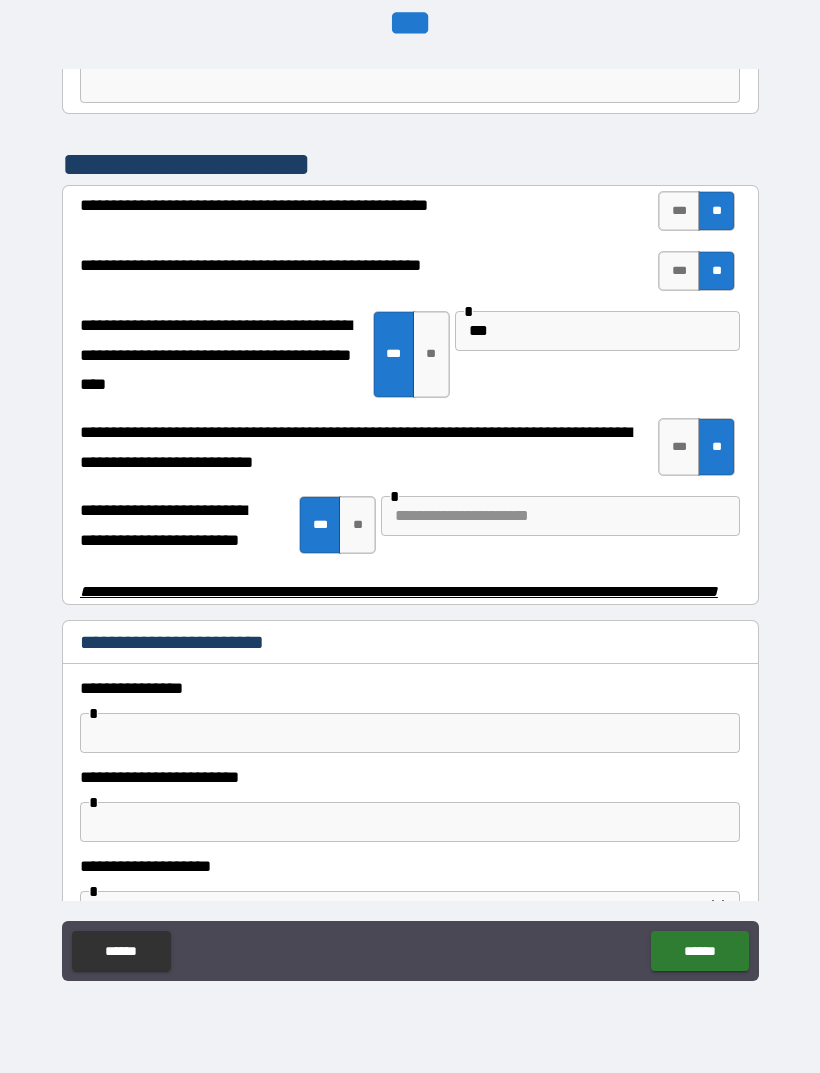 click at bounding box center (560, 516) 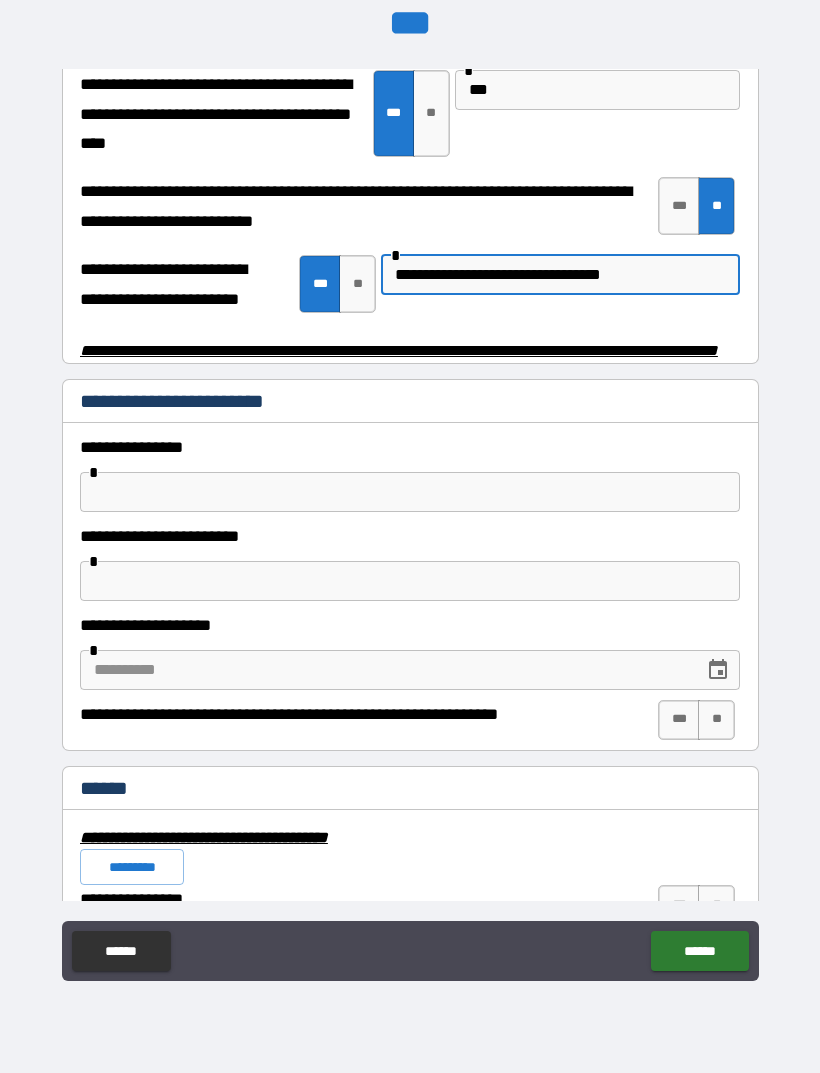 scroll, scrollTop: 3997, scrollLeft: 0, axis: vertical 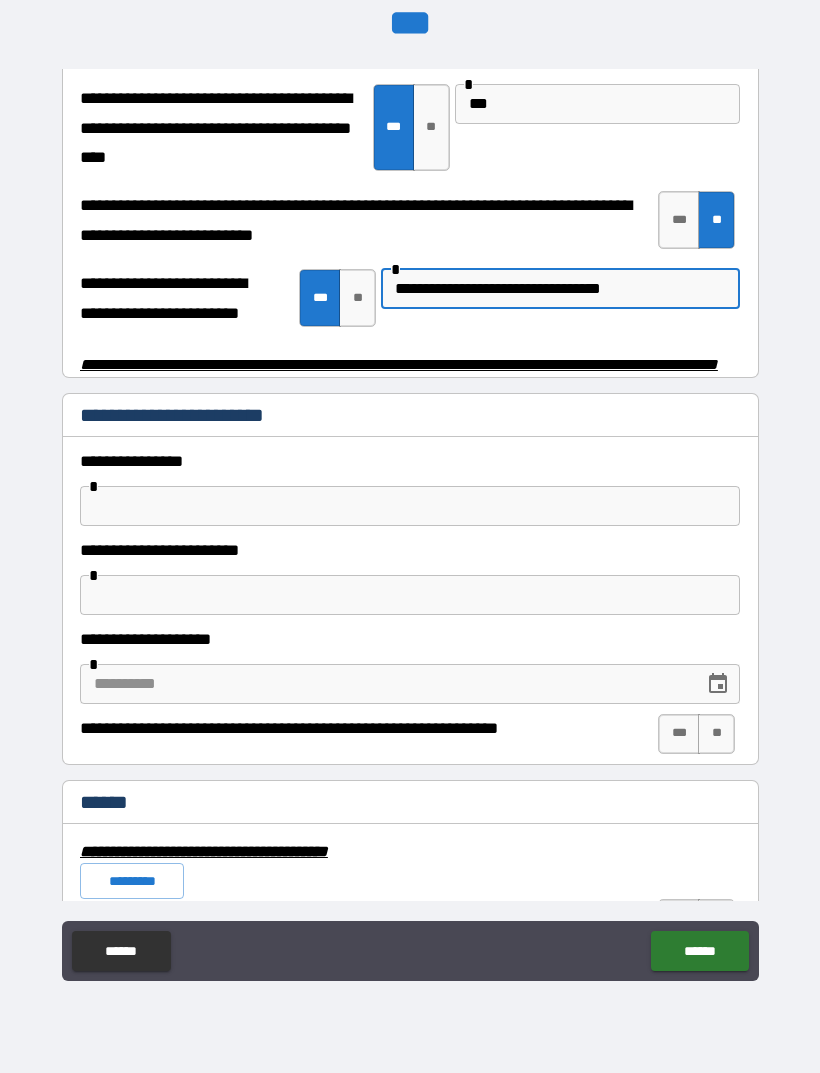 type on "**********" 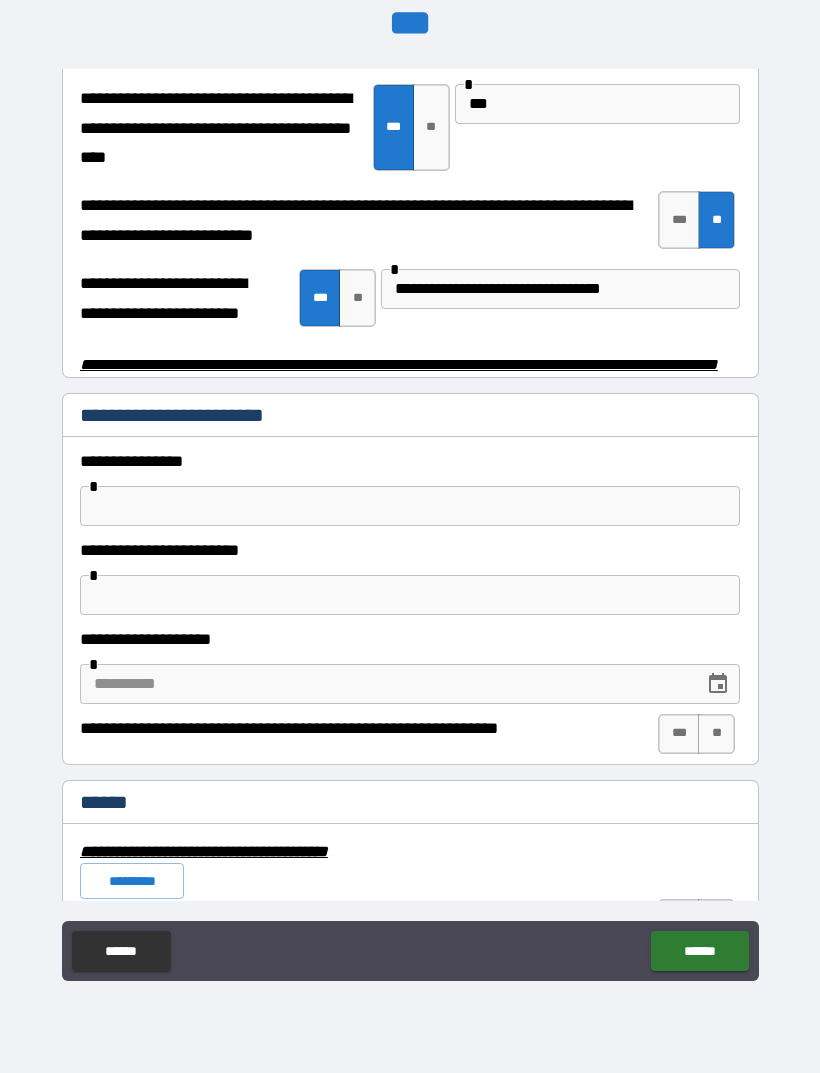 click at bounding box center (410, 506) 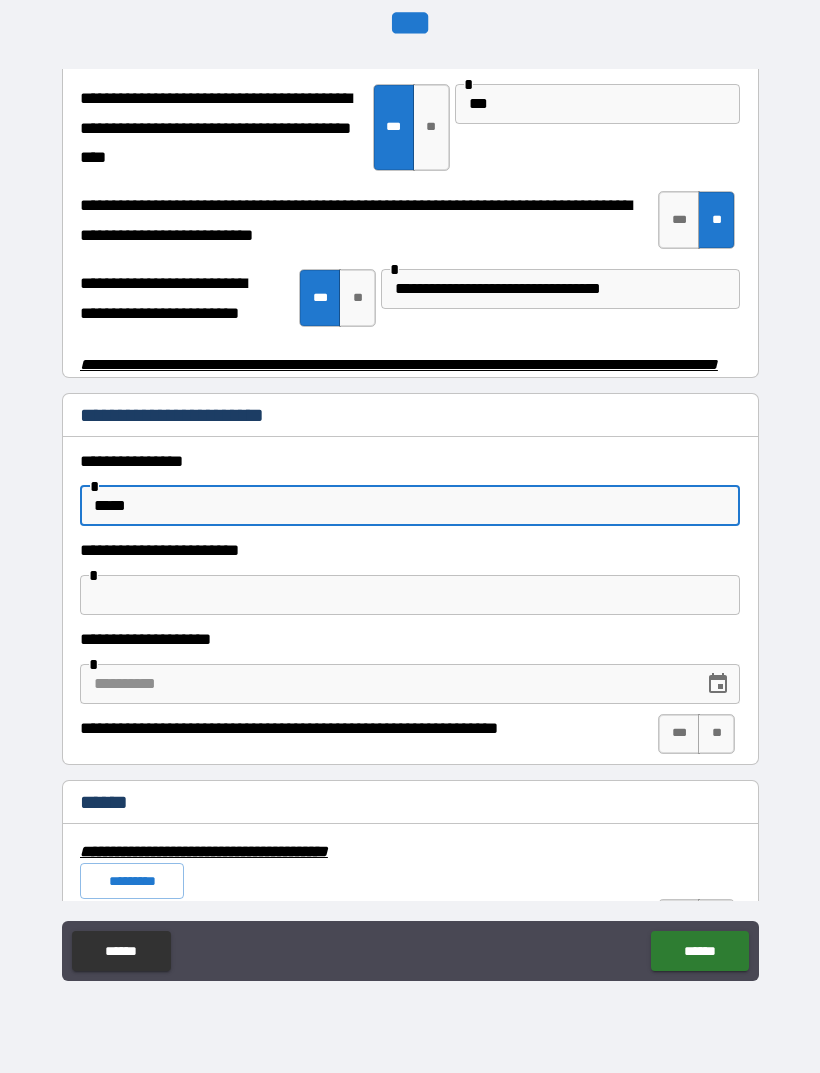 type on "****" 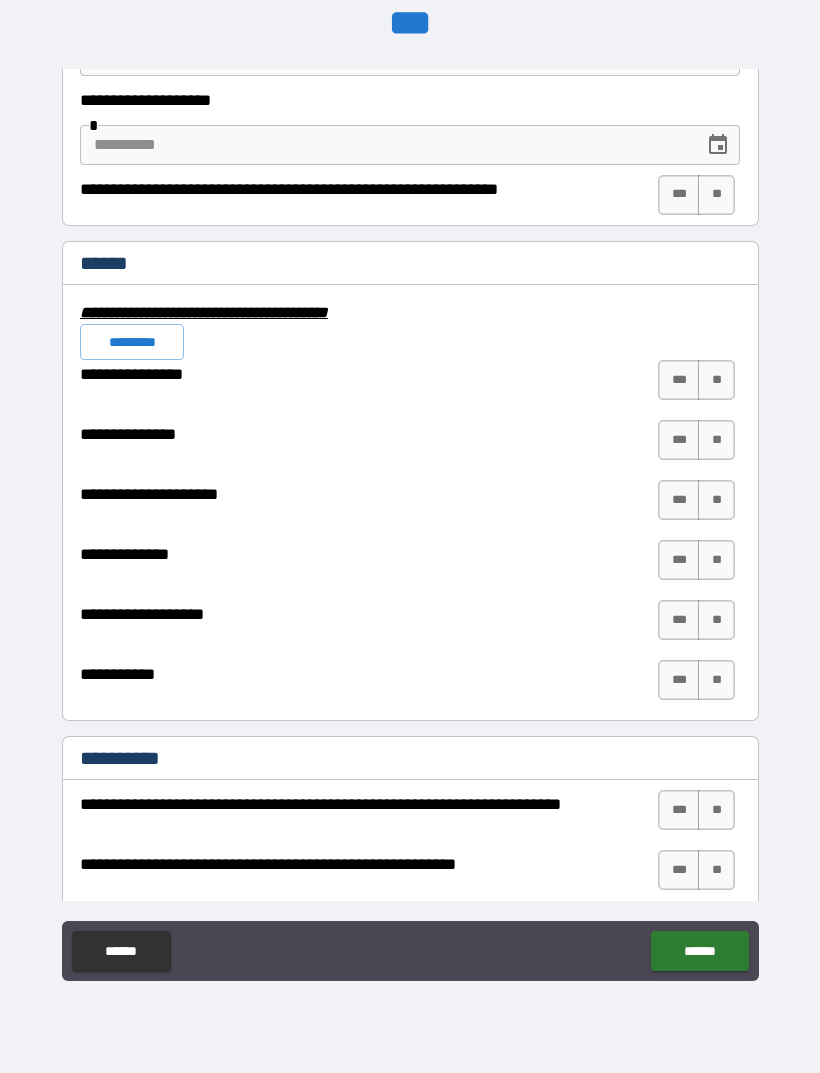 scroll, scrollTop: 4545, scrollLeft: 0, axis: vertical 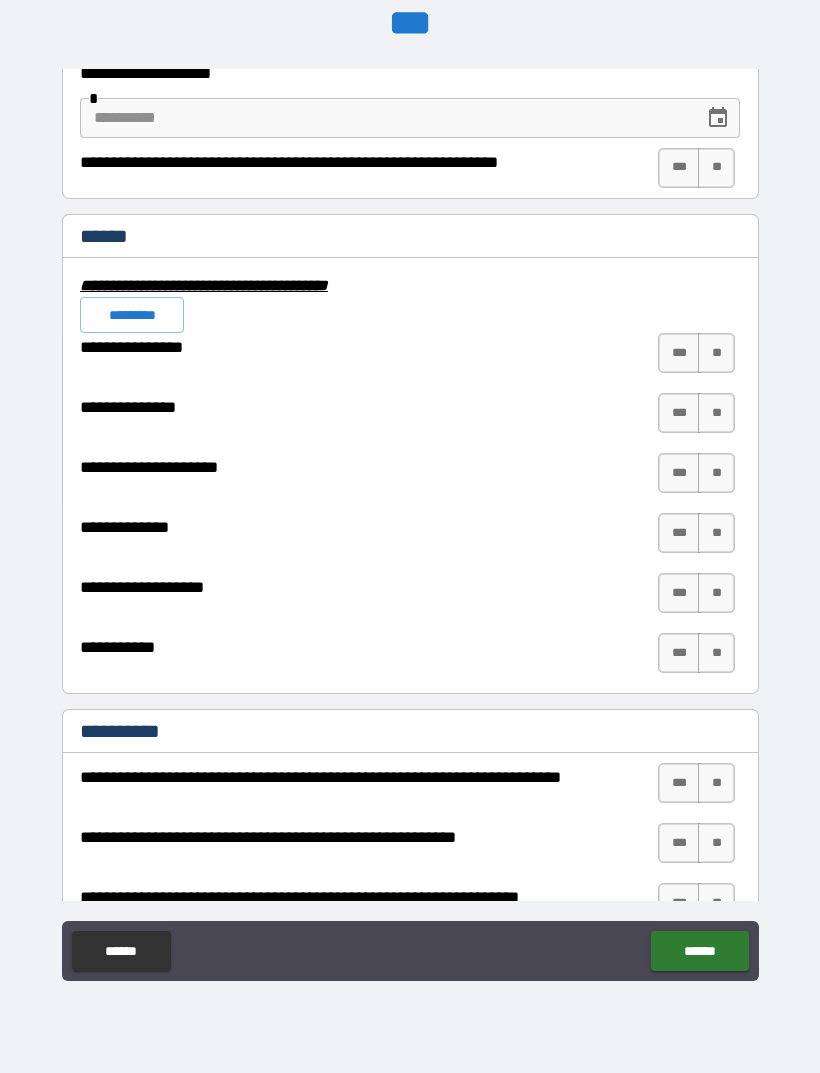 click on "**" at bounding box center (716, 353) 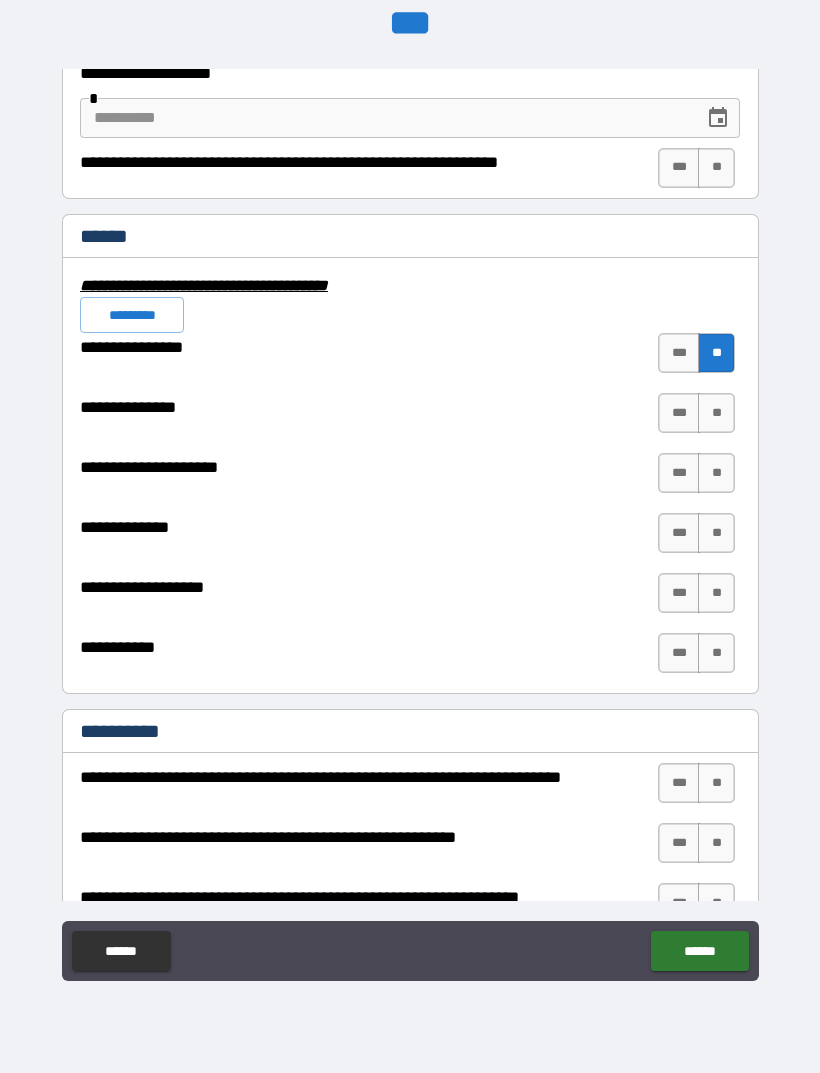 click on "**" at bounding box center [716, 413] 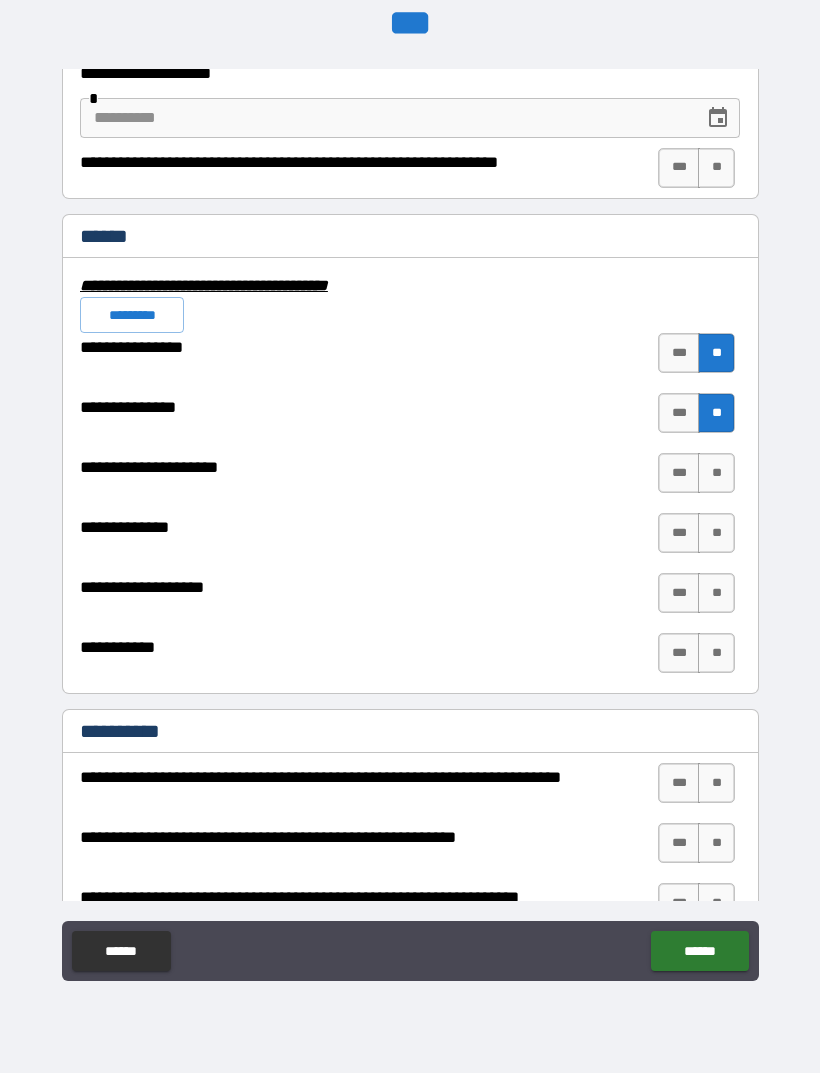 click on "**" at bounding box center (716, 473) 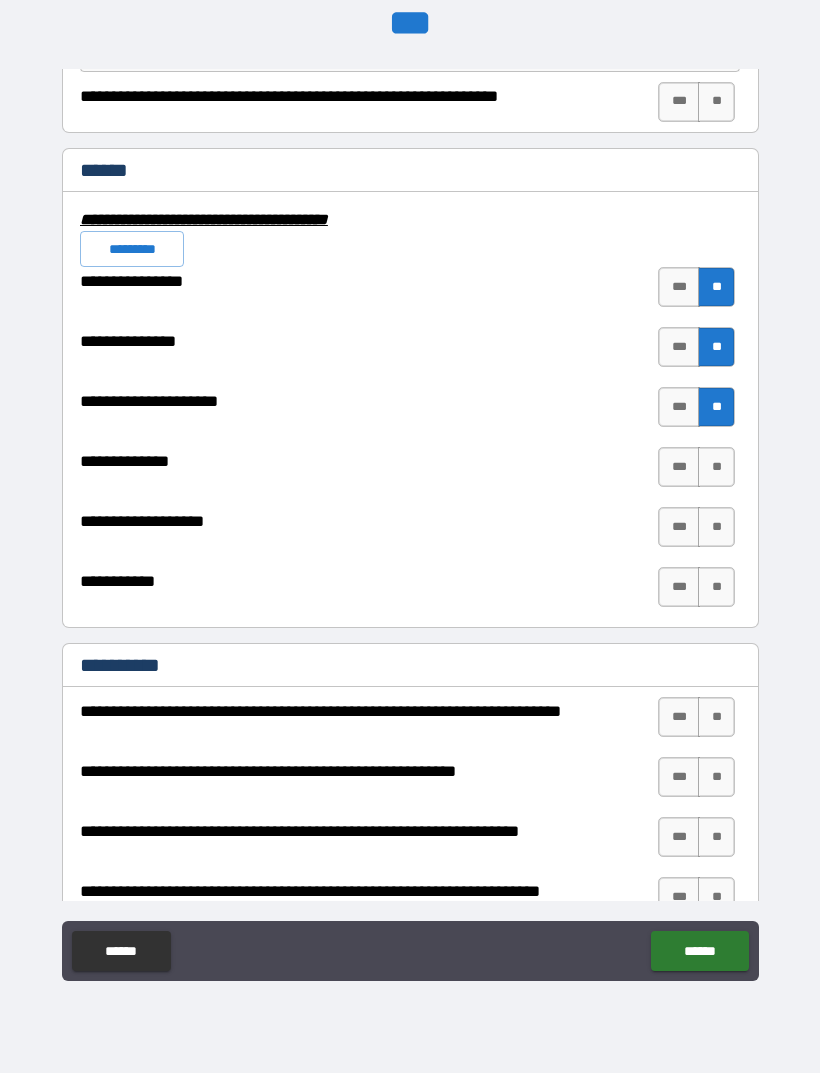 scroll, scrollTop: 4651, scrollLeft: 0, axis: vertical 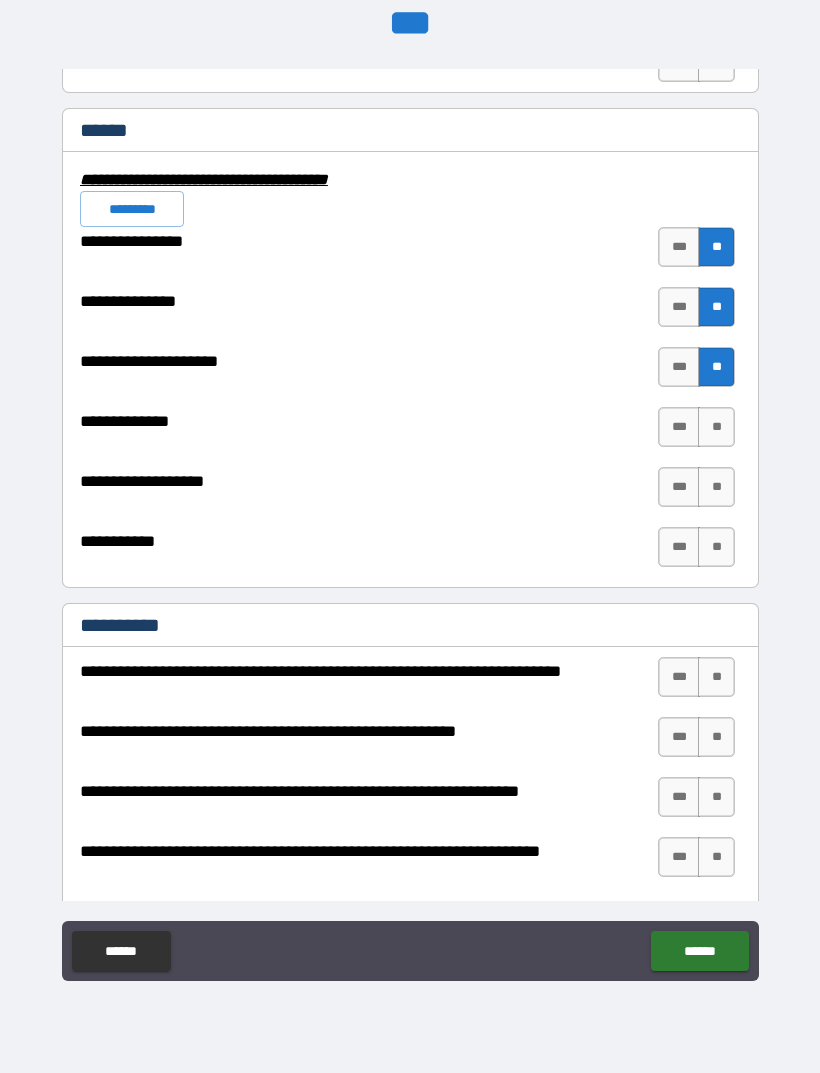 click on "**" at bounding box center [716, 427] 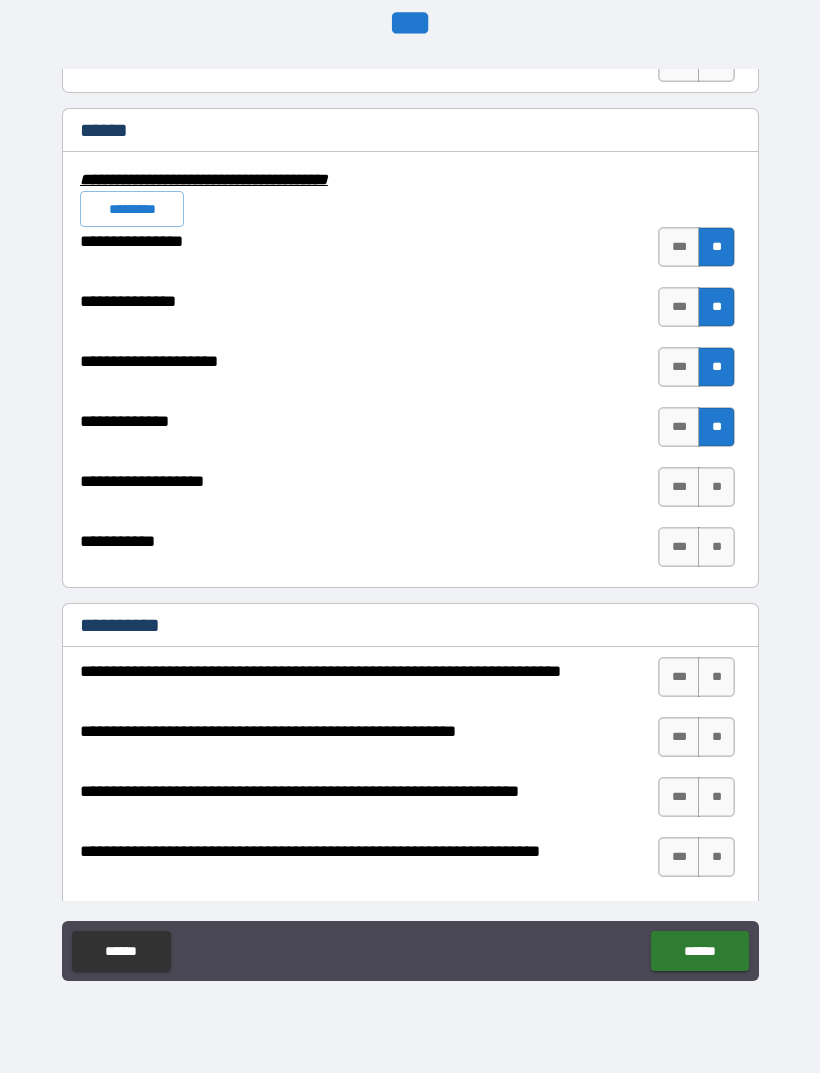 click on "**" at bounding box center [716, 487] 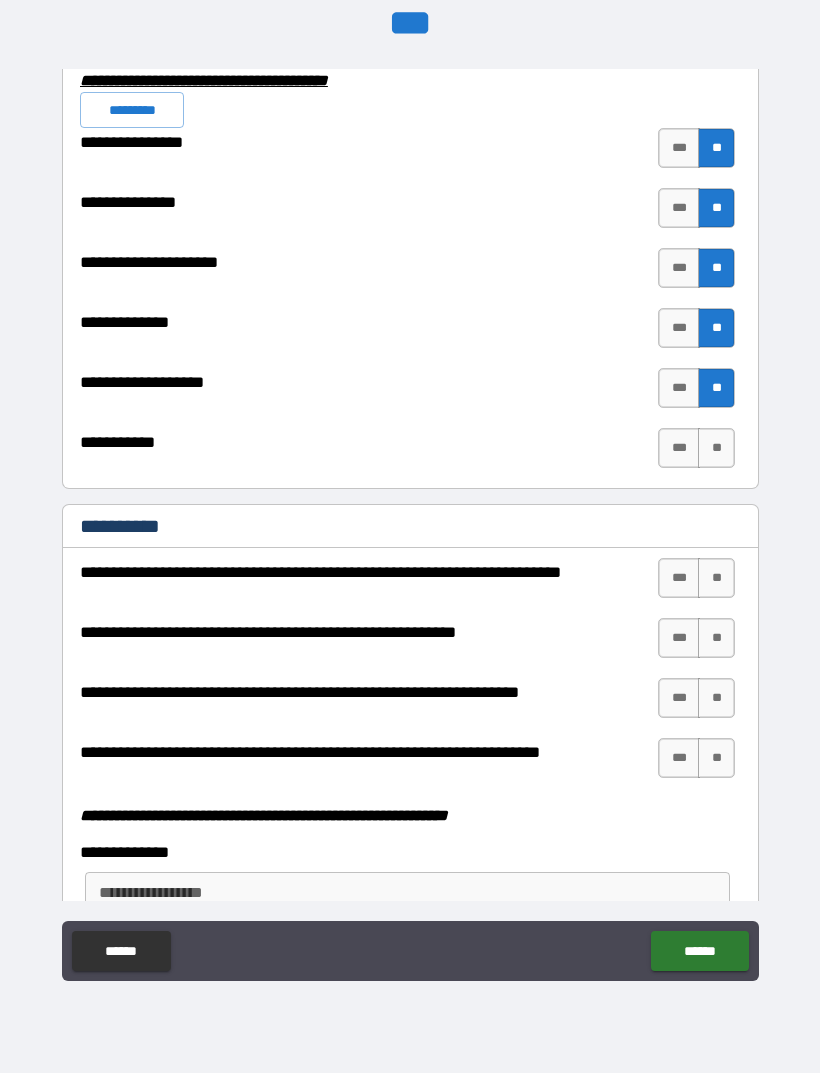 scroll, scrollTop: 4757, scrollLeft: 0, axis: vertical 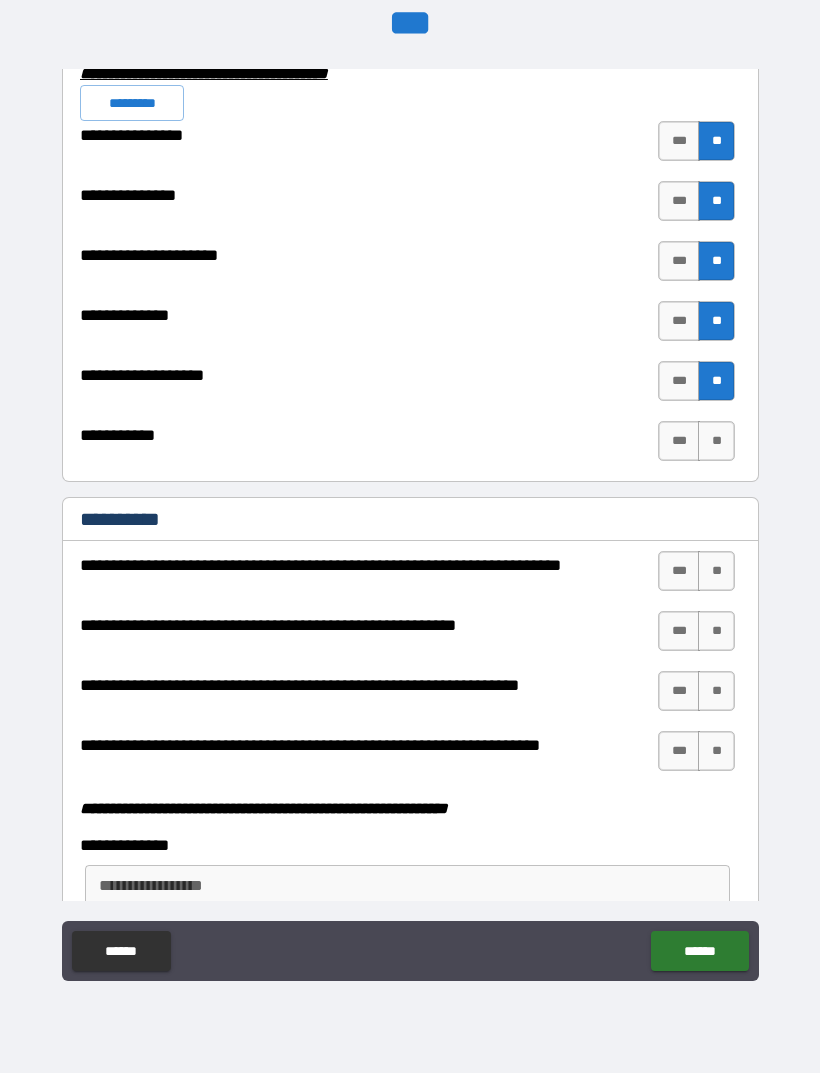click on "**" at bounding box center [716, 441] 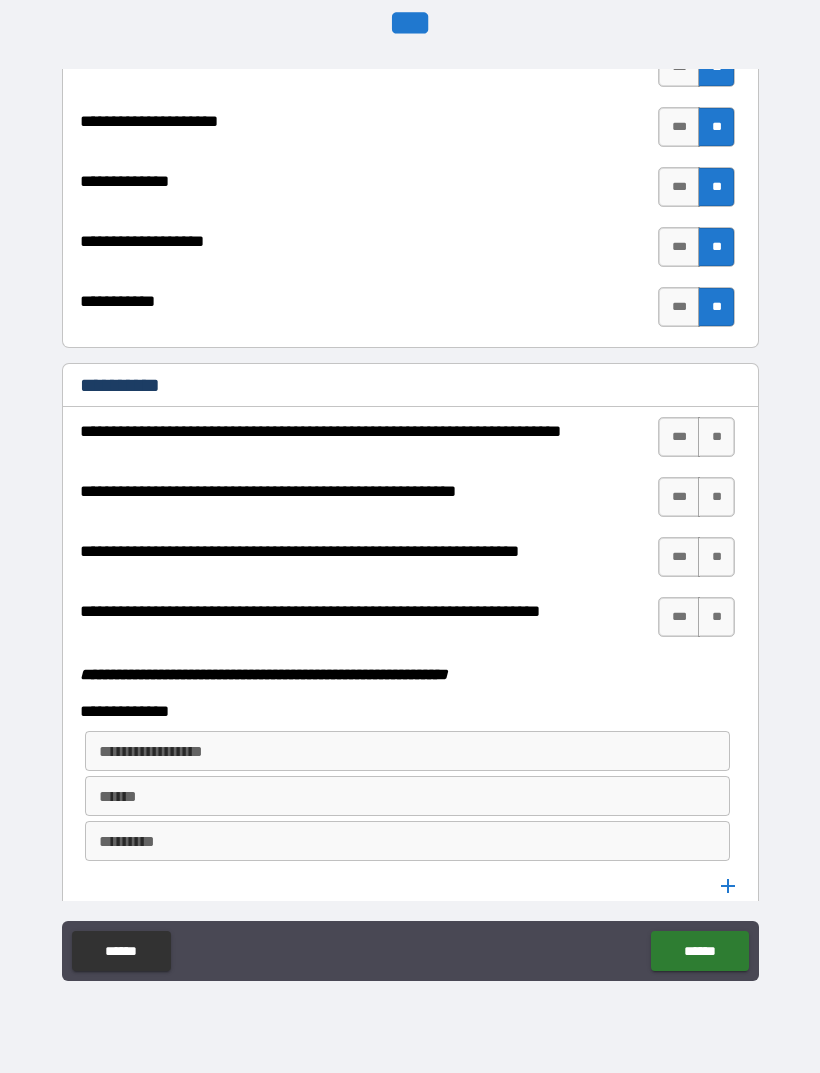 scroll, scrollTop: 4899, scrollLeft: 0, axis: vertical 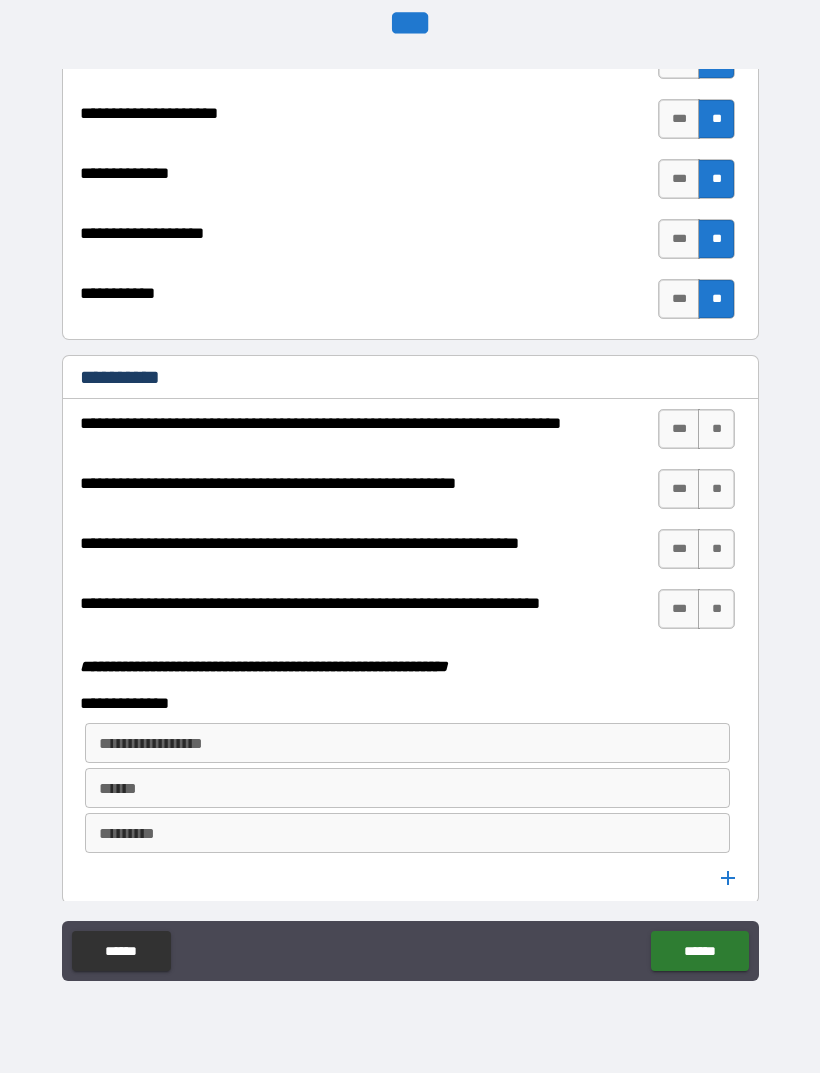 click on "**" at bounding box center (716, 429) 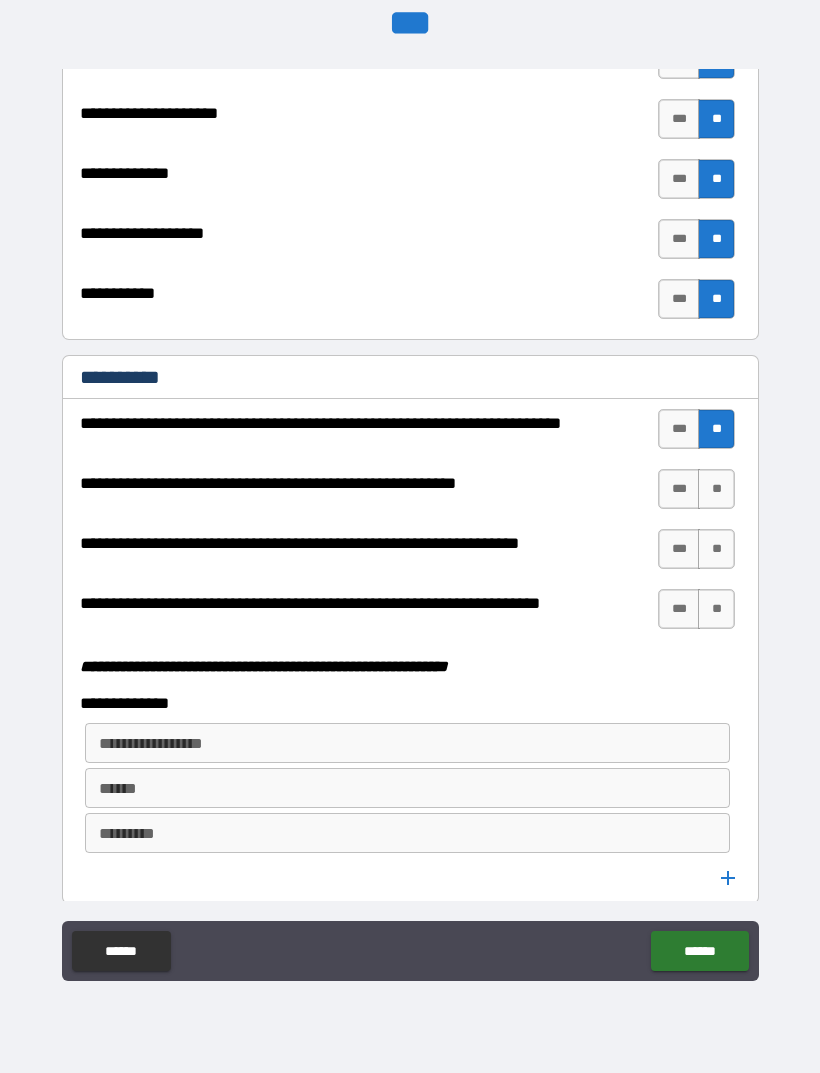 click on "**" at bounding box center [716, 489] 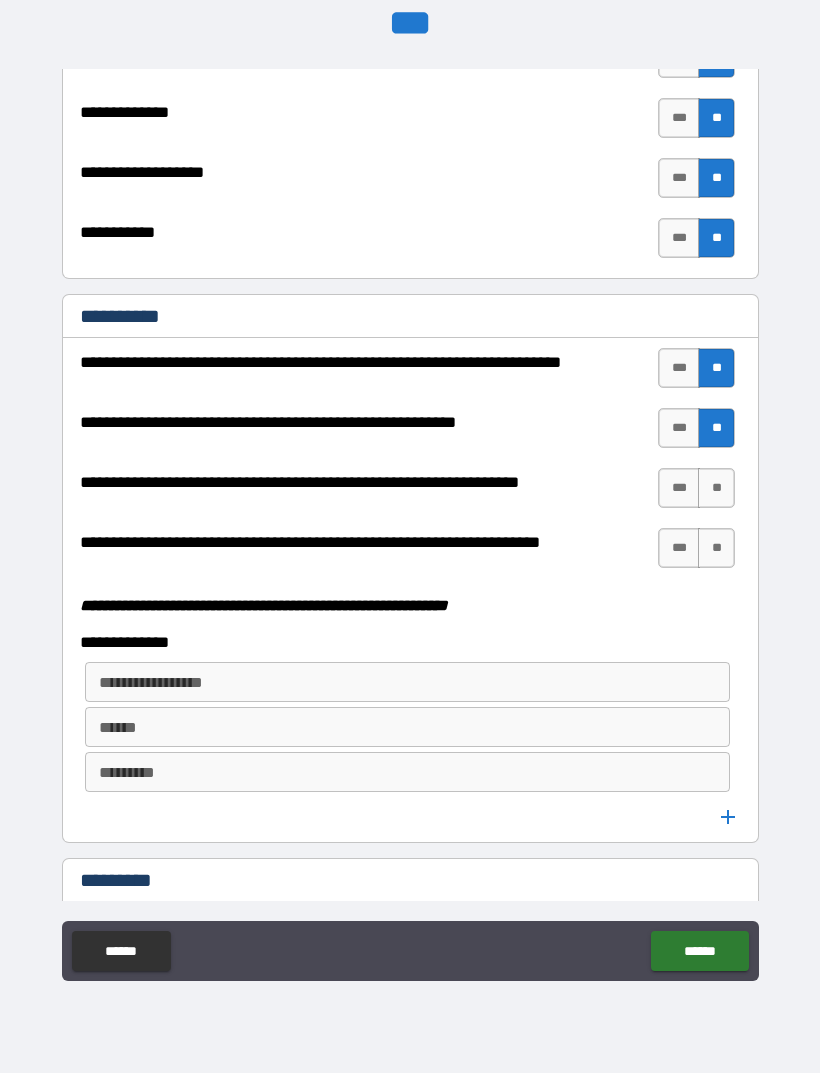 scroll, scrollTop: 4982, scrollLeft: 0, axis: vertical 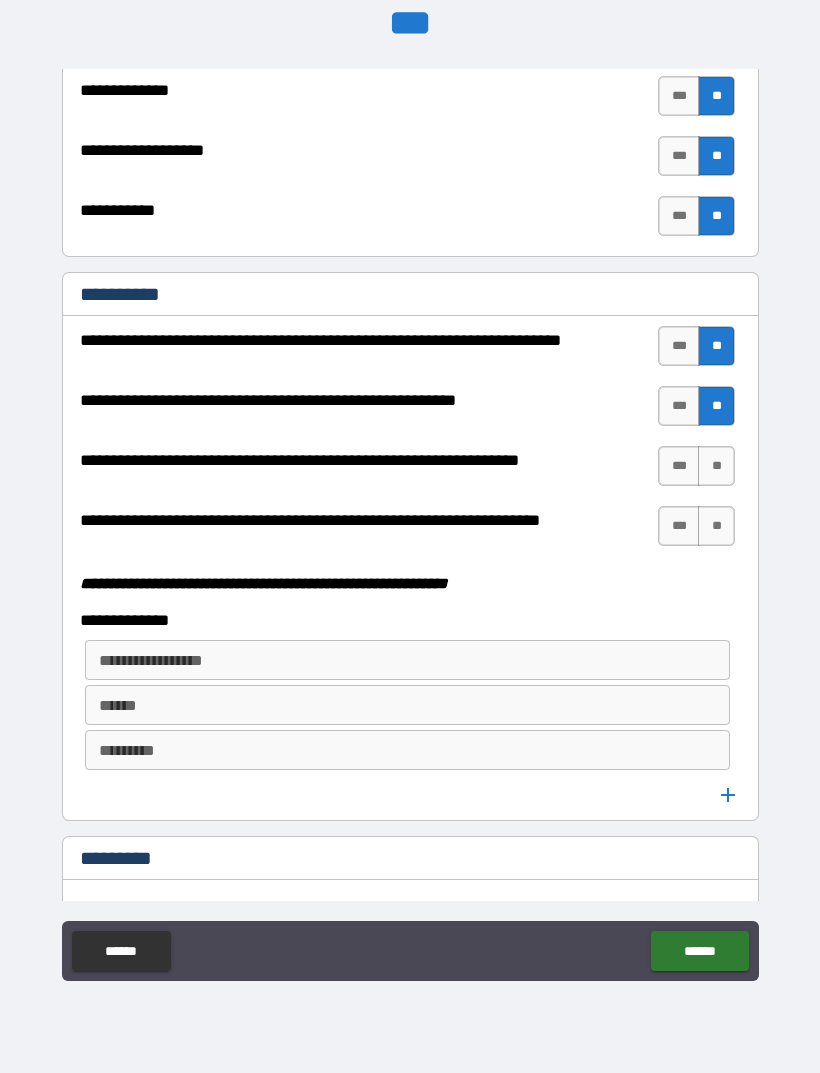 click on "**" at bounding box center (716, 466) 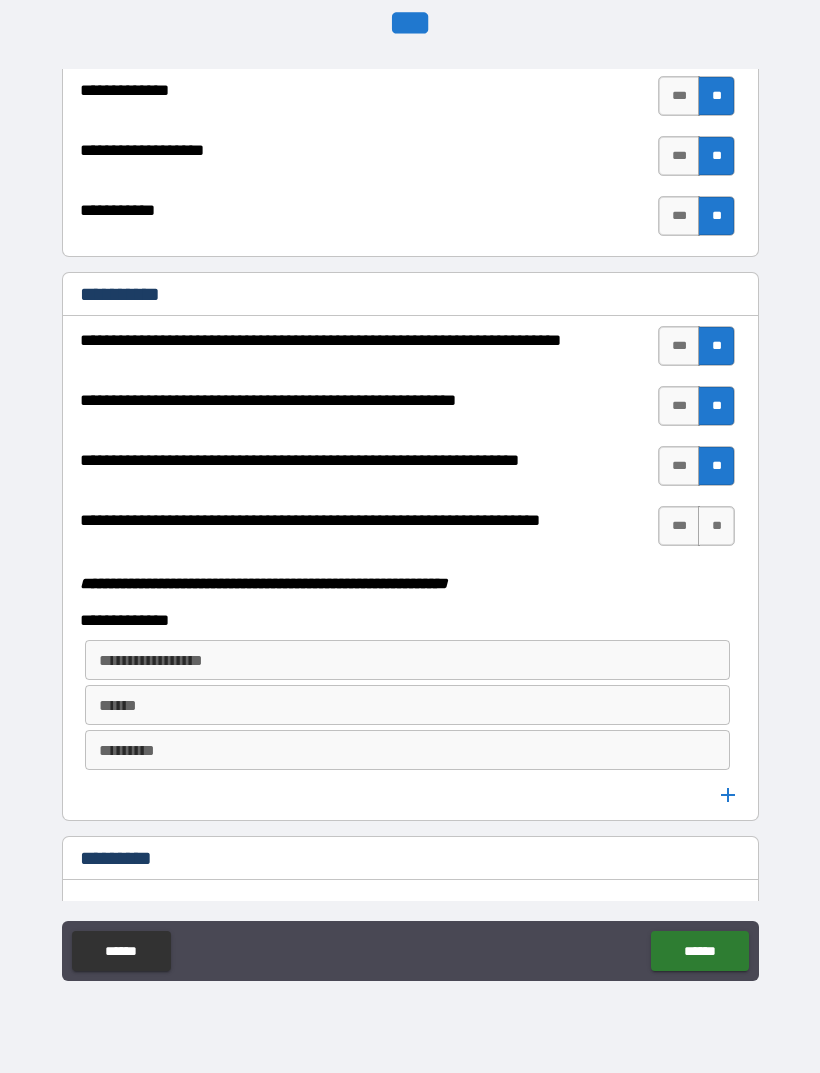click on "***" at bounding box center [679, 526] 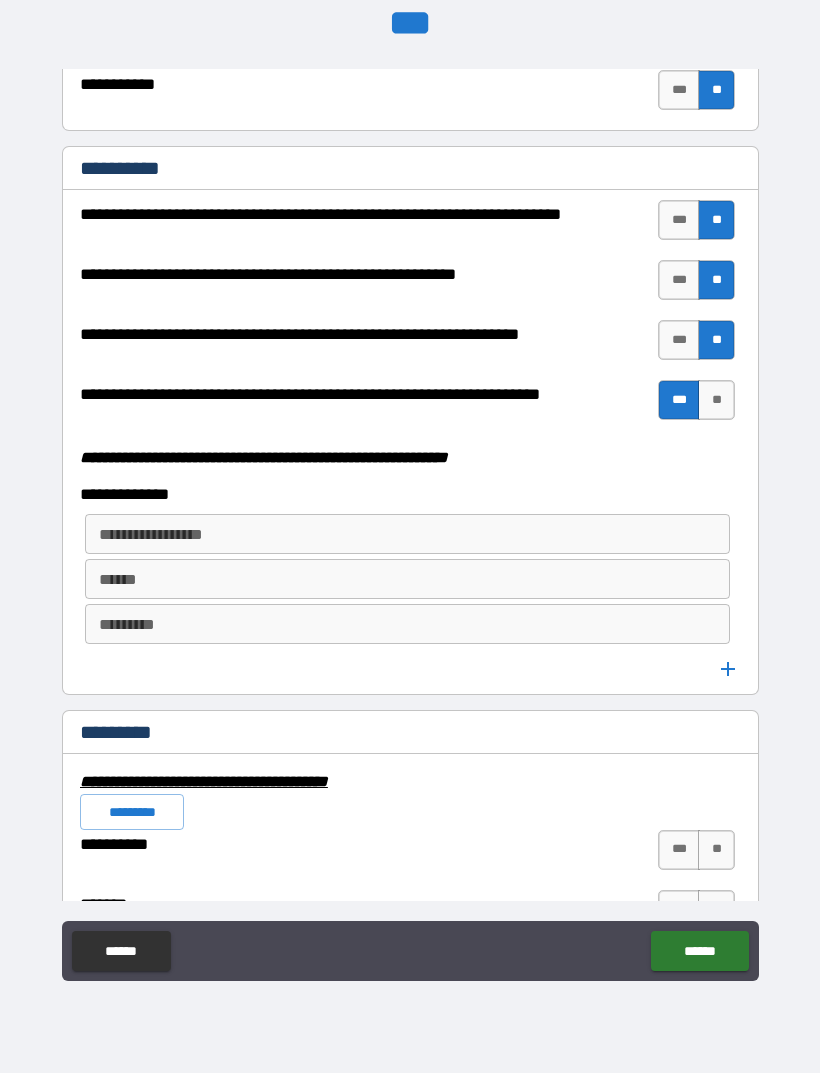 scroll, scrollTop: 5266, scrollLeft: 0, axis: vertical 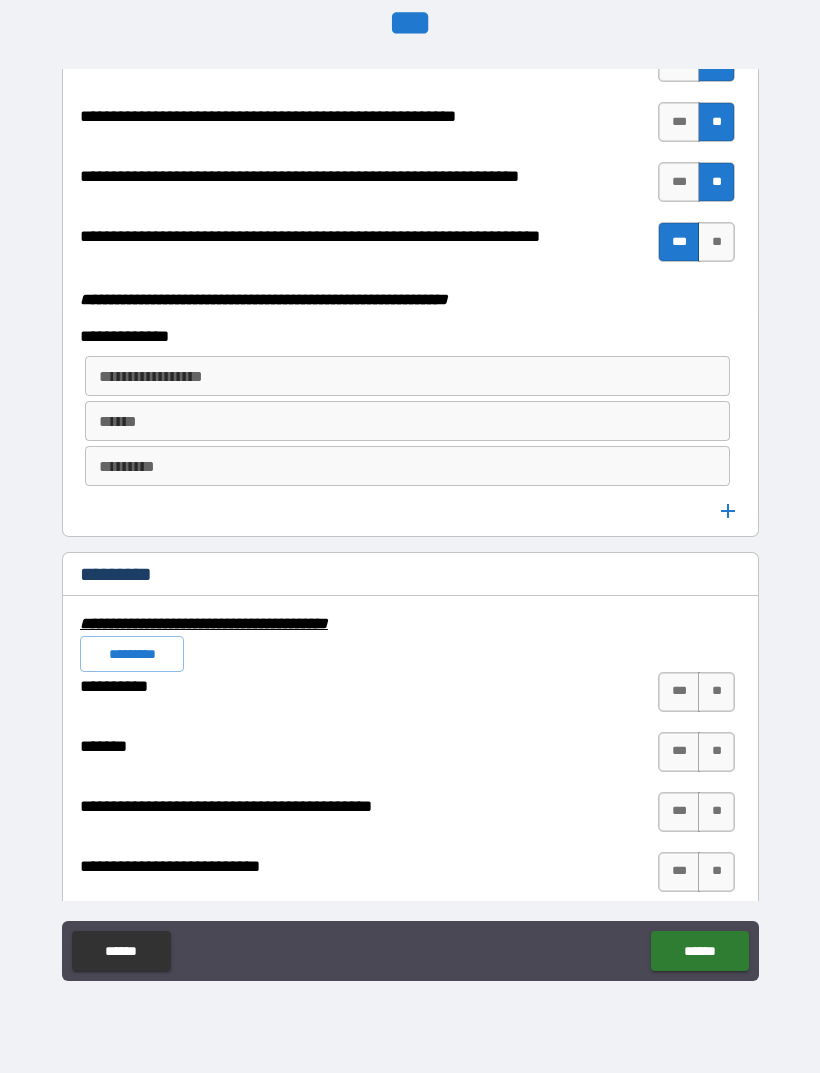 click on "**********" at bounding box center [407, 376] 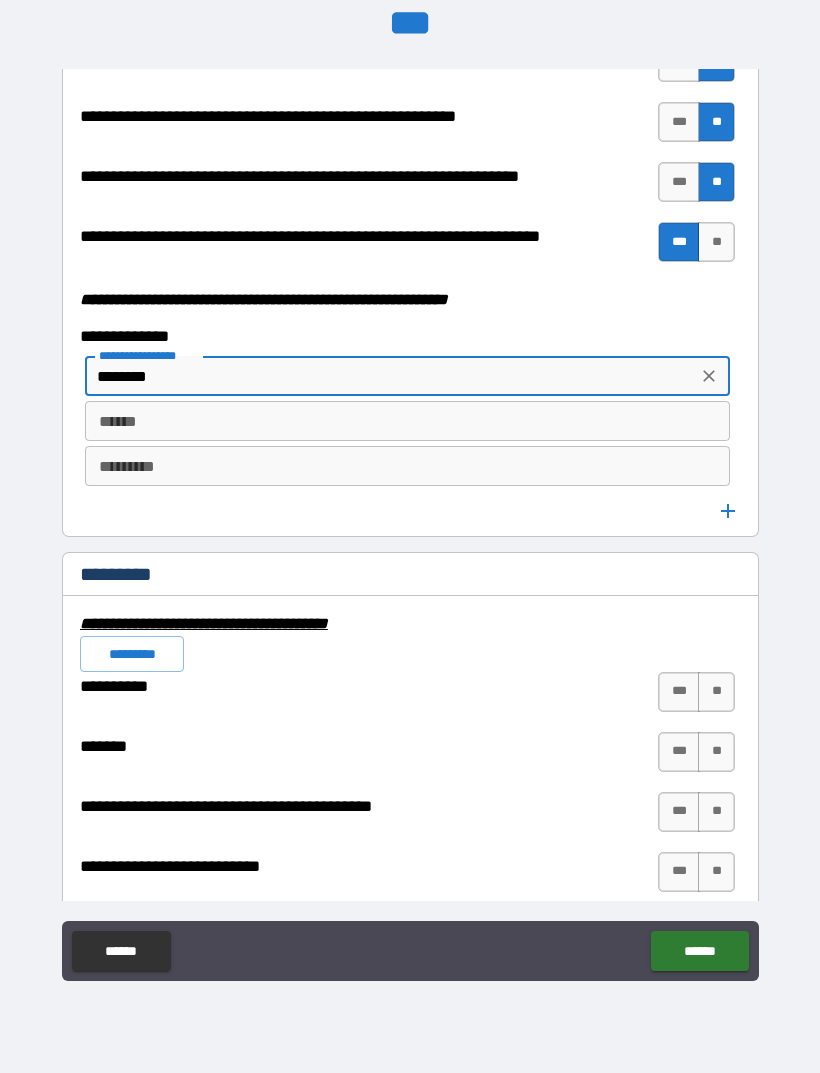 type on "*******" 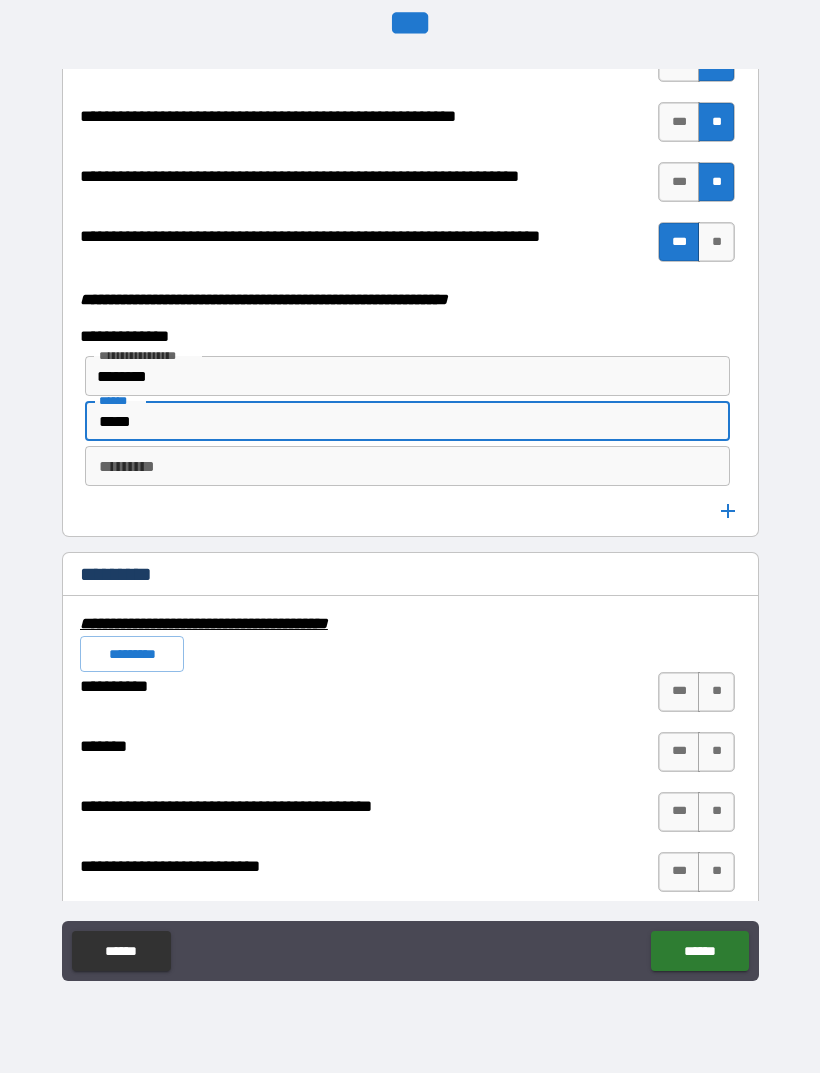 type on "*****" 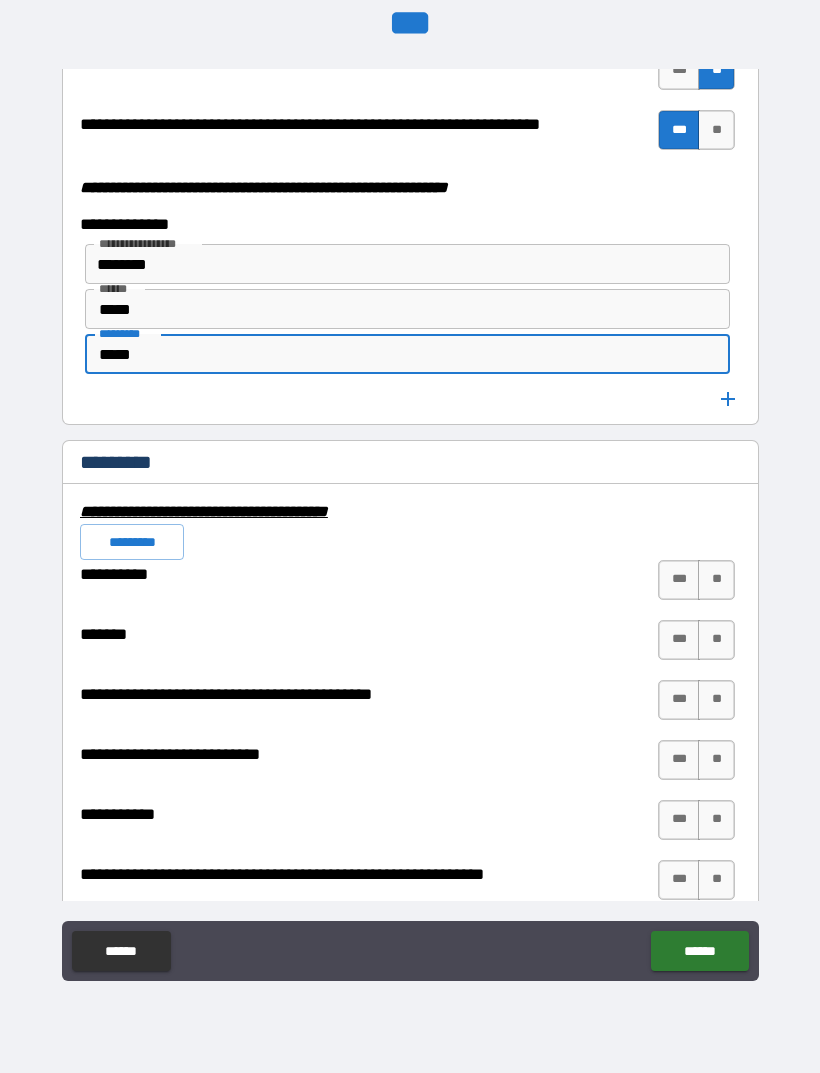 scroll, scrollTop: 5376, scrollLeft: 0, axis: vertical 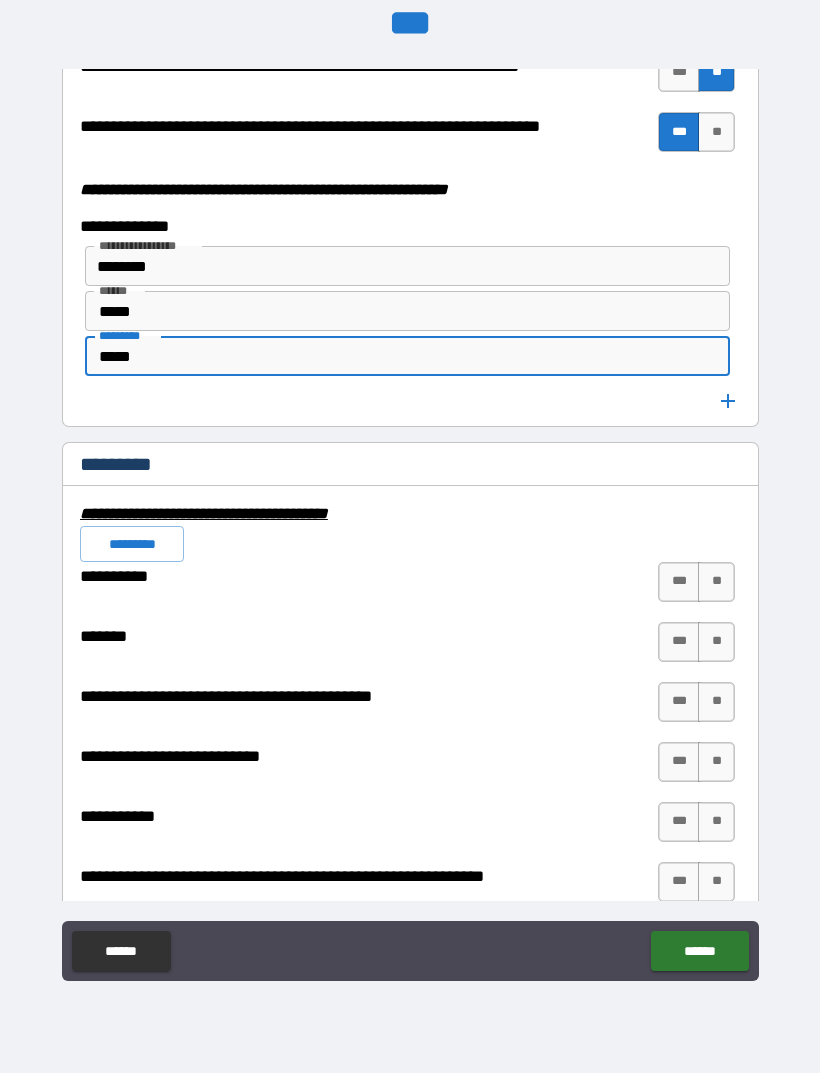type on "*****" 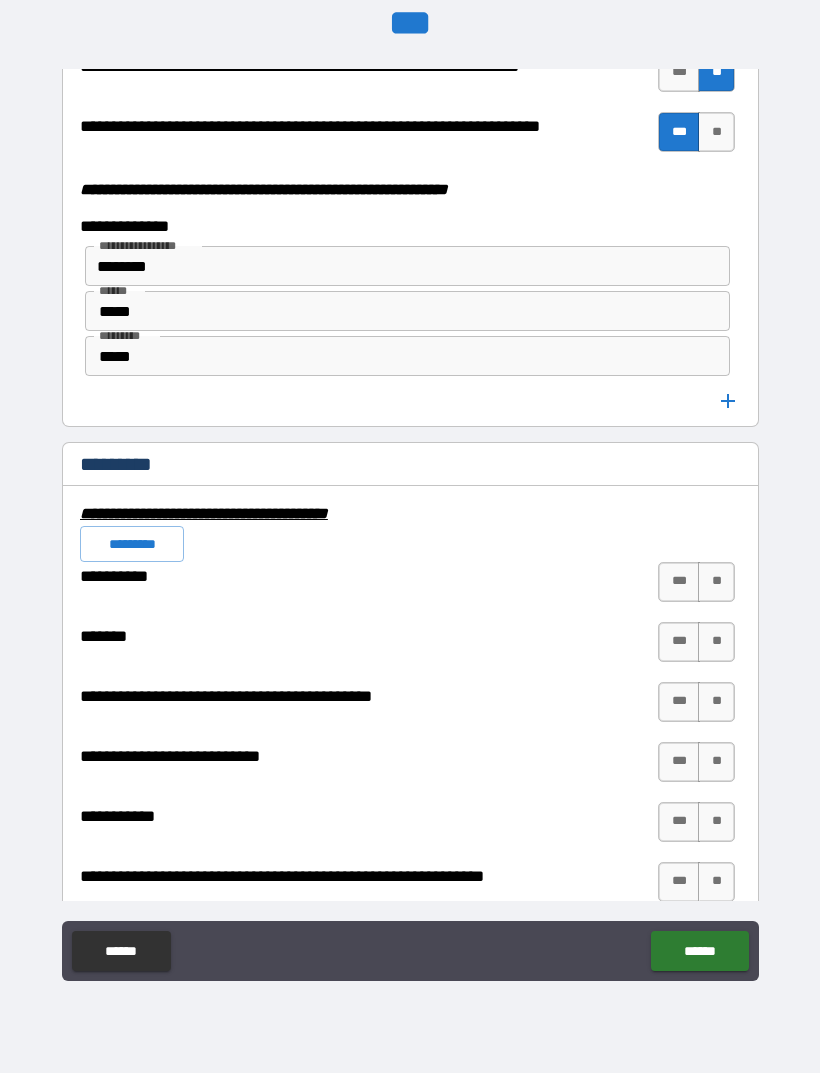 click at bounding box center [728, 401] 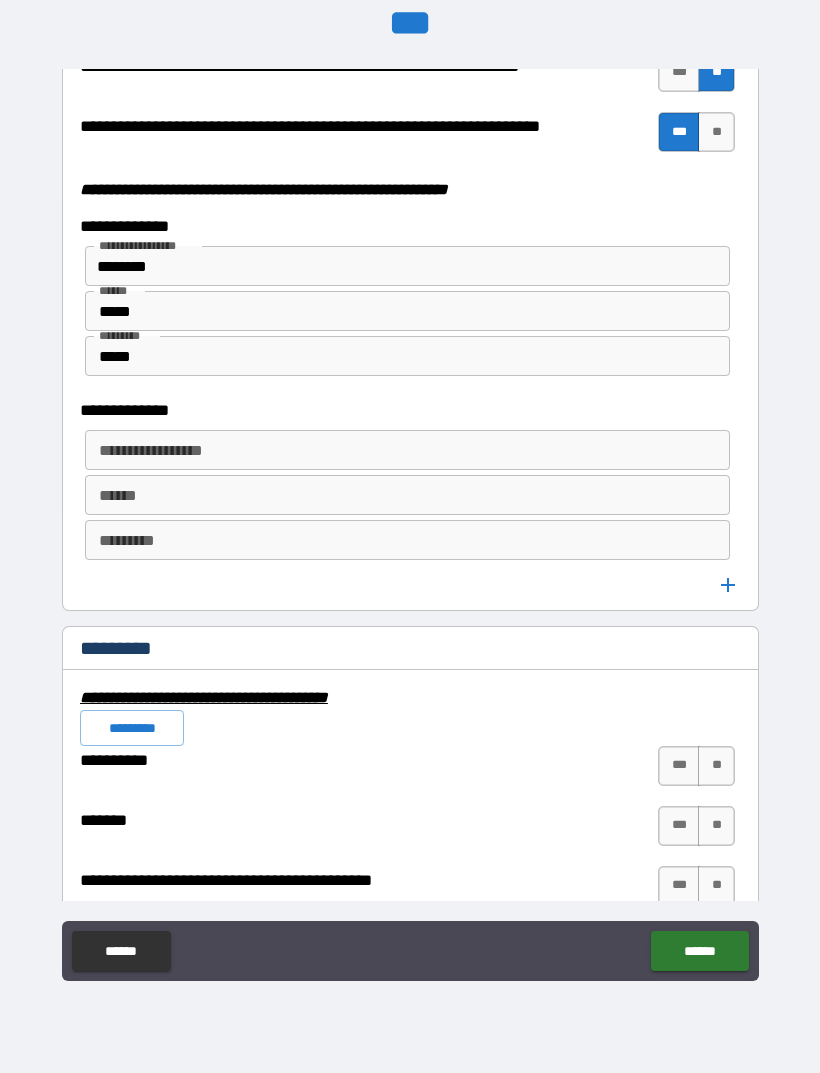 click on "**********" at bounding box center (407, 450) 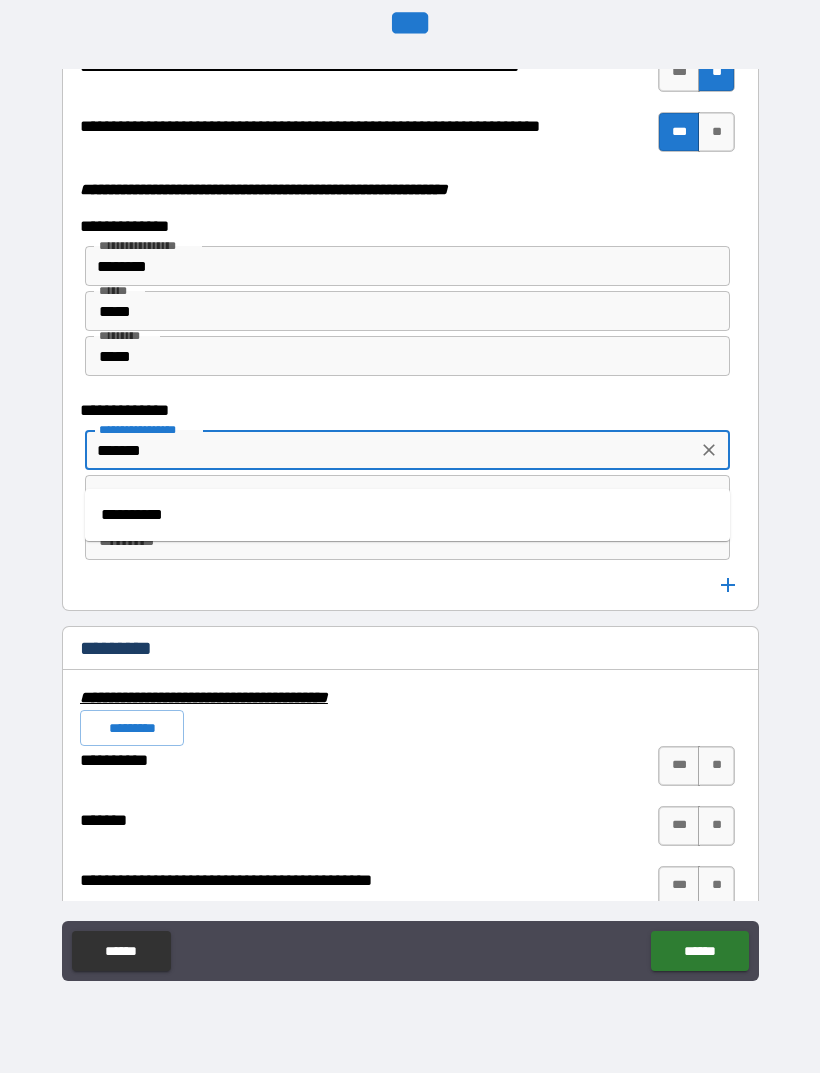 click on "**********" at bounding box center [407, 515] 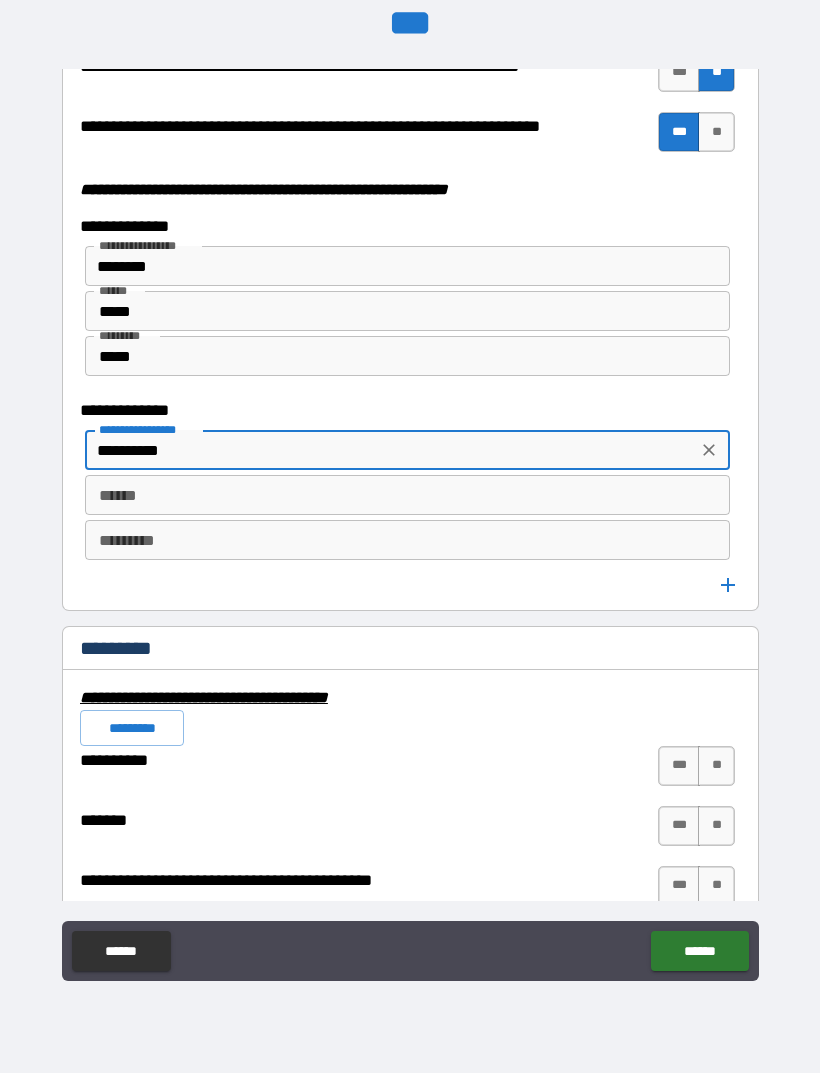click on "****** ******" at bounding box center (407, 495) 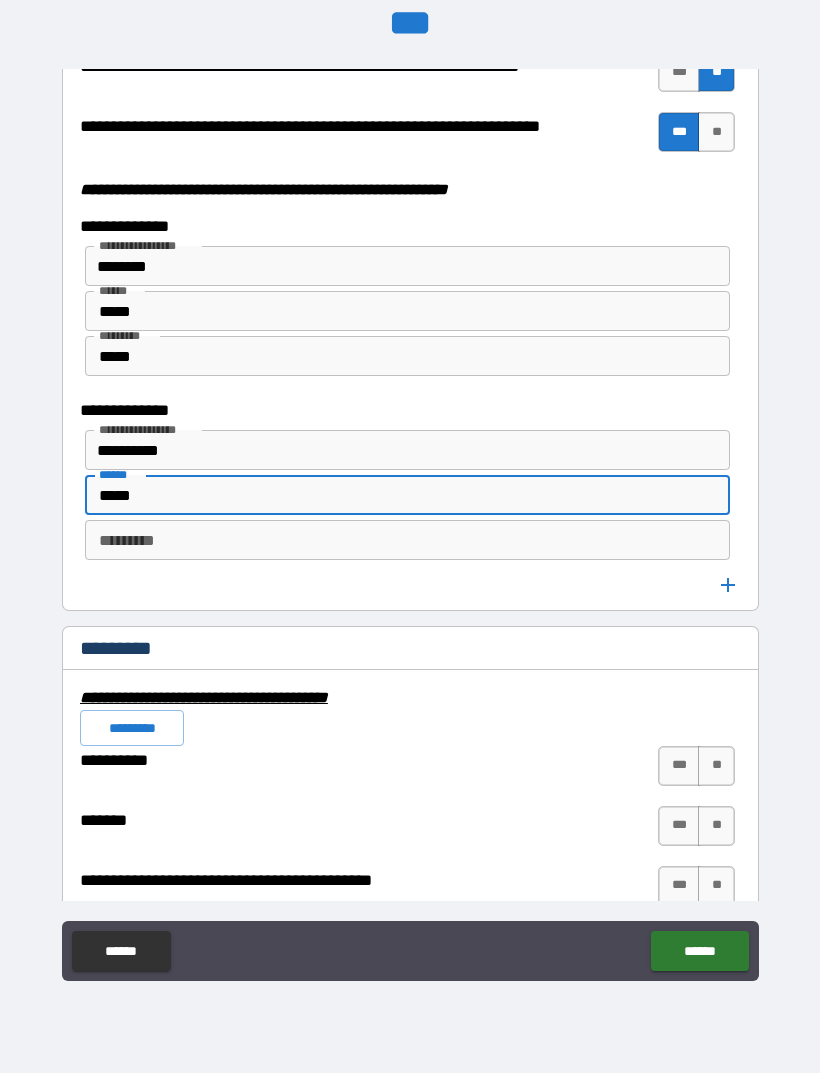type on "*****" 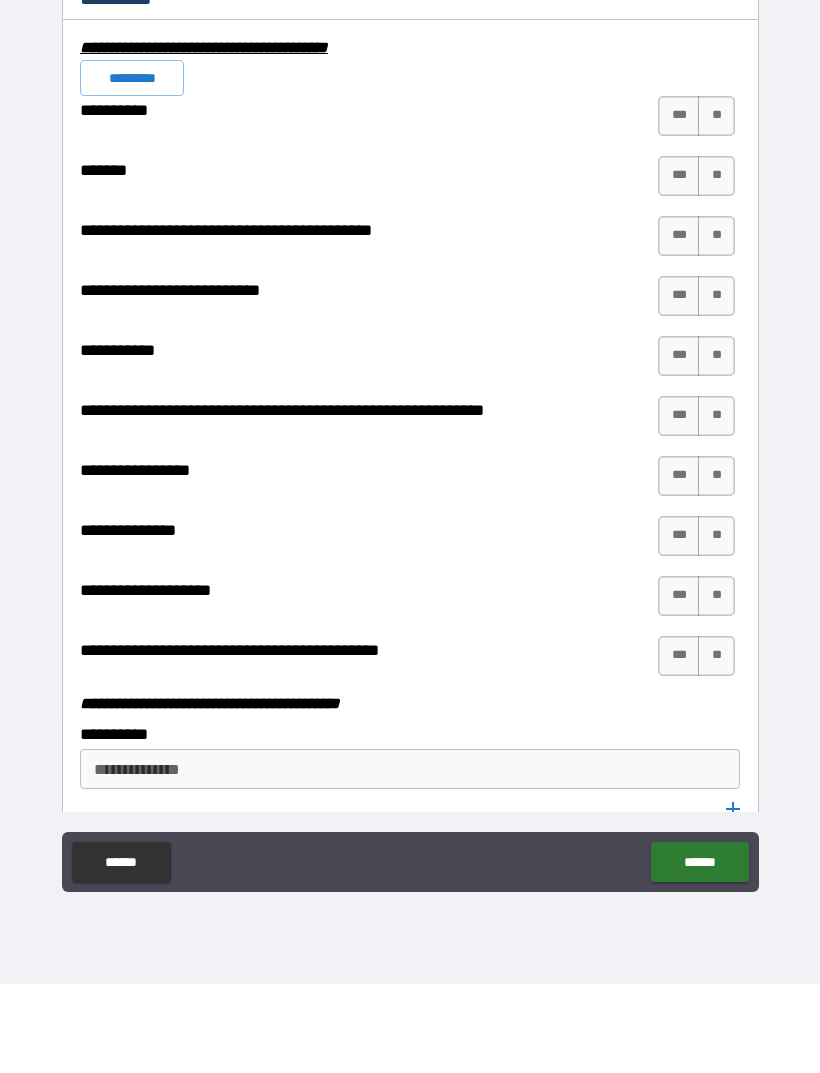 scroll, scrollTop: 5937, scrollLeft: 0, axis: vertical 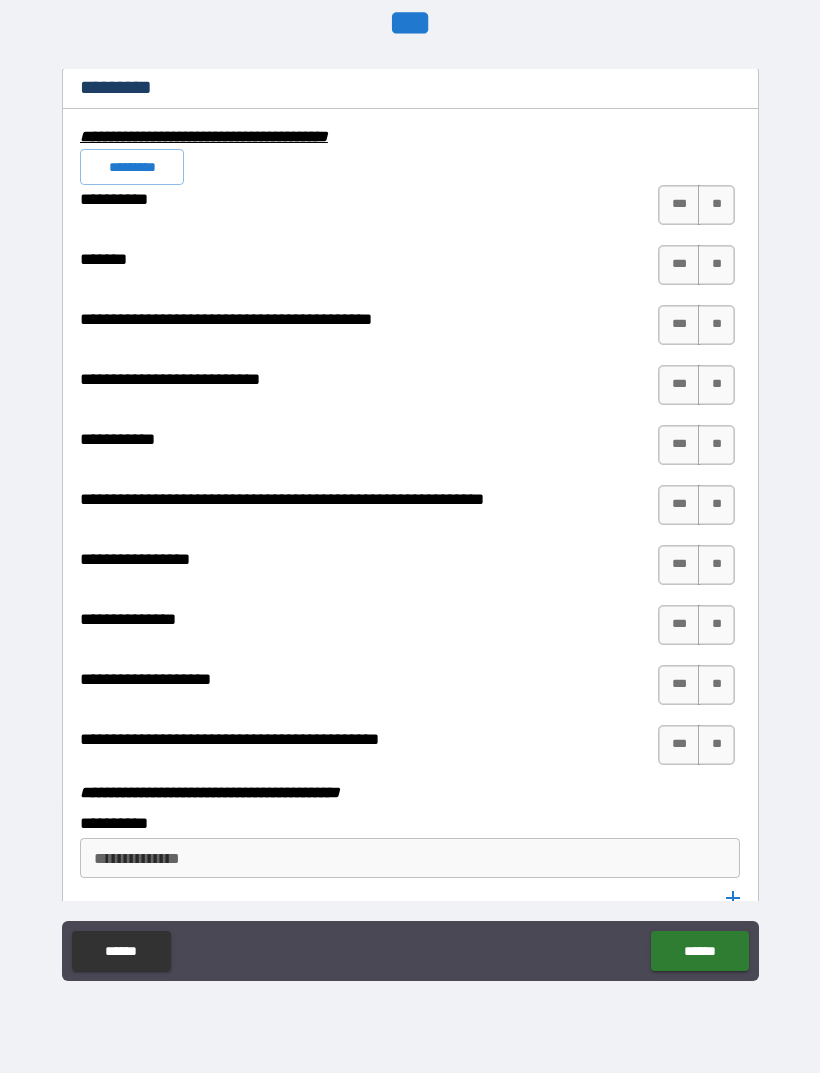 click on "**" at bounding box center [716, 265] 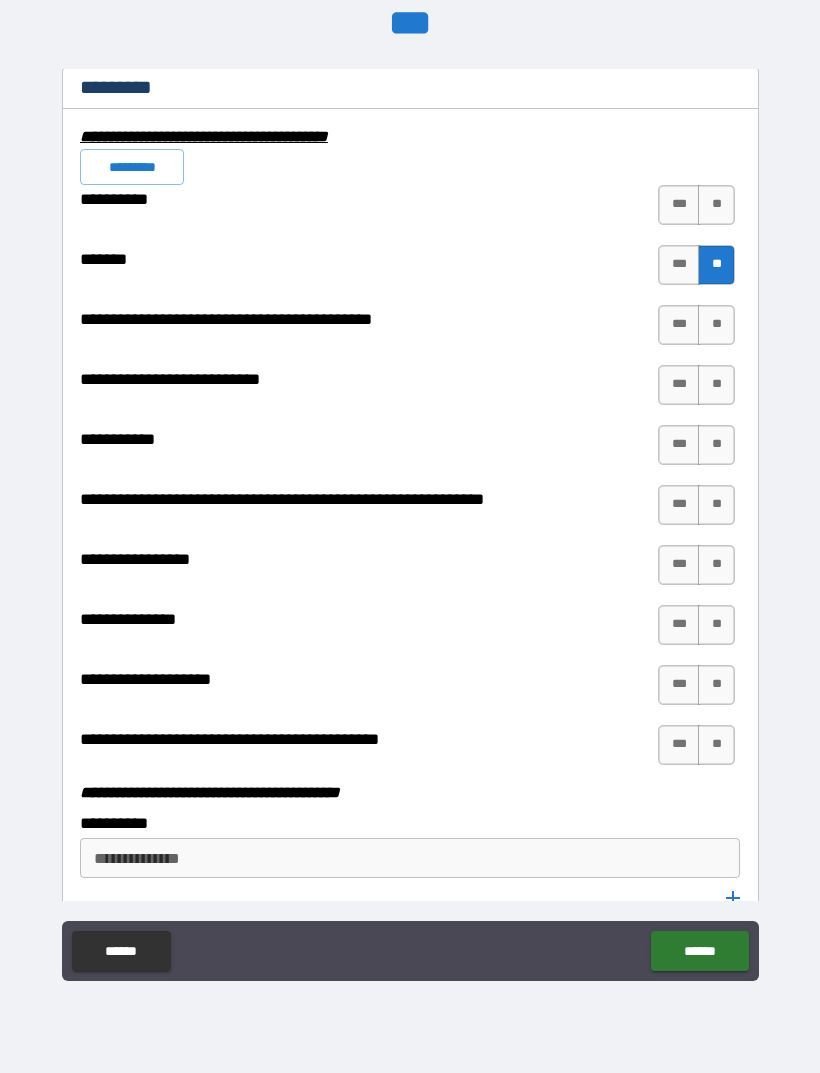 click on "**" at bounding box center (716, 205) 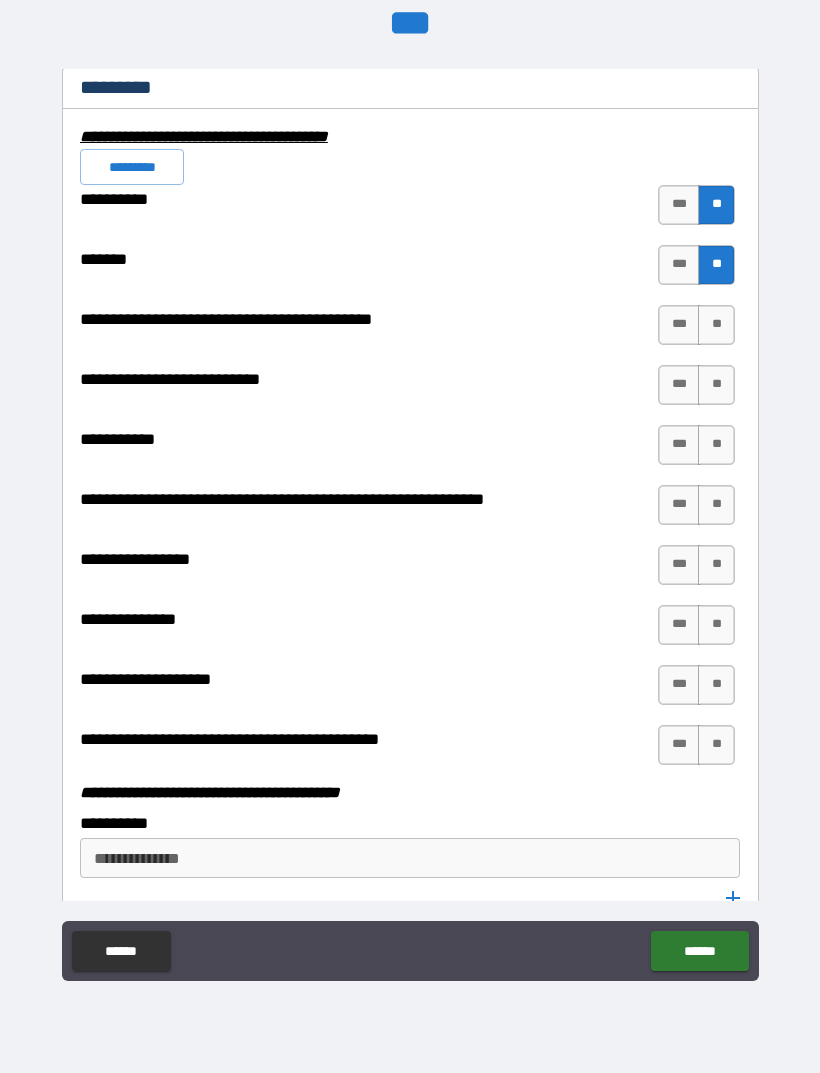 click on "**" at bounding box center (716, 325) 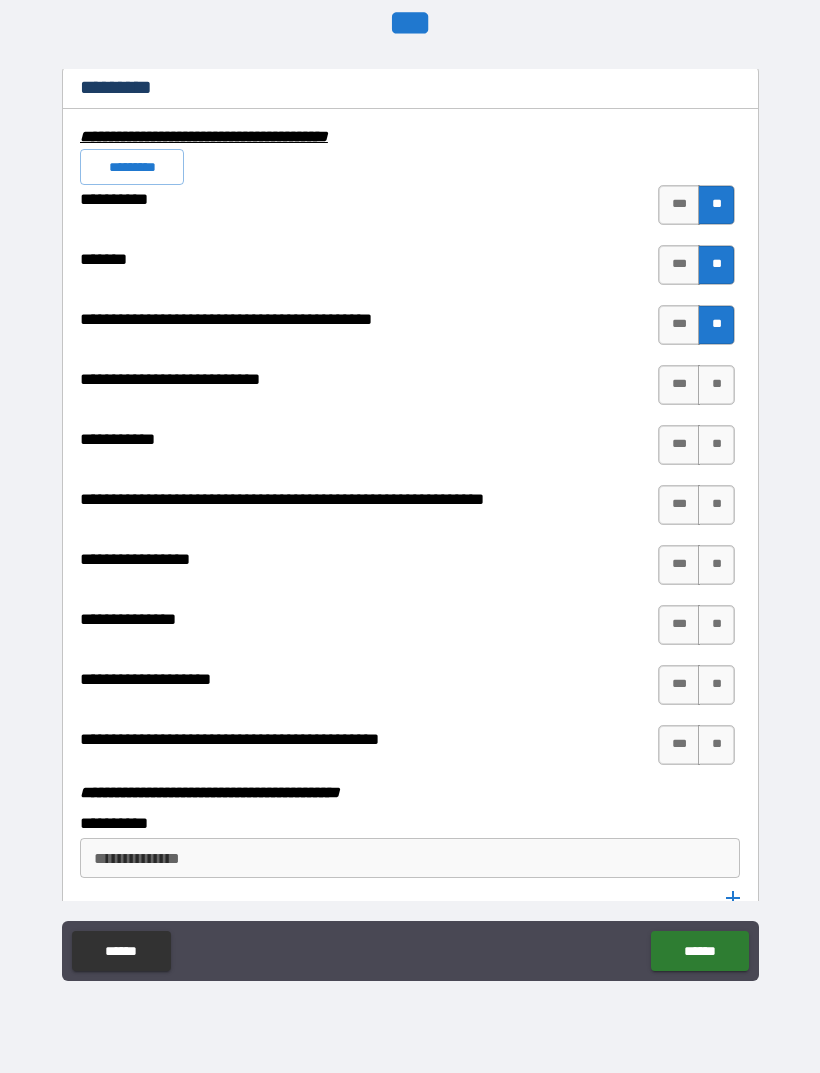 click on "**" at bounding box center (716, 385) 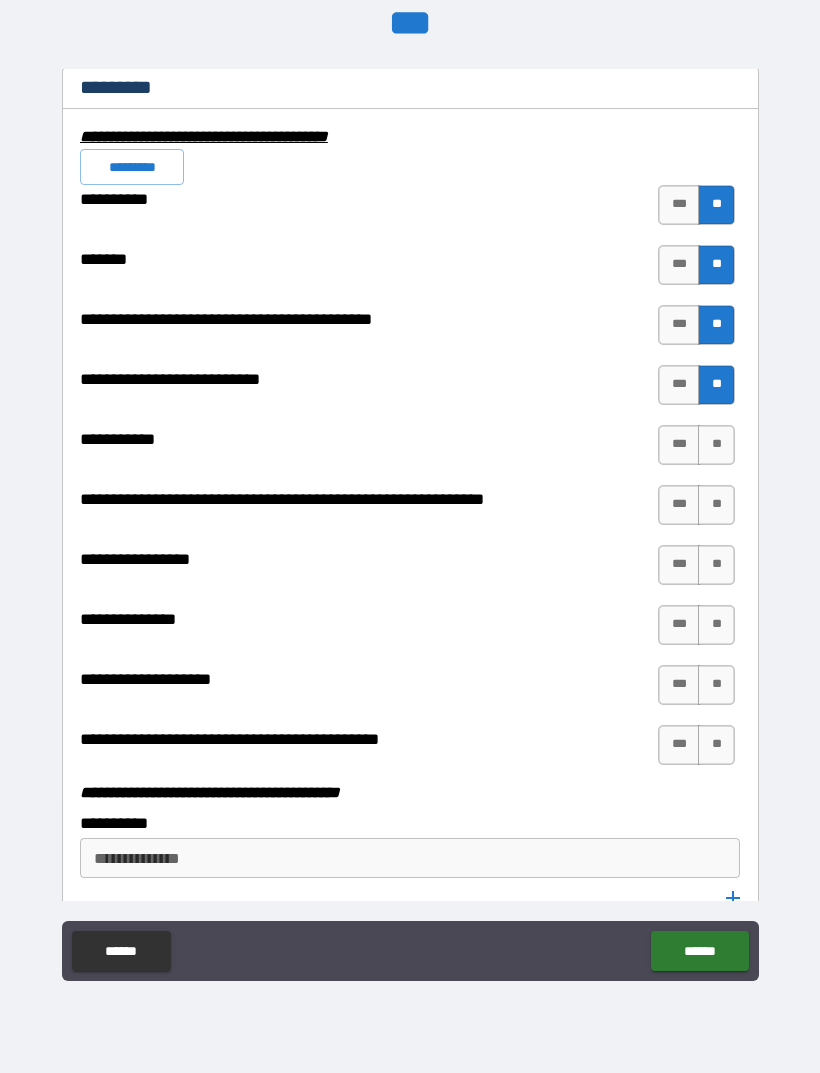click on "**" at bounding box center (716, 445) 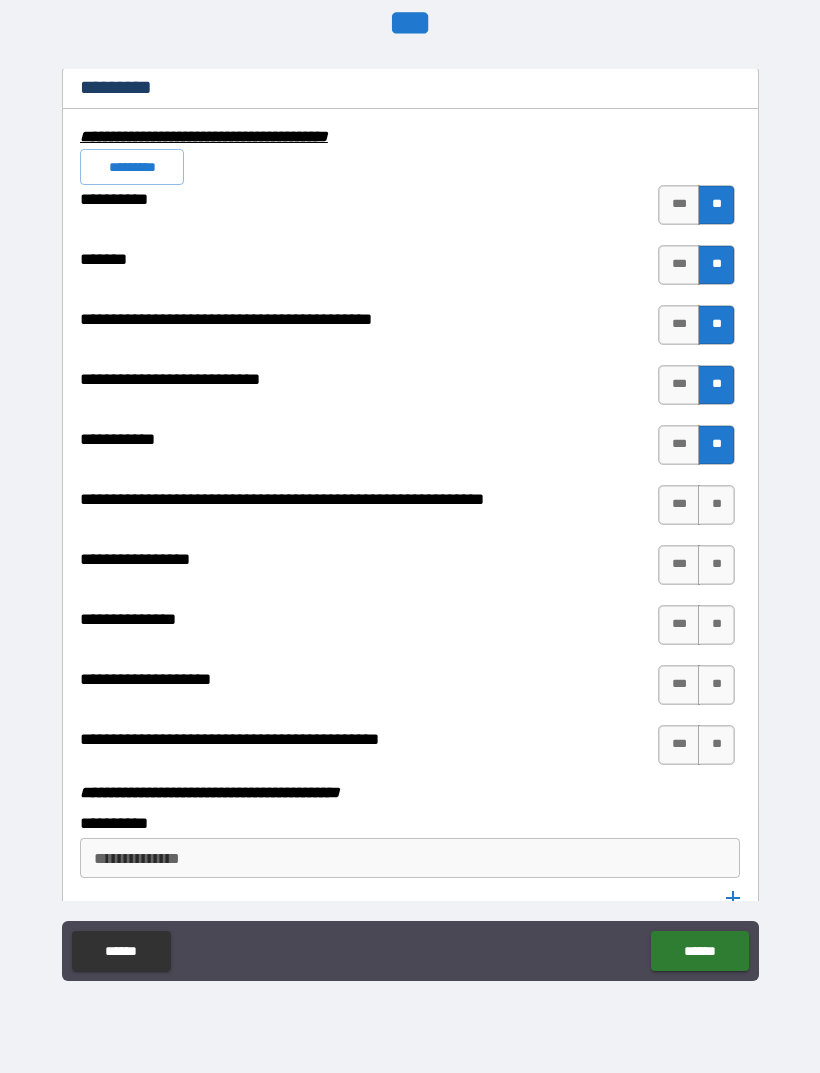 click on "**" at bounding box center (716, 505) 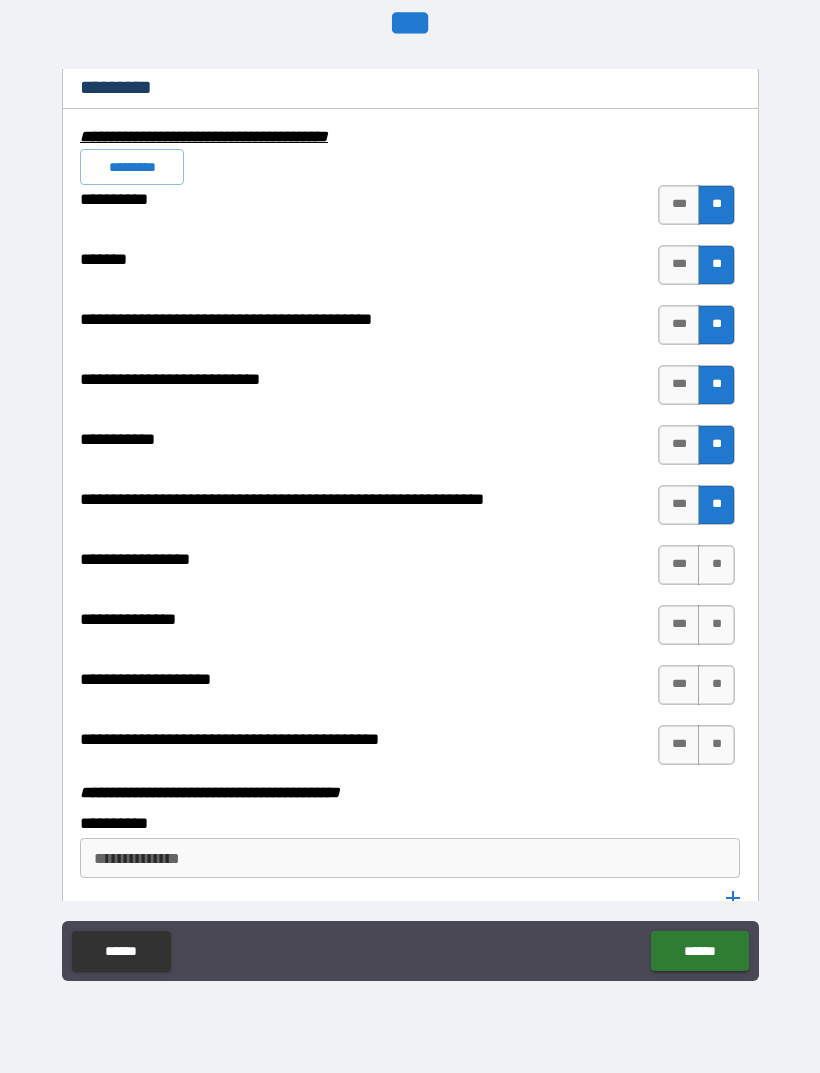 click on "**" at bounding box center [716, 565] 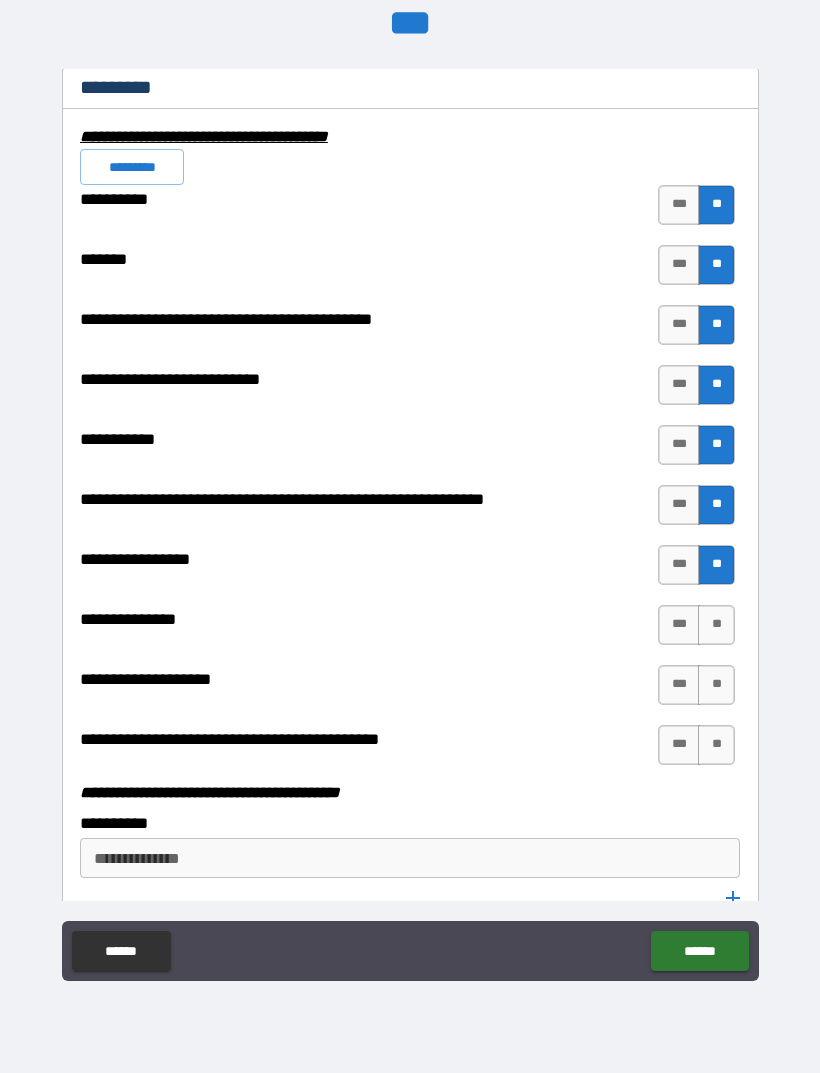 click on "***" at bounding box center (679, 565) 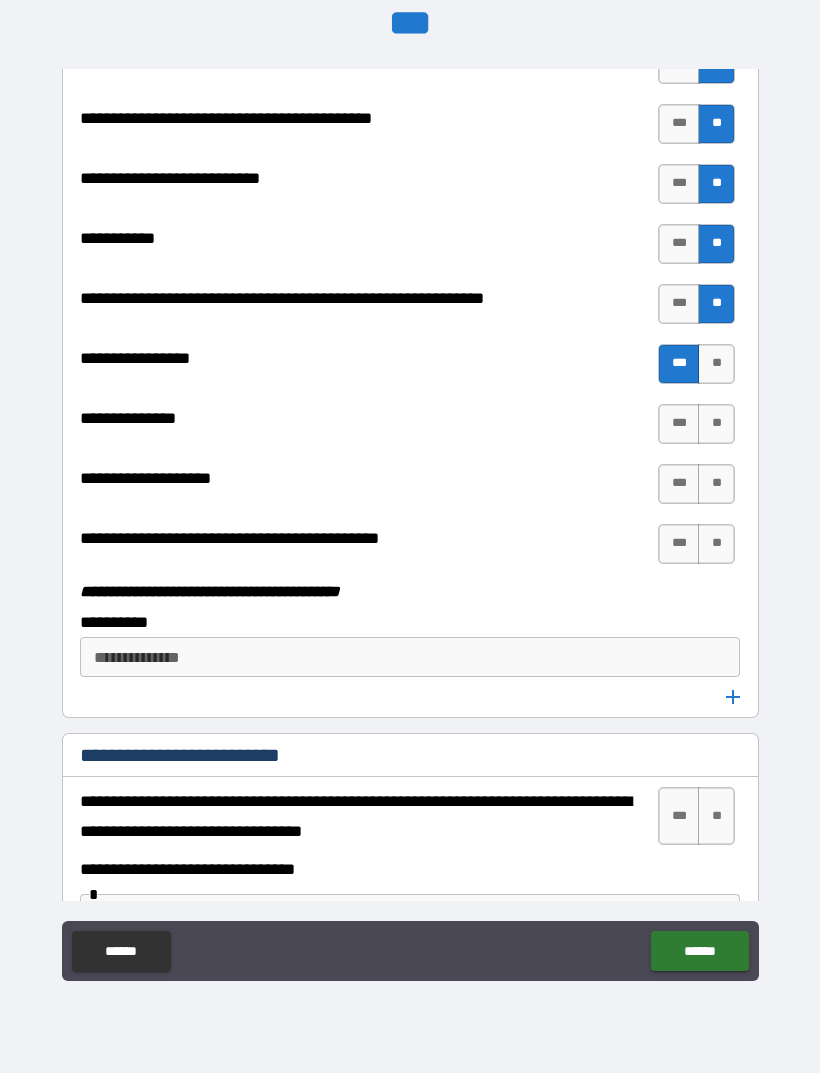 scroll, scrollTop: 6150, scrollLeft: 0, axis: vertical 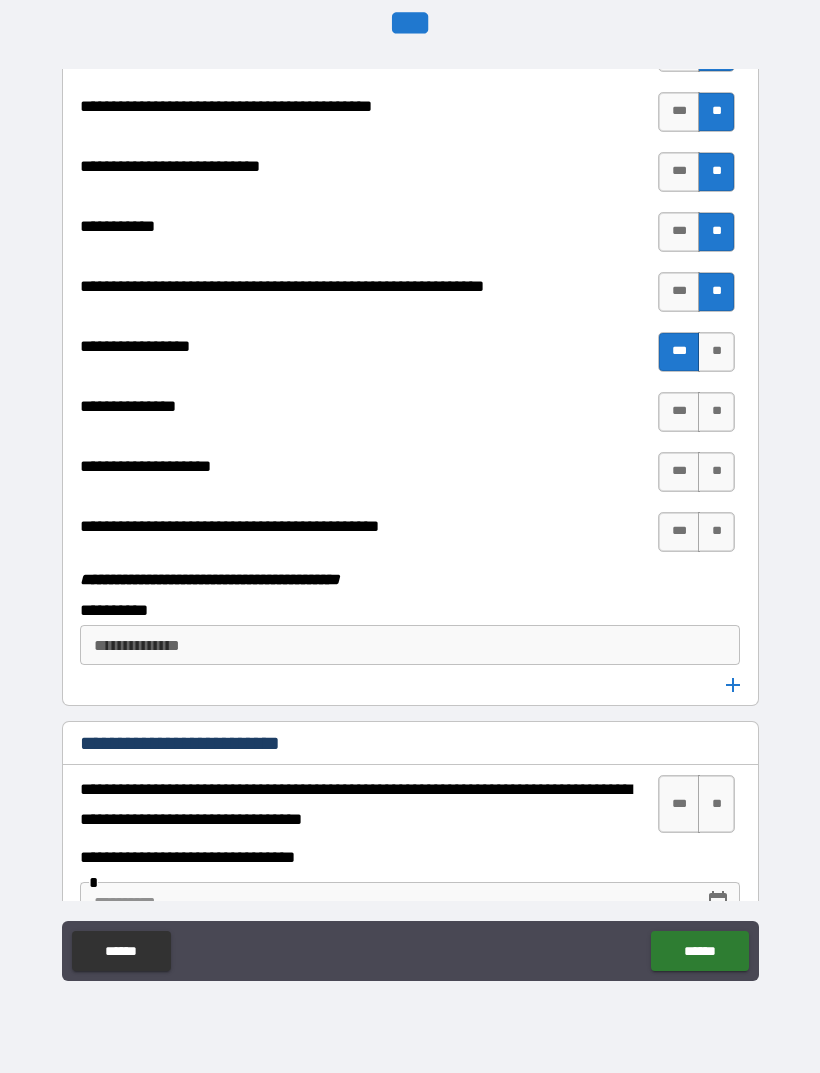 click on "**" at bounding box center [716, 412] 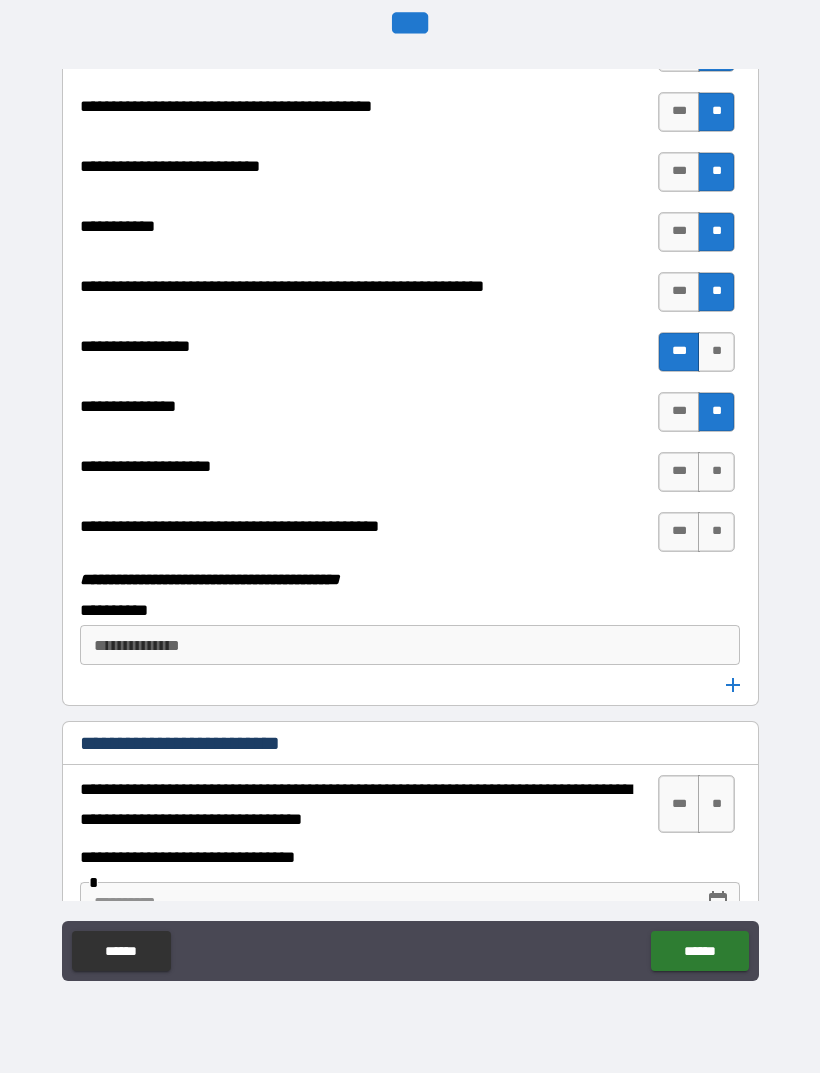 click on "**" at bounding box center [716, 472] 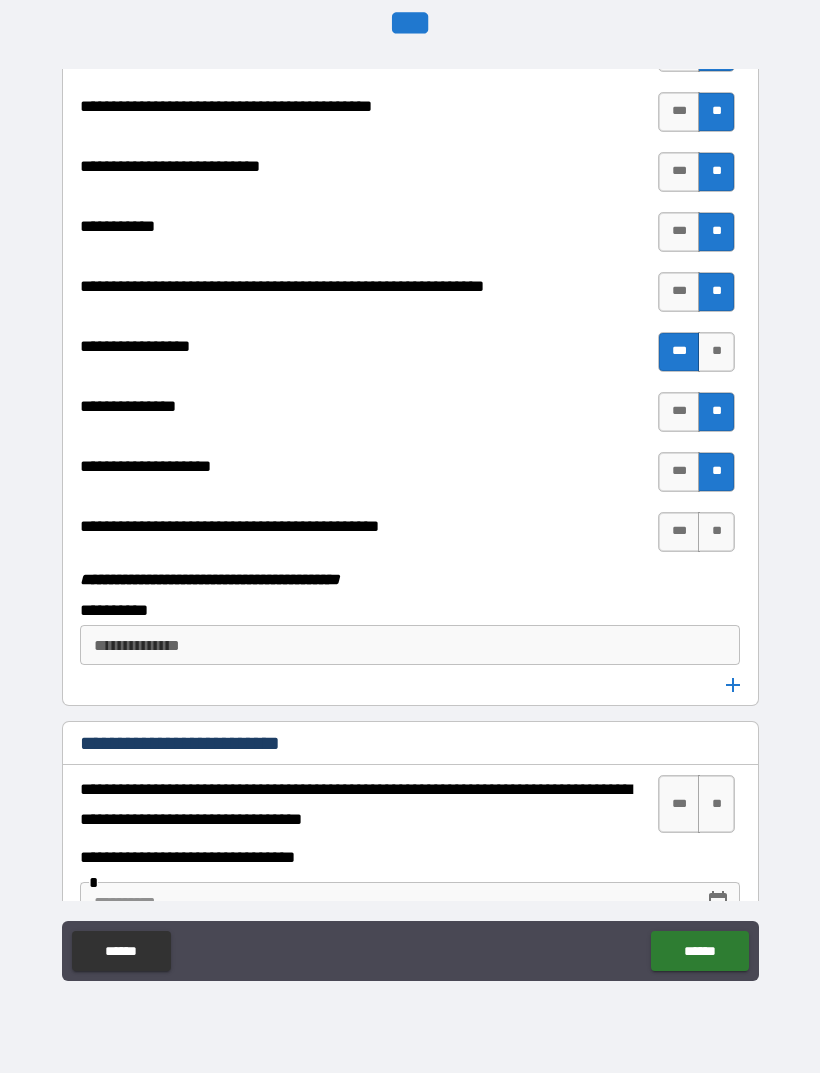 click on "***" at bounding box center [679, 472] 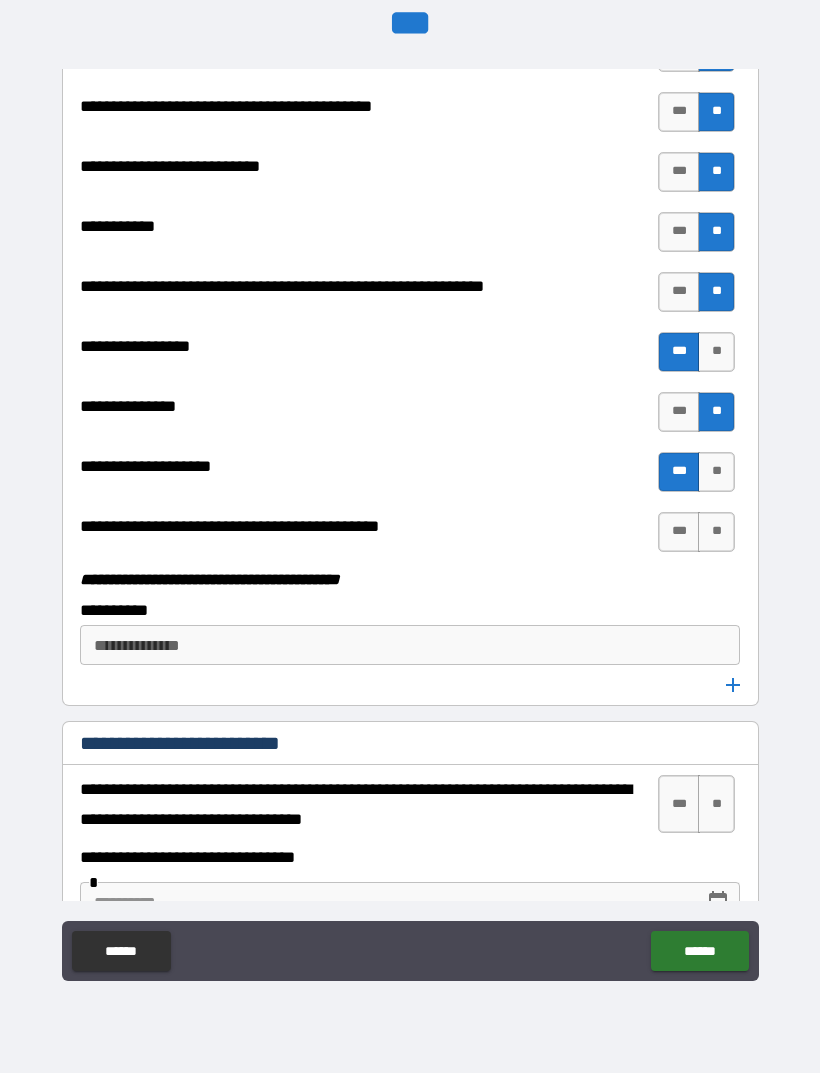 click on "**" at bounding box center (716, 532) 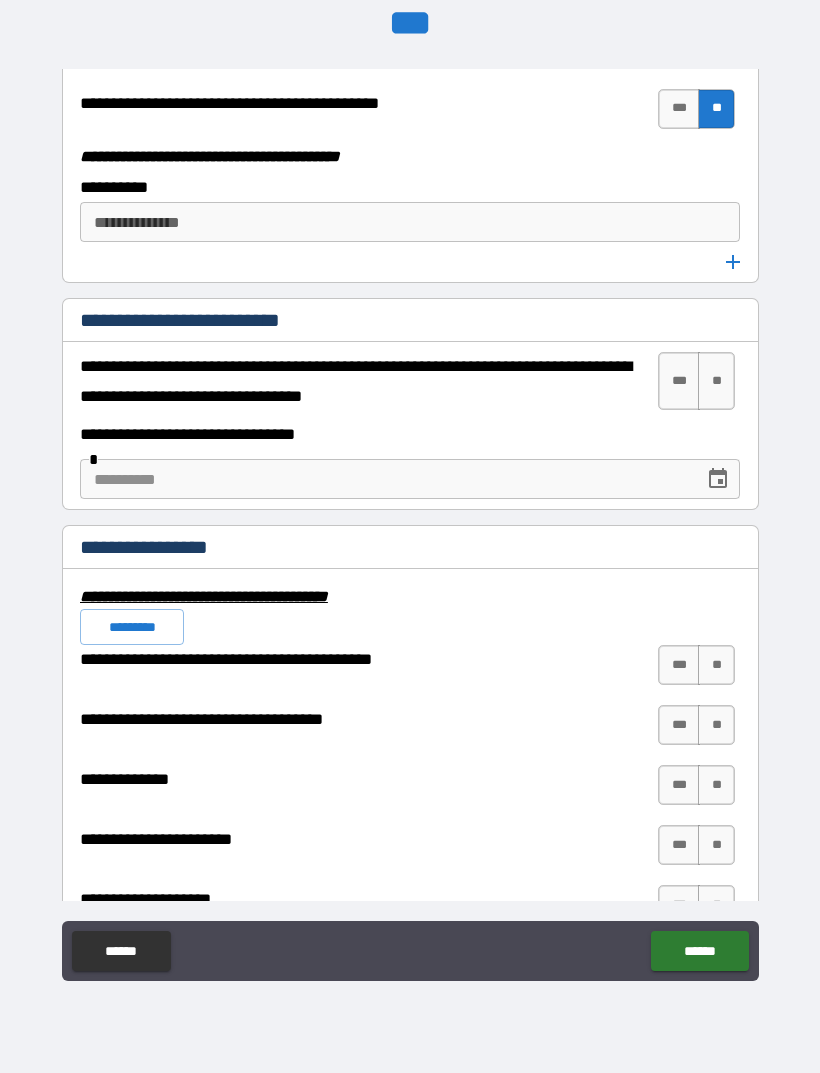 scroll, scrollTop: 6578, scrollLeft: 0, axis: vertical 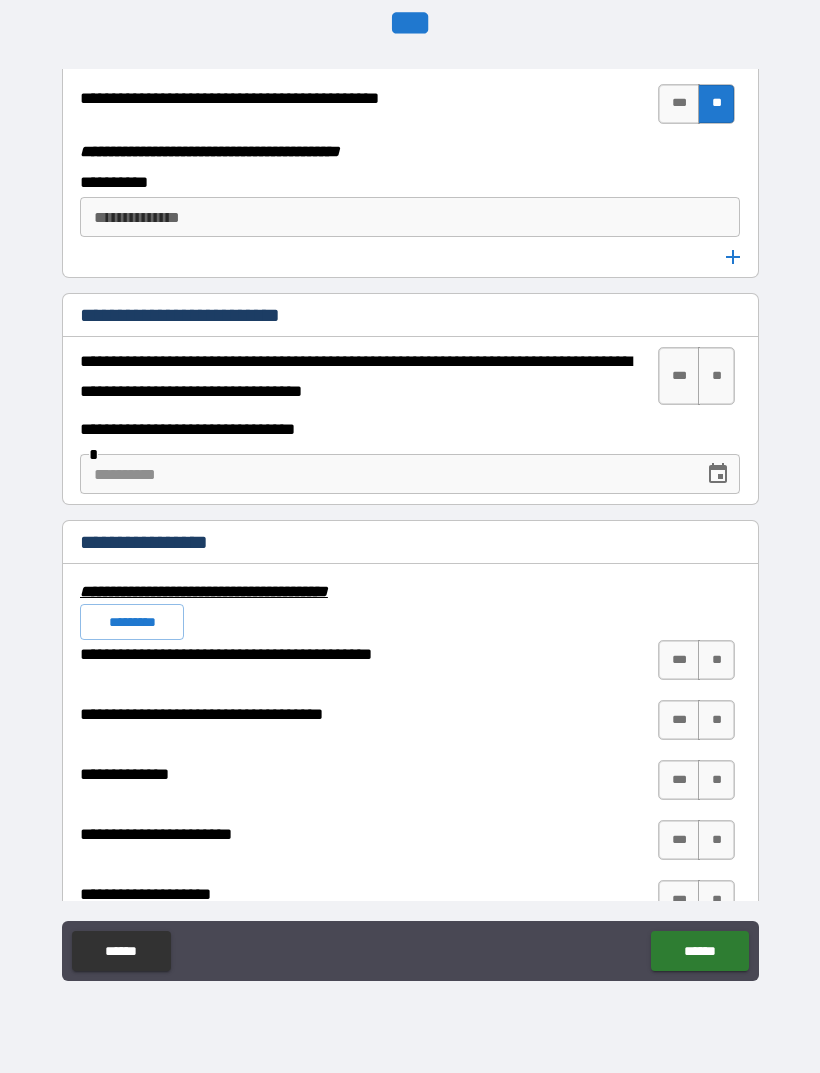 click on "**" at bounding box center (716, 376) 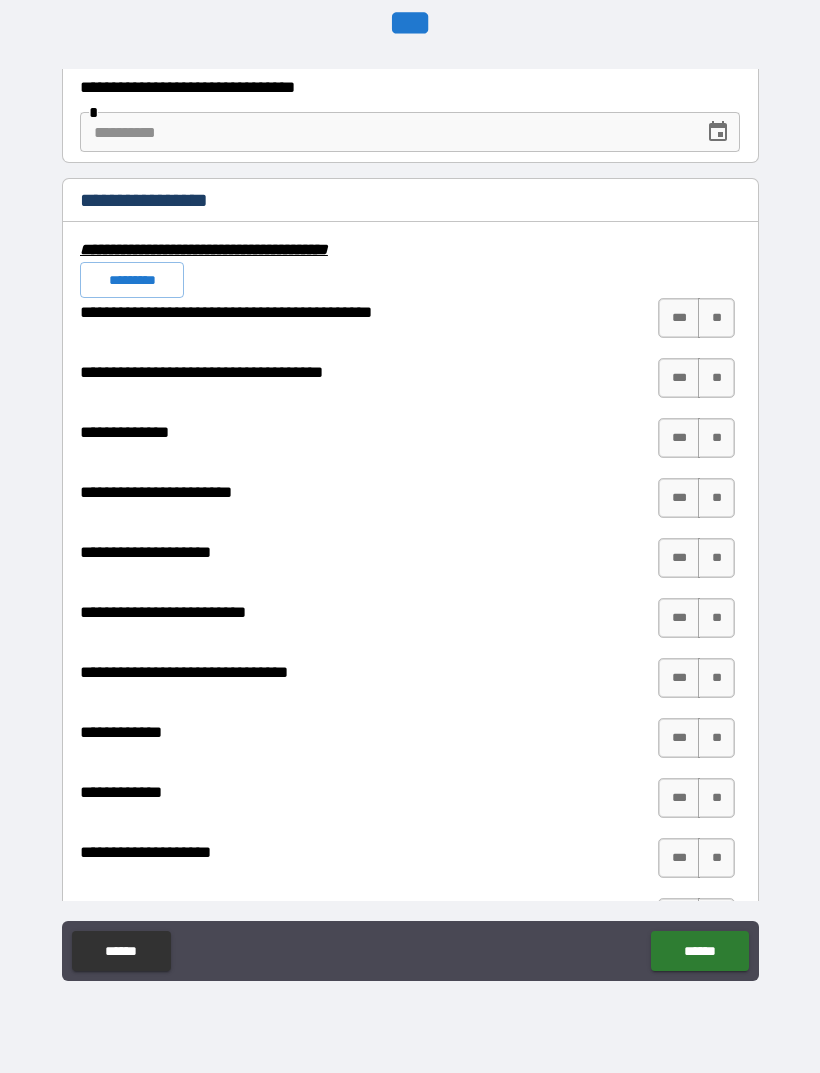 scroll, scrollTop: 6930, scrollLeft: 0, axis: vertical 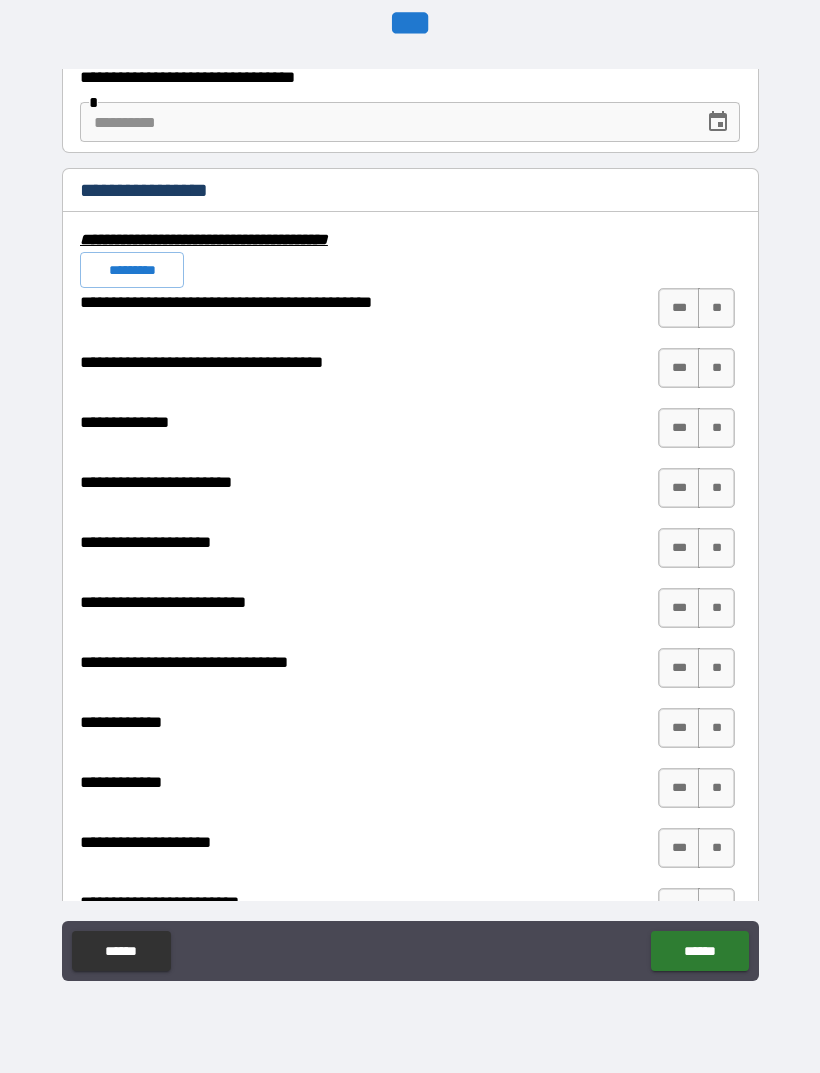 click on "**********" at bounding box center [410, 708] 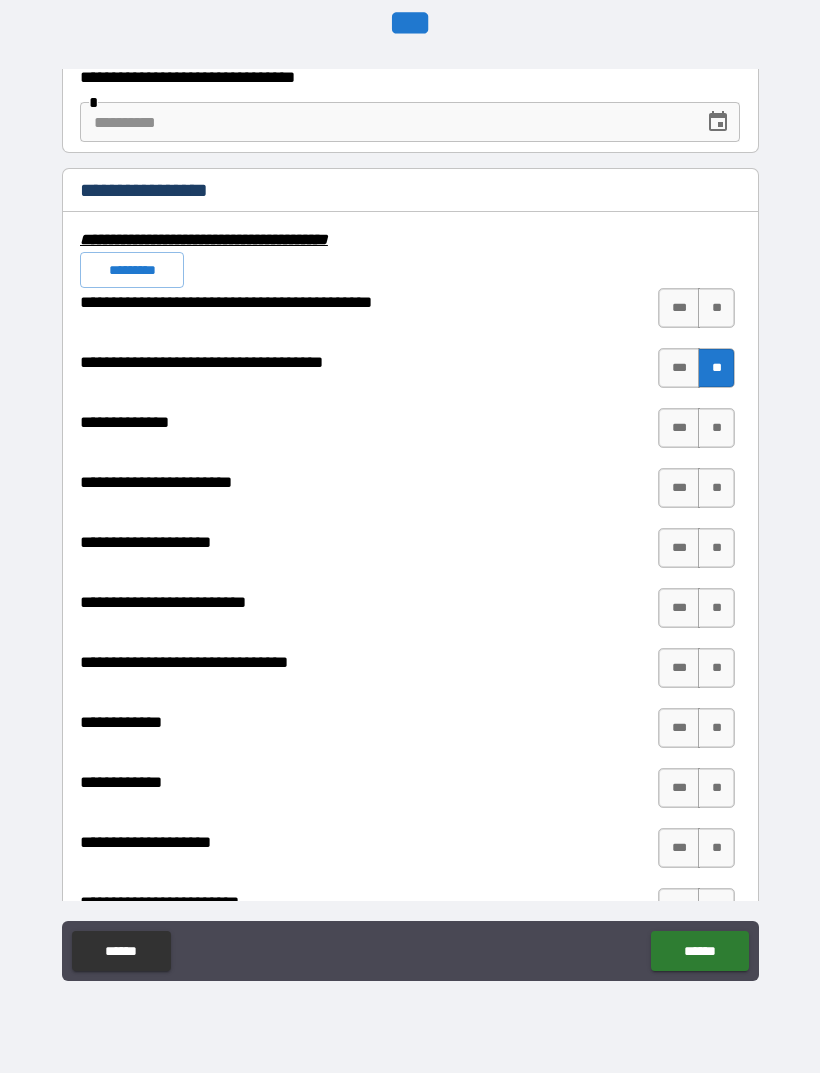 click on "**" at bounding box center [716, 308] 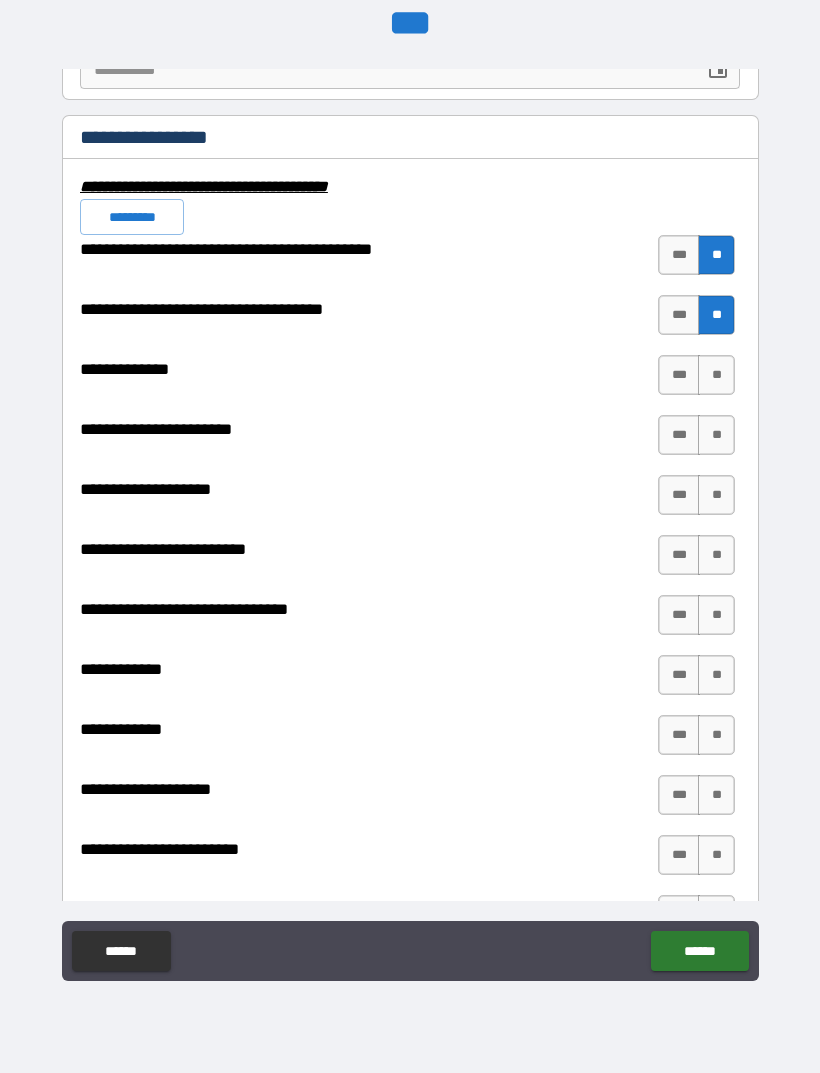 scroll, scrollTop: 7006, scrollLeft: 0, axis: vertical 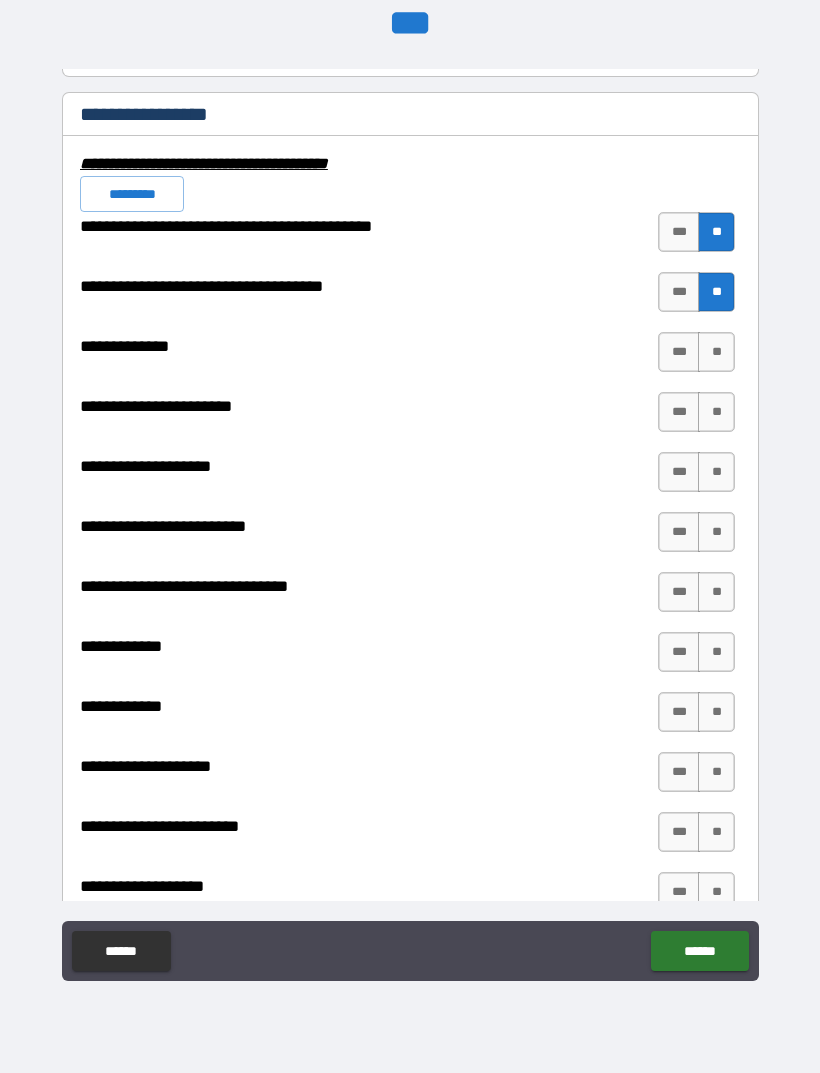click on "**" at bounding box center (716, 352) 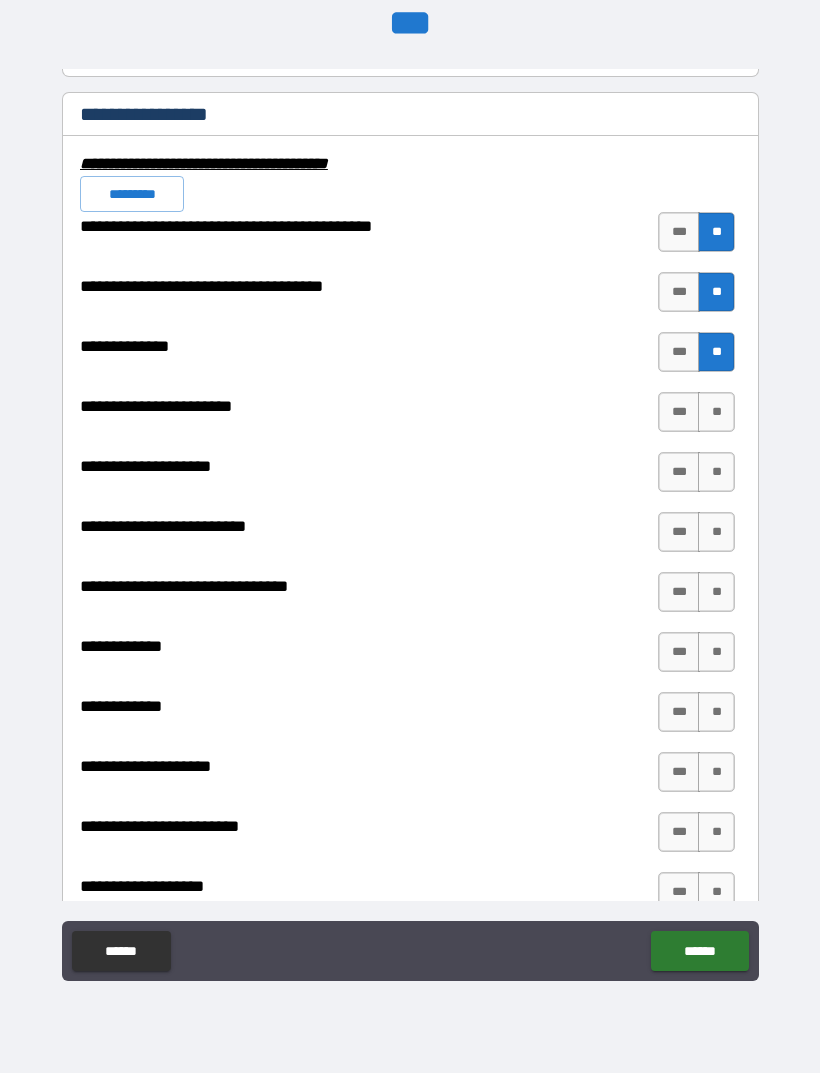 click on "**" at bounding box center [716, 412] 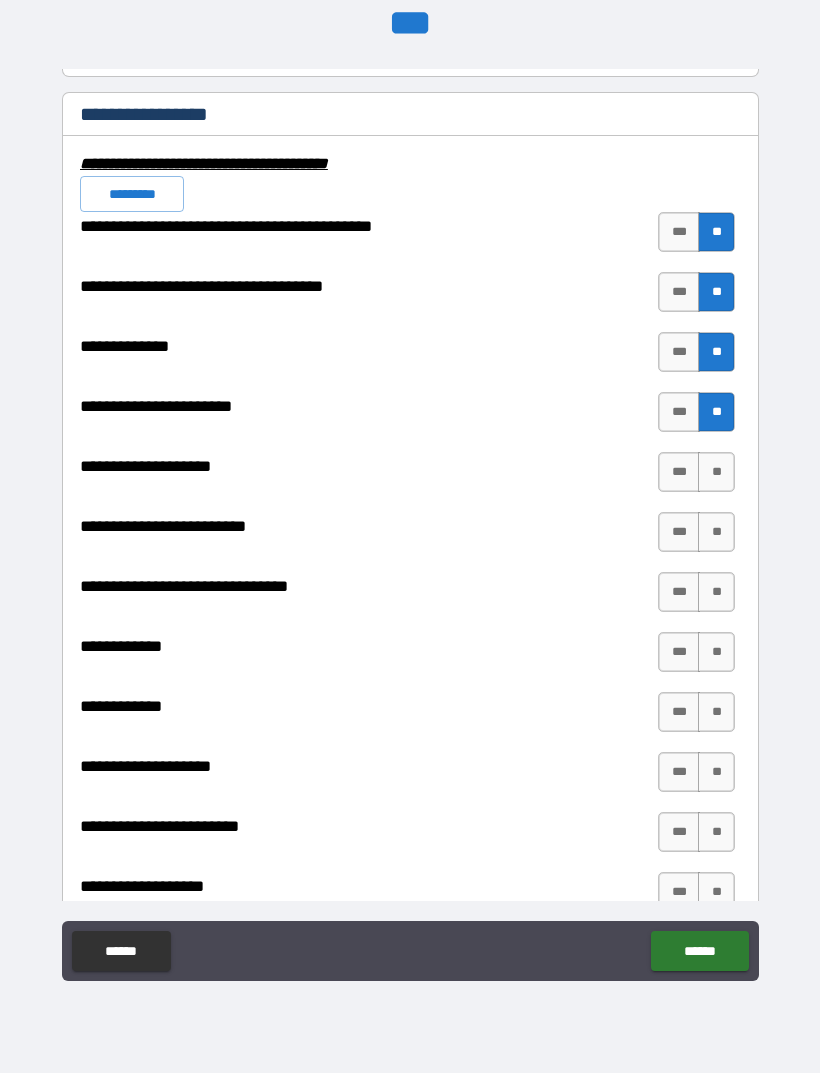 click on "**" at bounding box center (716, 472) 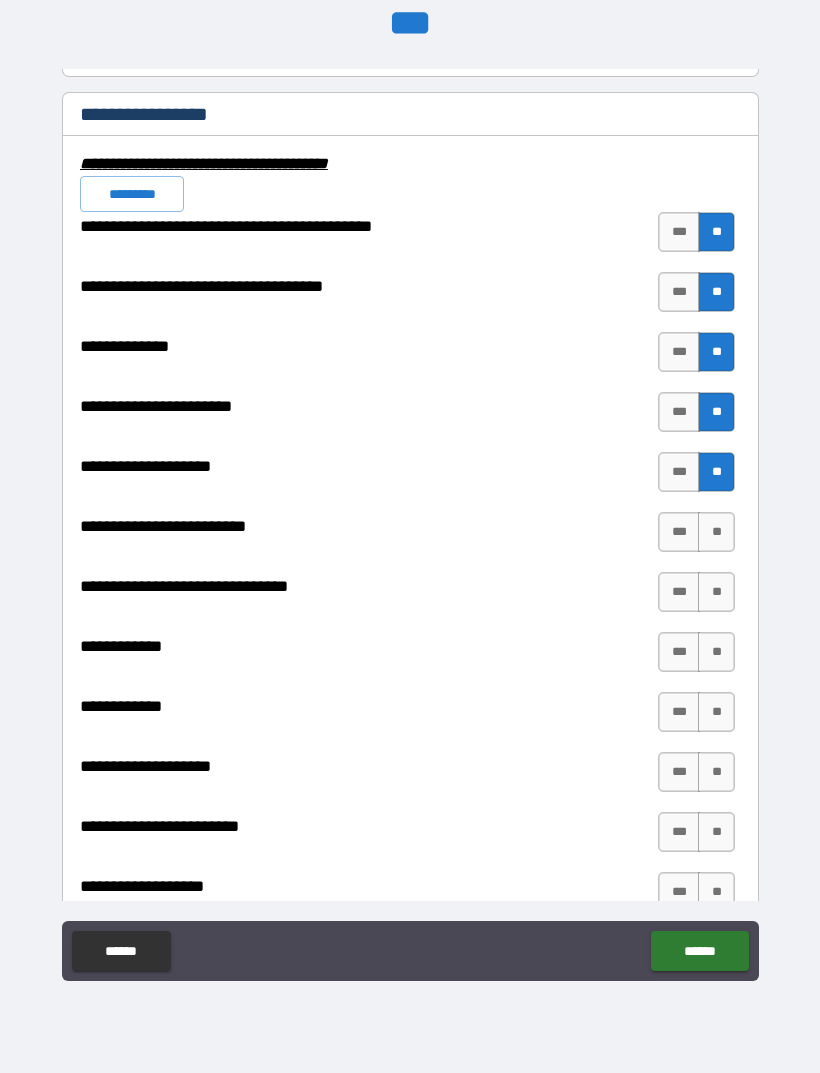 click on "**" at bounding box center (716, 532) 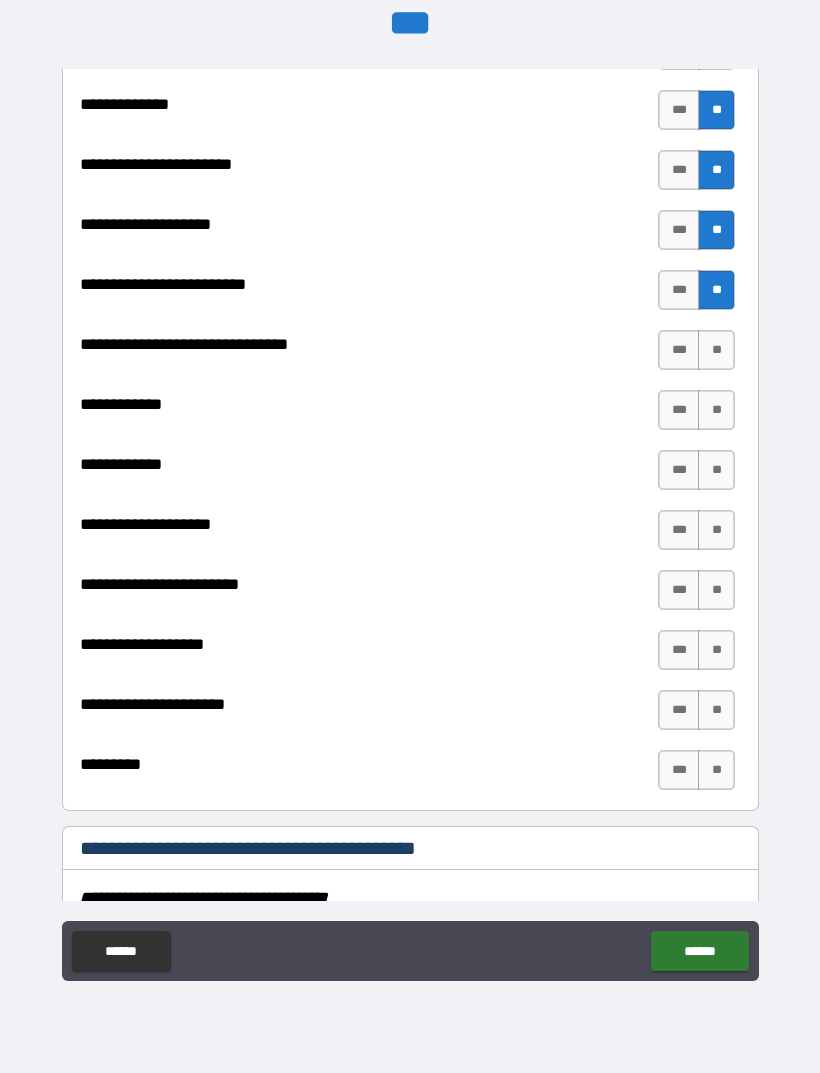 scroll, scrollTop: 7263, scrollLeft: 0, axis: vertical 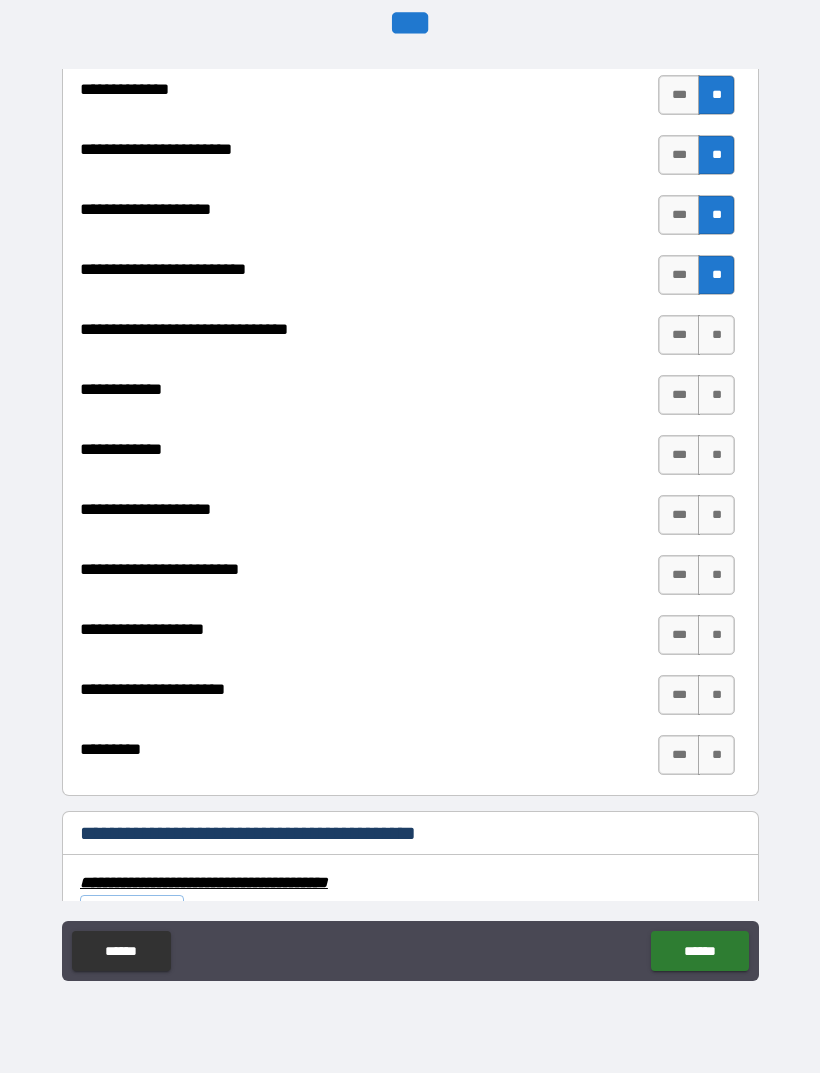 click on "**" at bounding box center [716, 335] 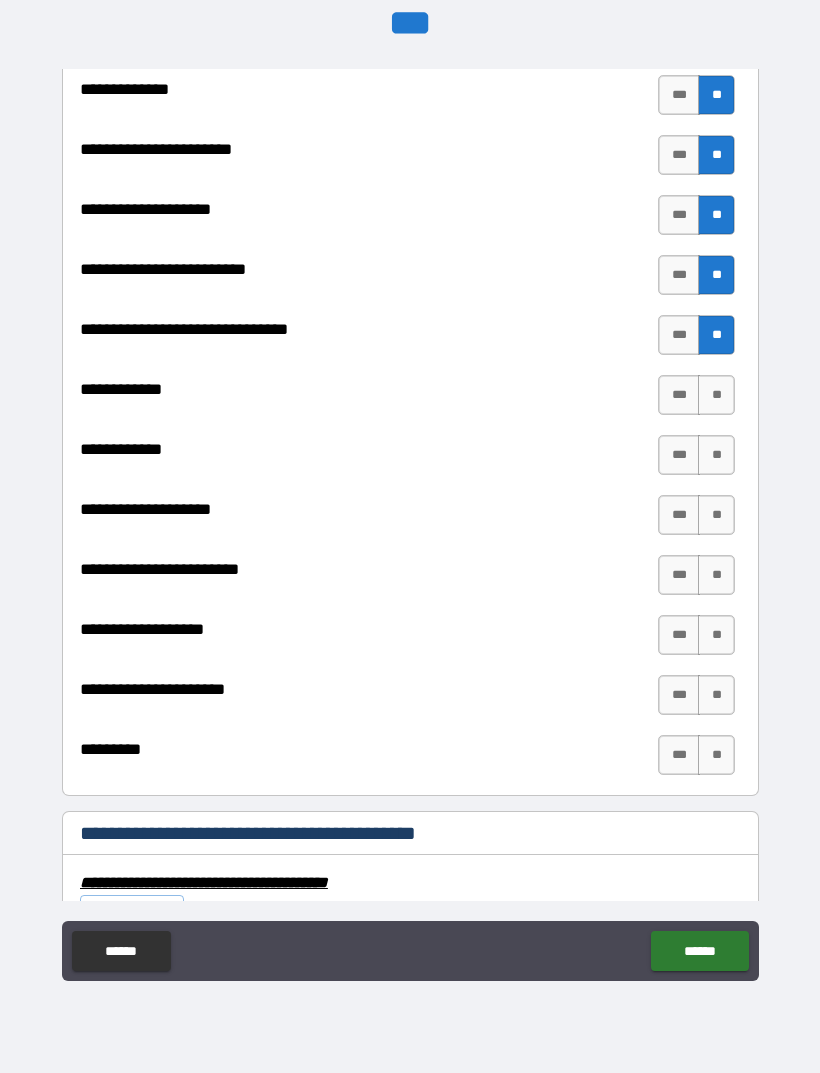 click on "**" at bounding box center (716, 395) 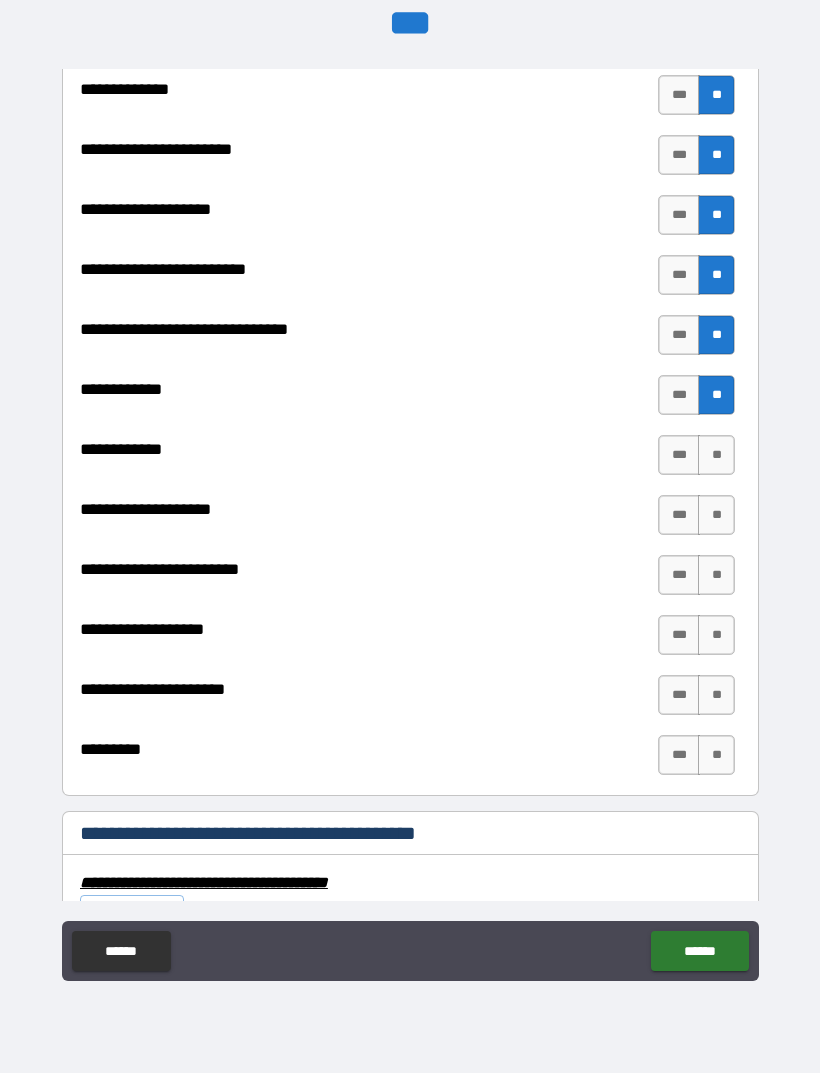 click on "**" at bounding box center [716, 455] 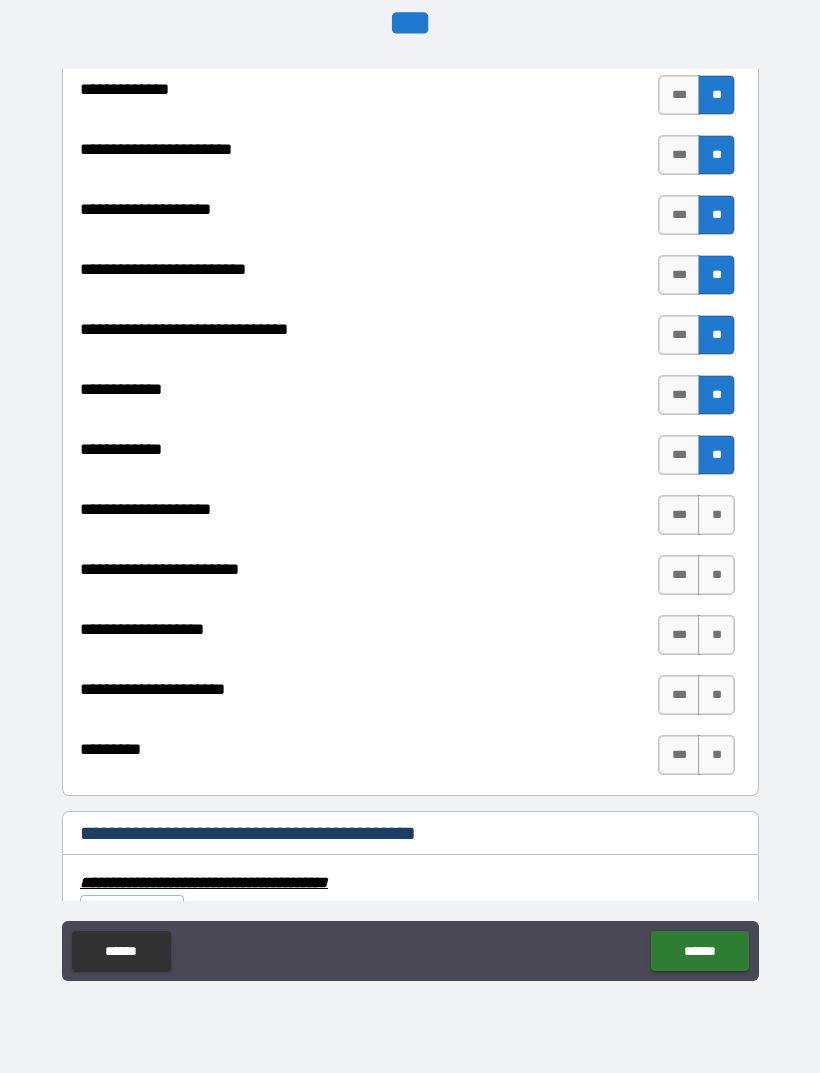 click on "**" at bounding box center (716, 515) 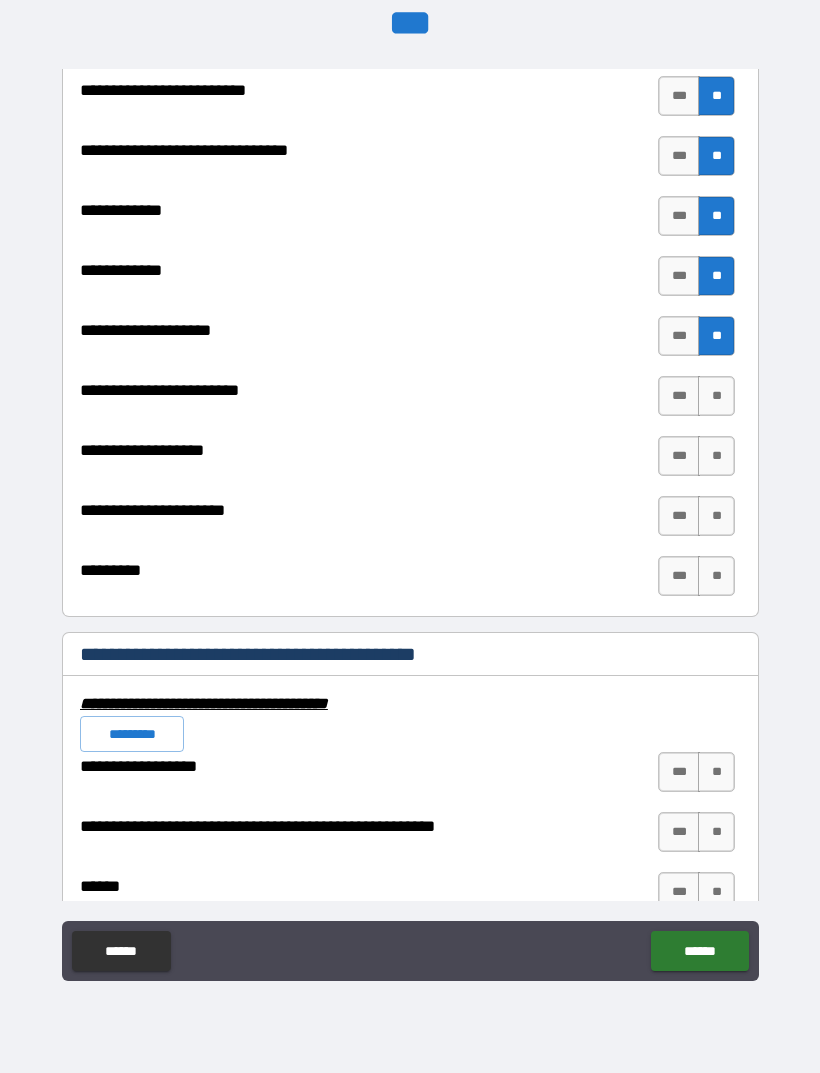 scroll, scrollTop: 7476, scrollLeft: 0, axis: vertical 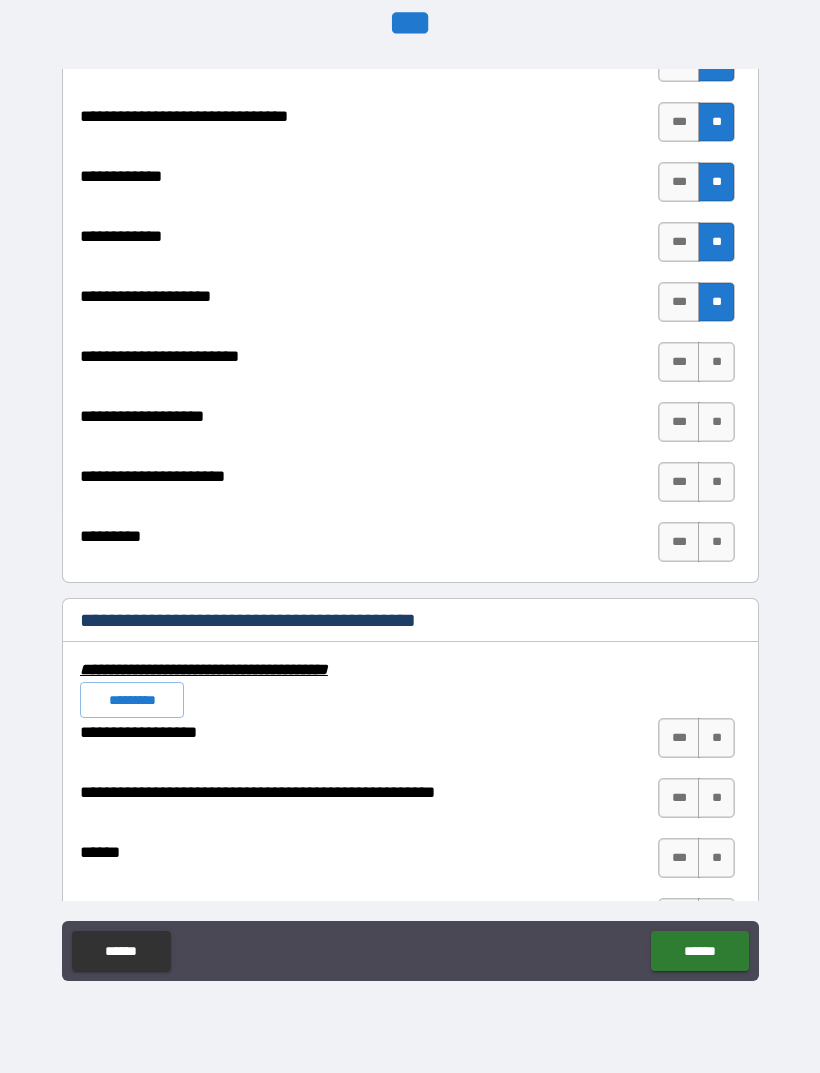 click on "**" at bounding box center [716, 362] 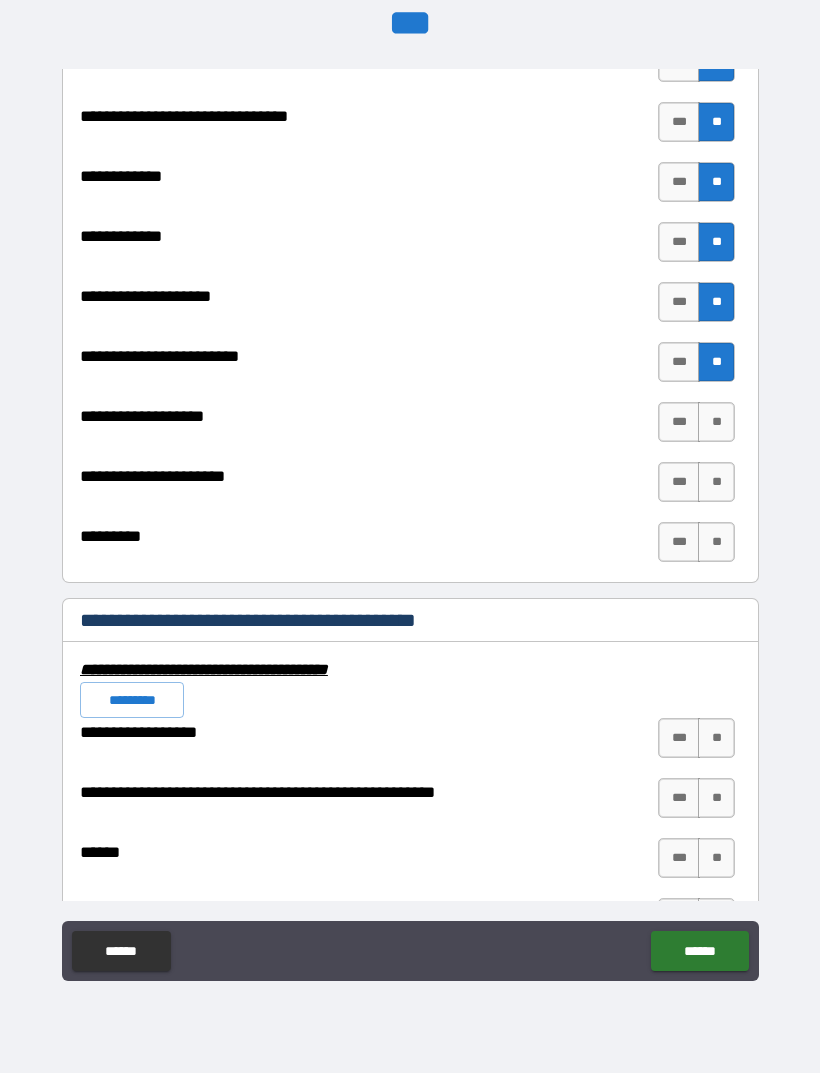click on "**" at bounding box center [716, 422] 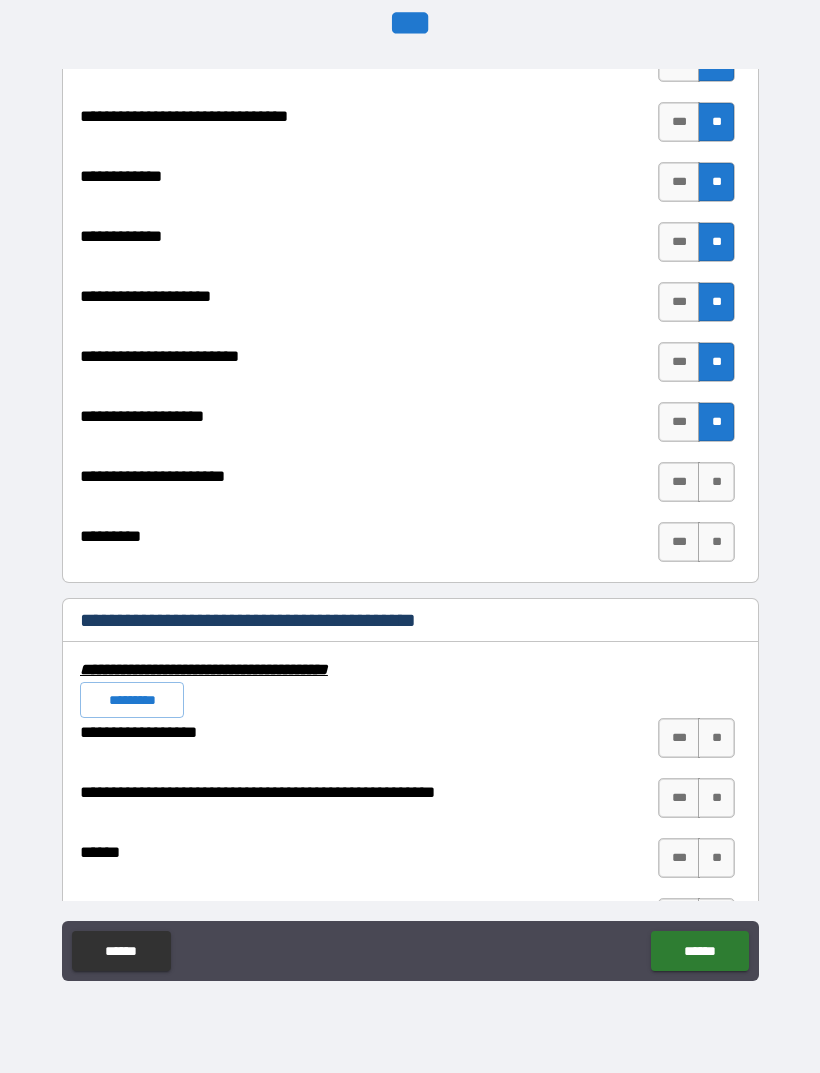 click on "**" at bounding box center (716, 482) 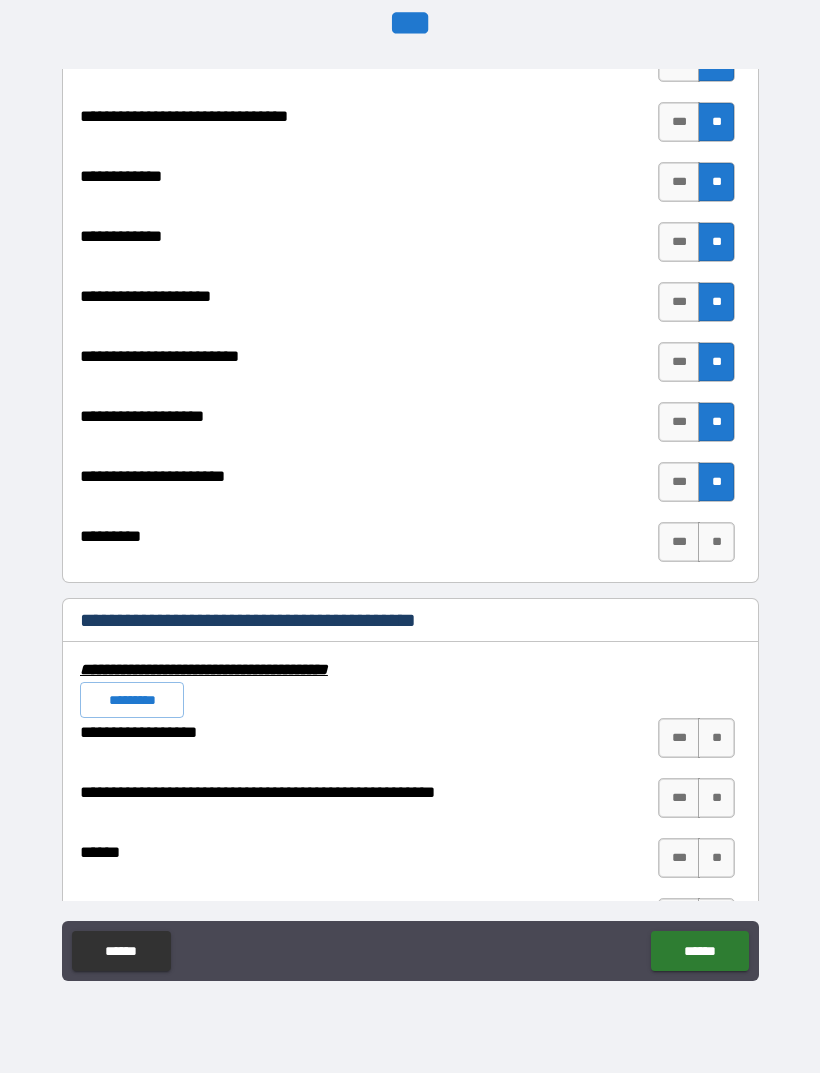 click on "**" at bounding box center (716, 542) 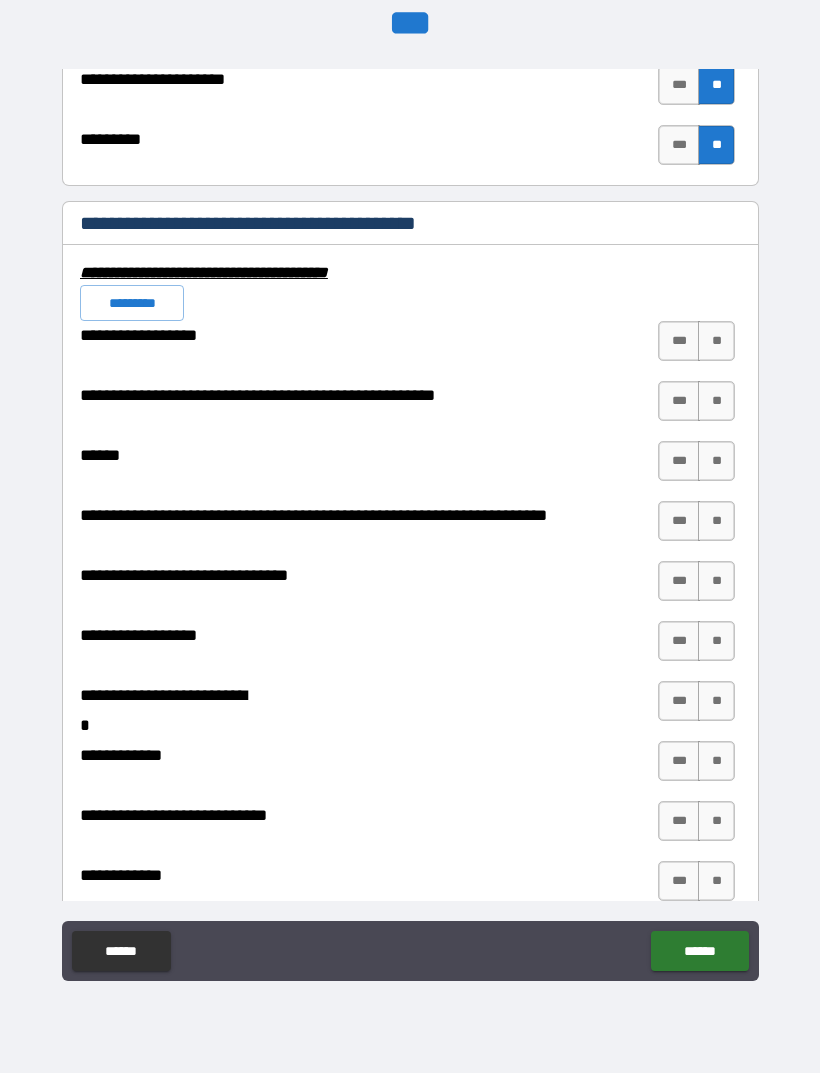 scroll, scrollTop: 7884, scrollLeft: 0, axis: vertical 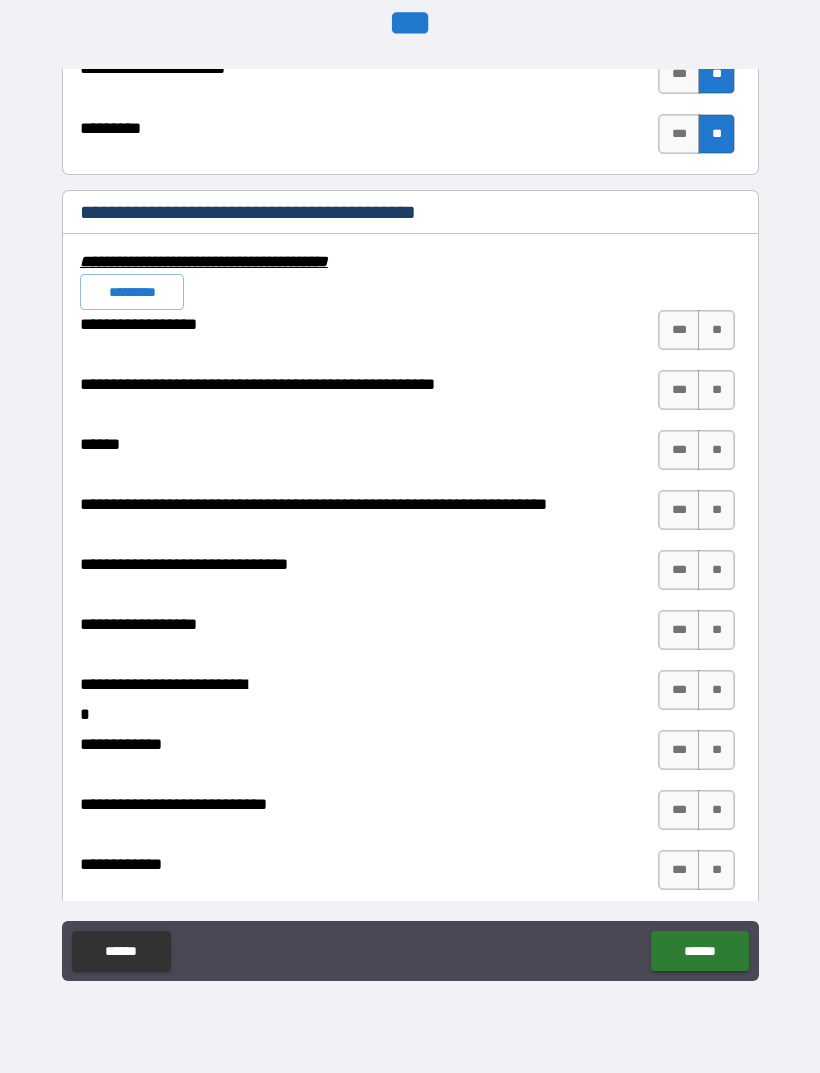 click on "**" at bounding box center (716, 330) 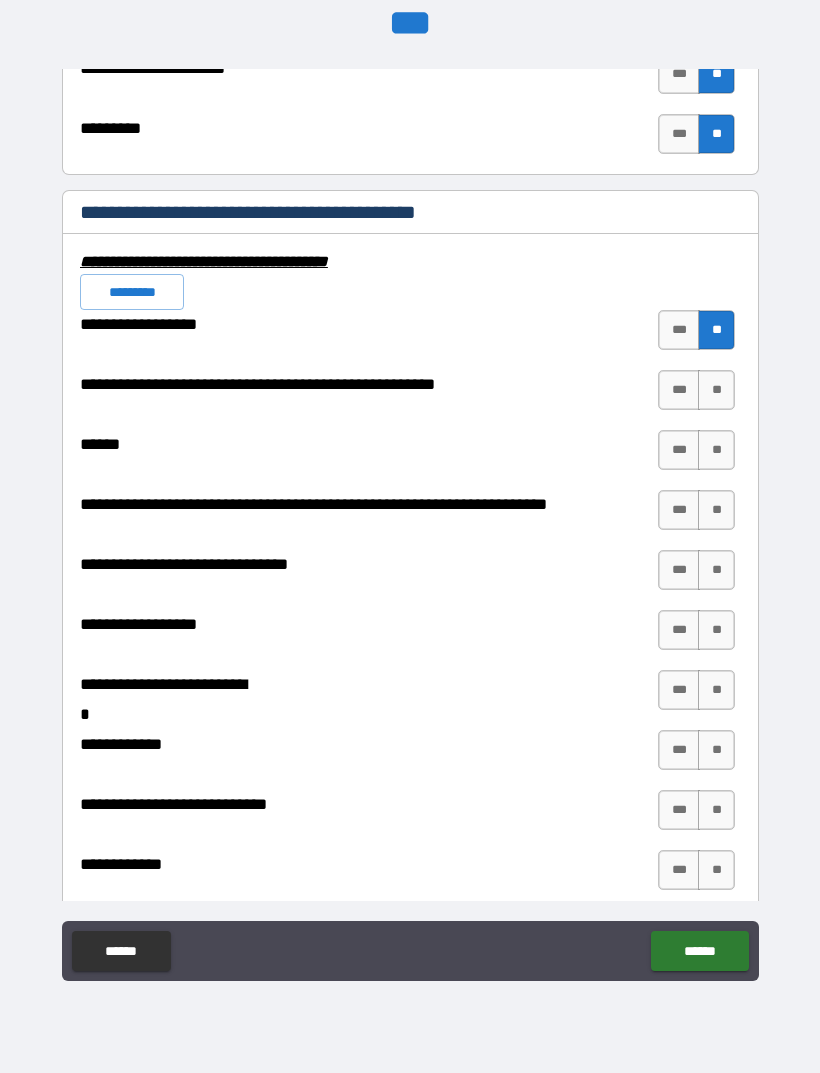 click on "*********" at bounding box center (132, 292) 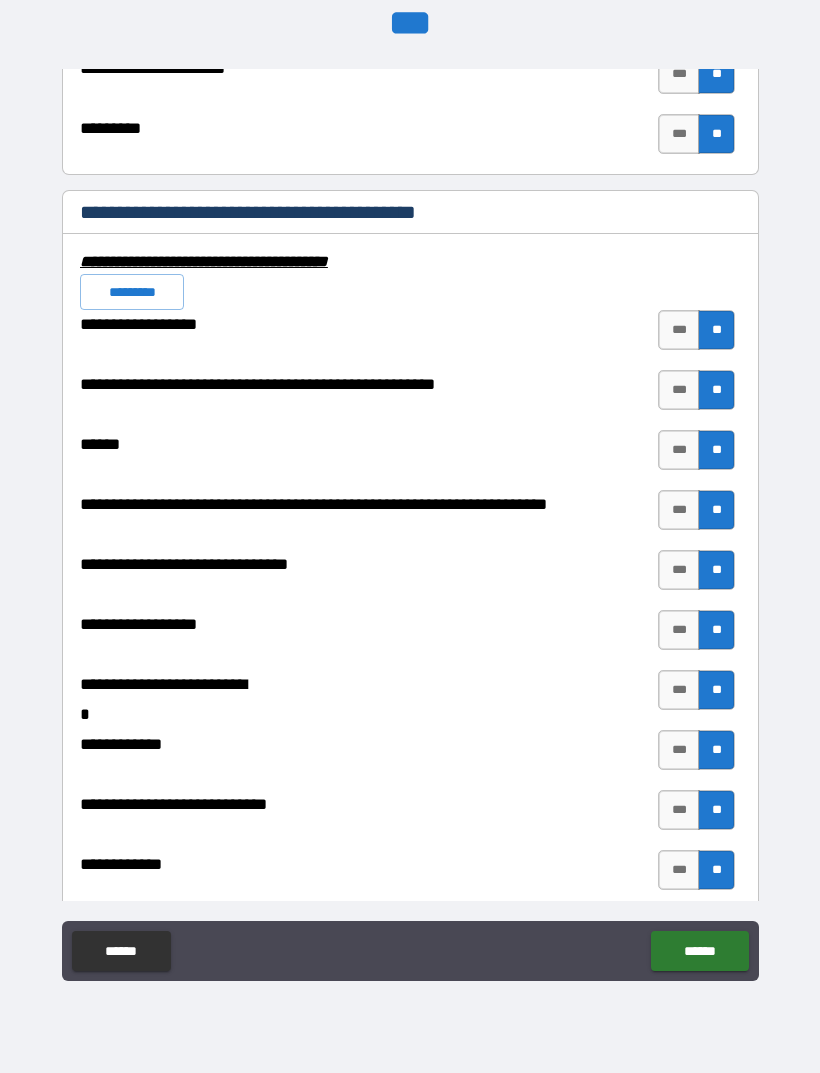 click on "**********" at bounding box center [410, 507] 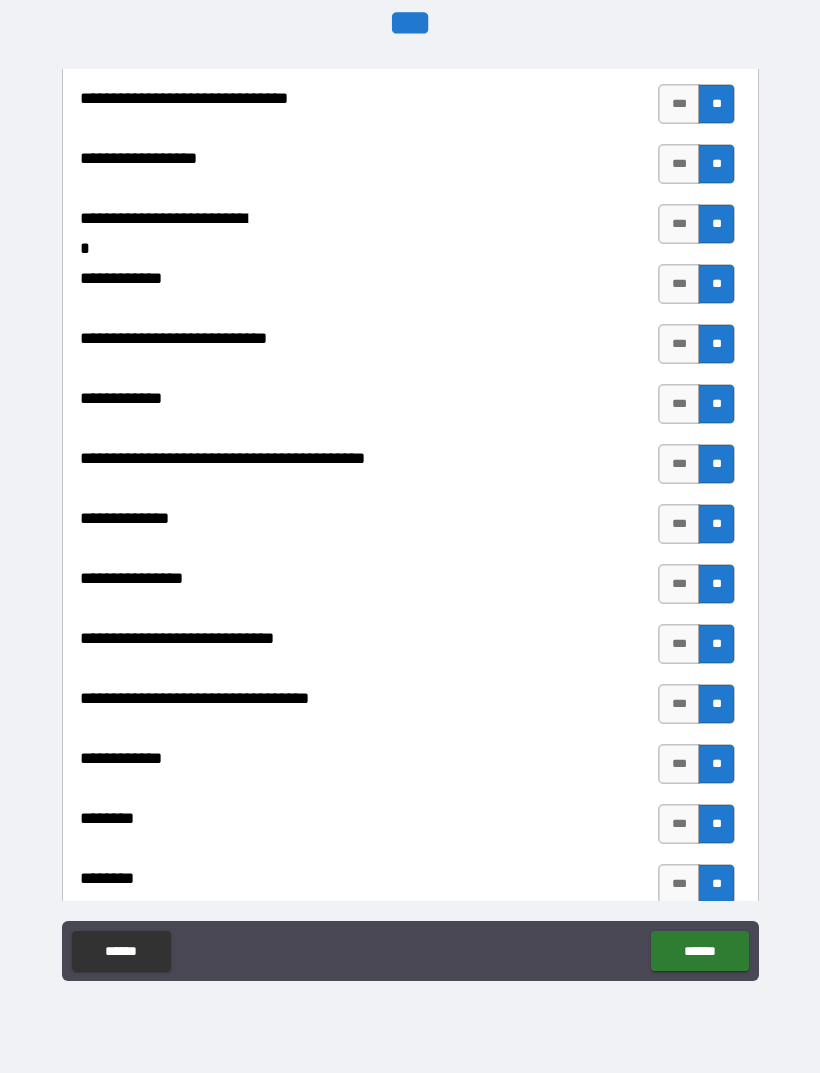 scroll, scrollTop: 8366, scrollLeft: 0, axis: vertical 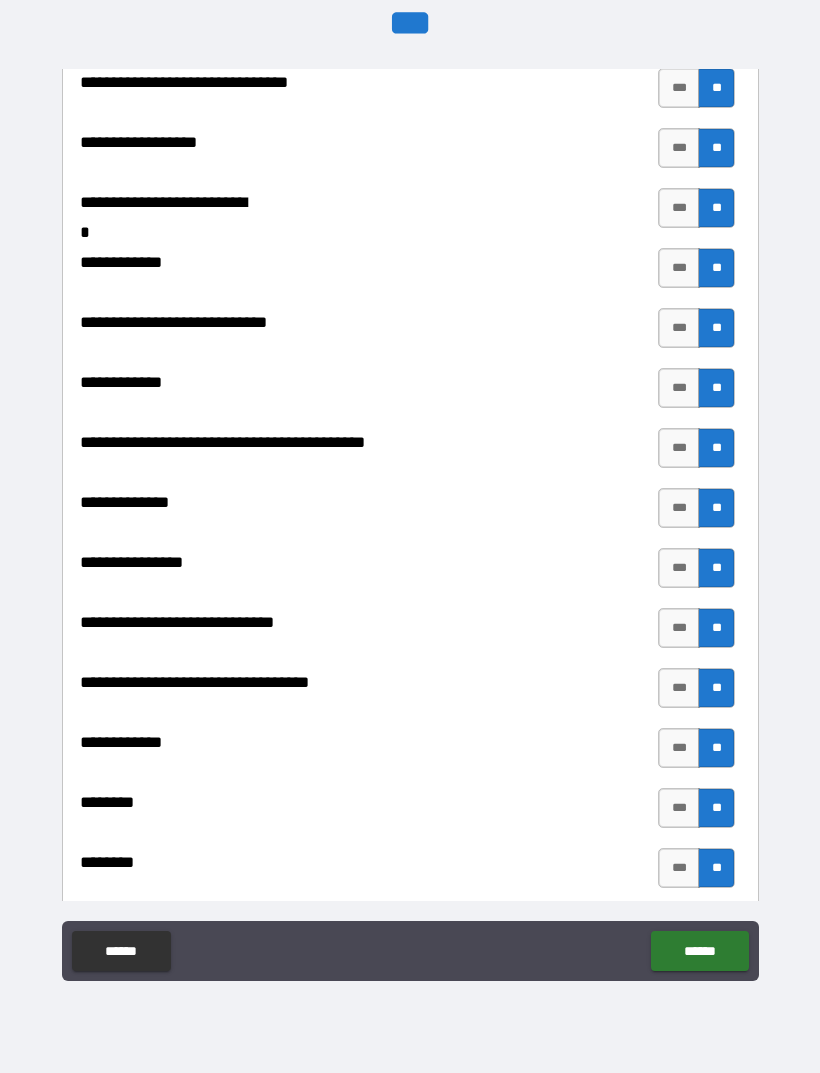 click on "***" at bounding box center (679, 328) 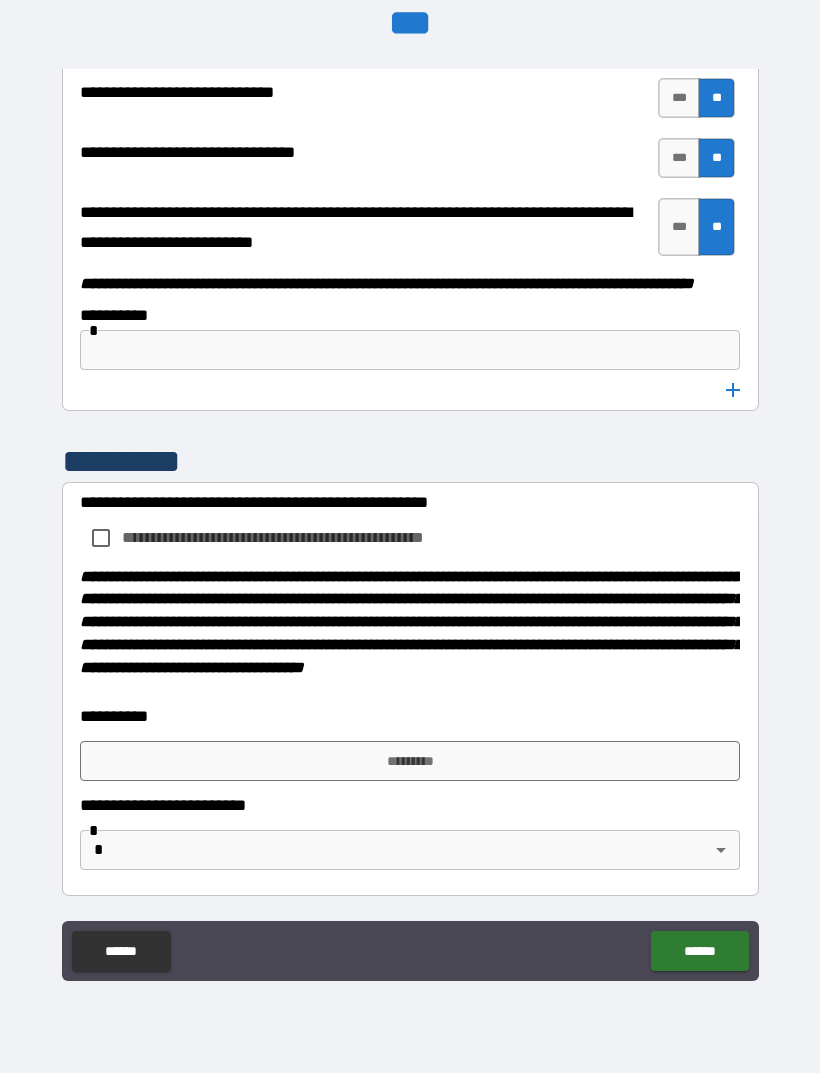 scroll, scrollTop: 10421, scrollLeft: 0, axis: vertical 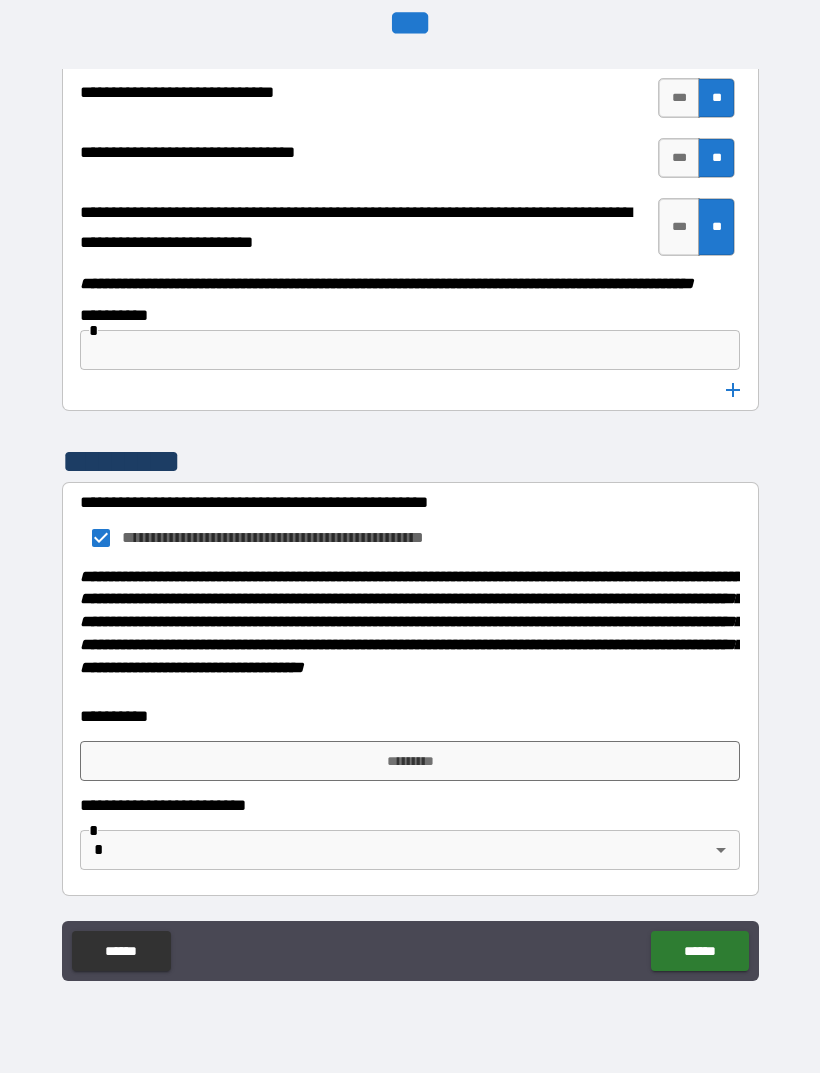 click on "*********" at bounding box center (410, 761) 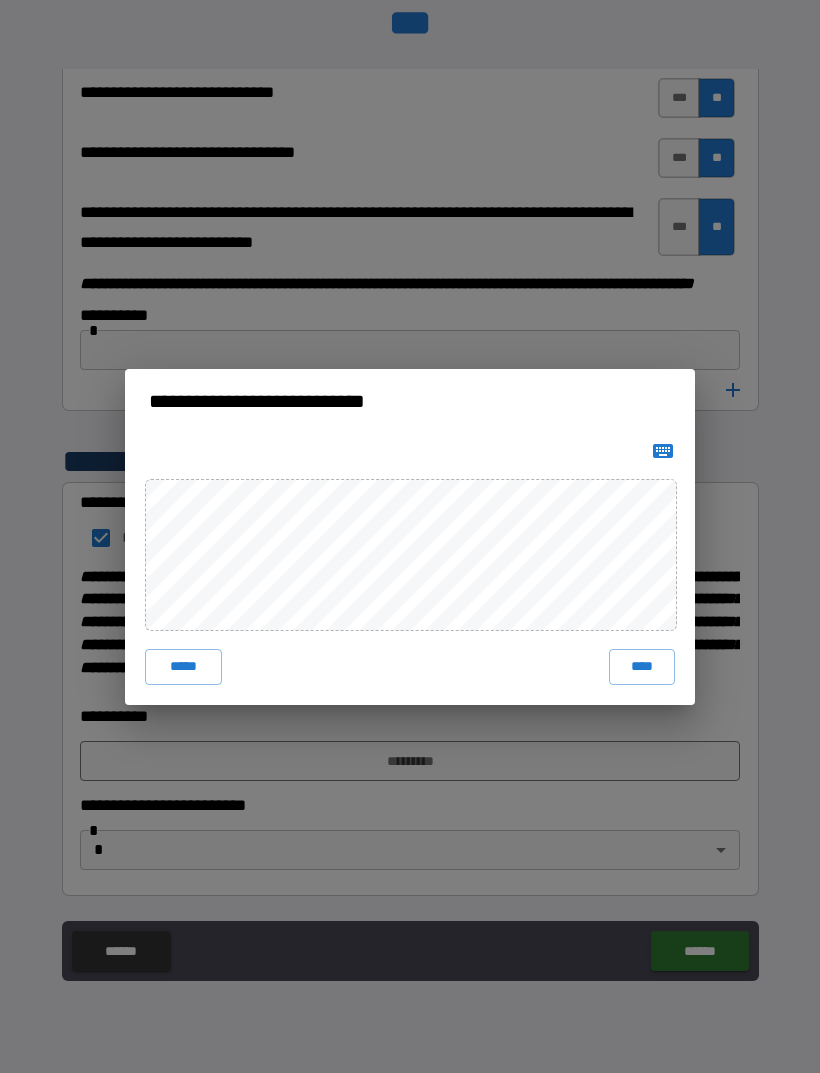 click on "****" at bounding box center (642, 667) 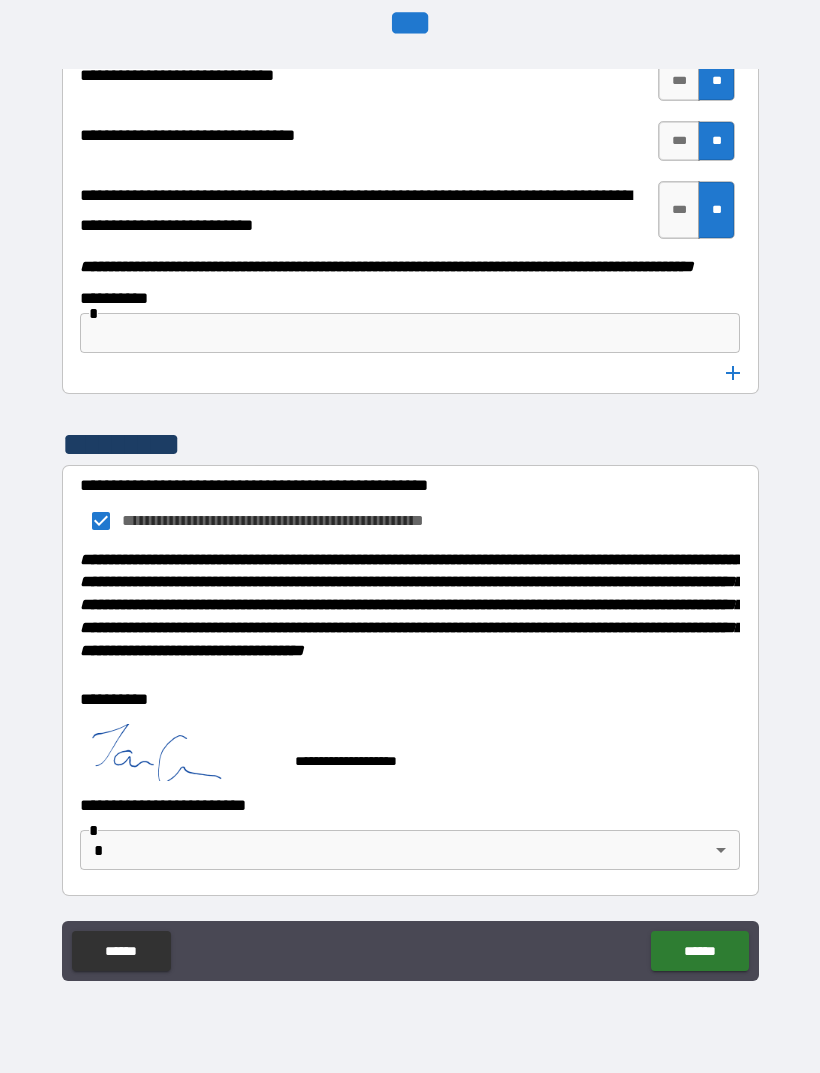 scroll, scrollTop: 10466, scrollLeft: 0, axis: vertical 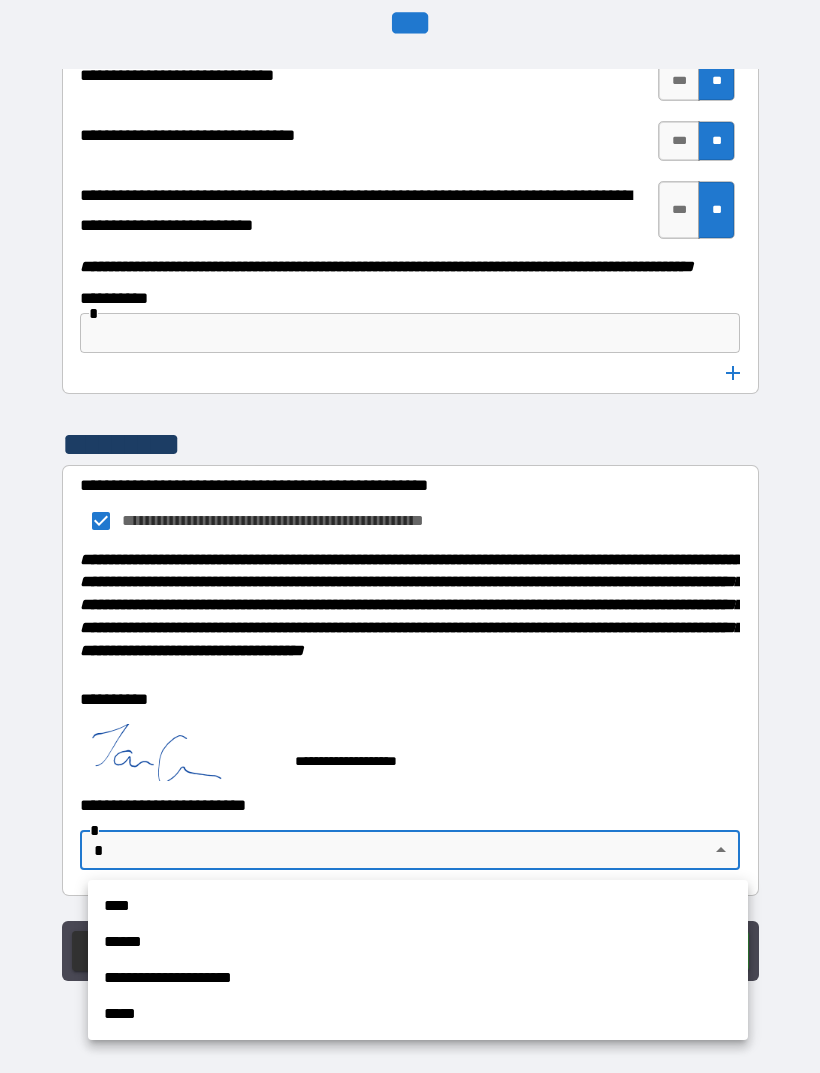 click on "****" at bounding box center [418, 906] 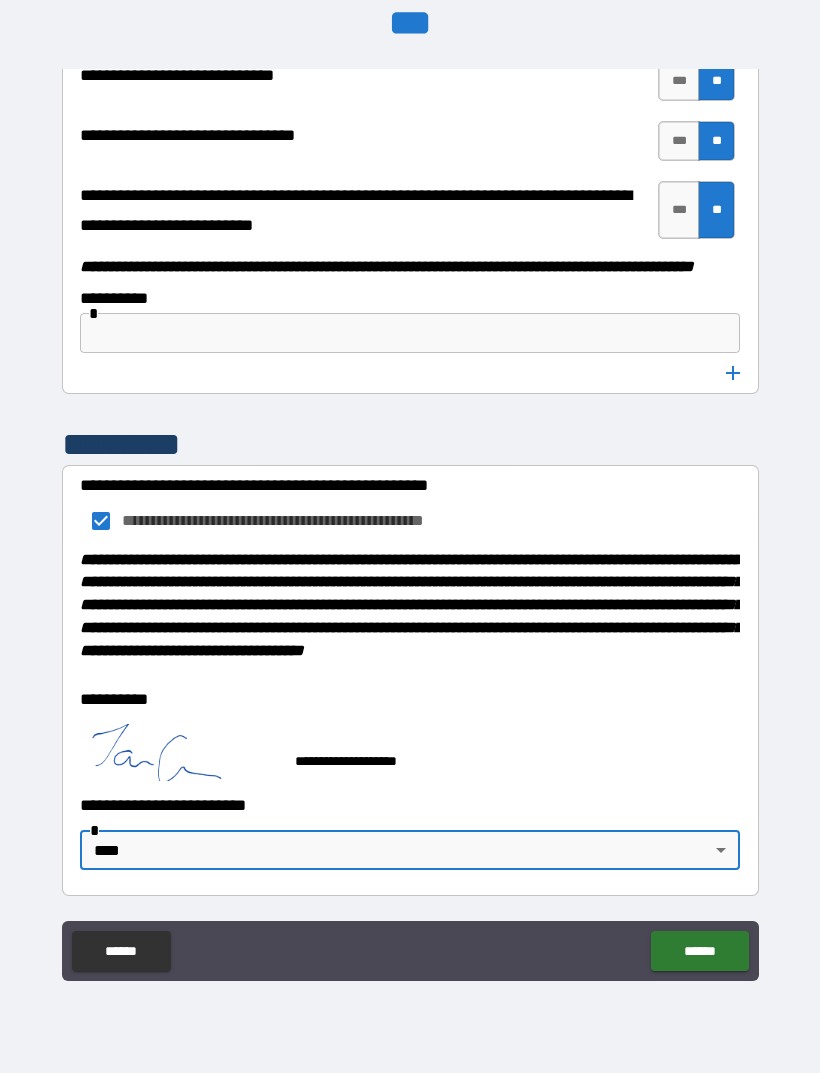 click on "******" at bounding box center (699, 951) 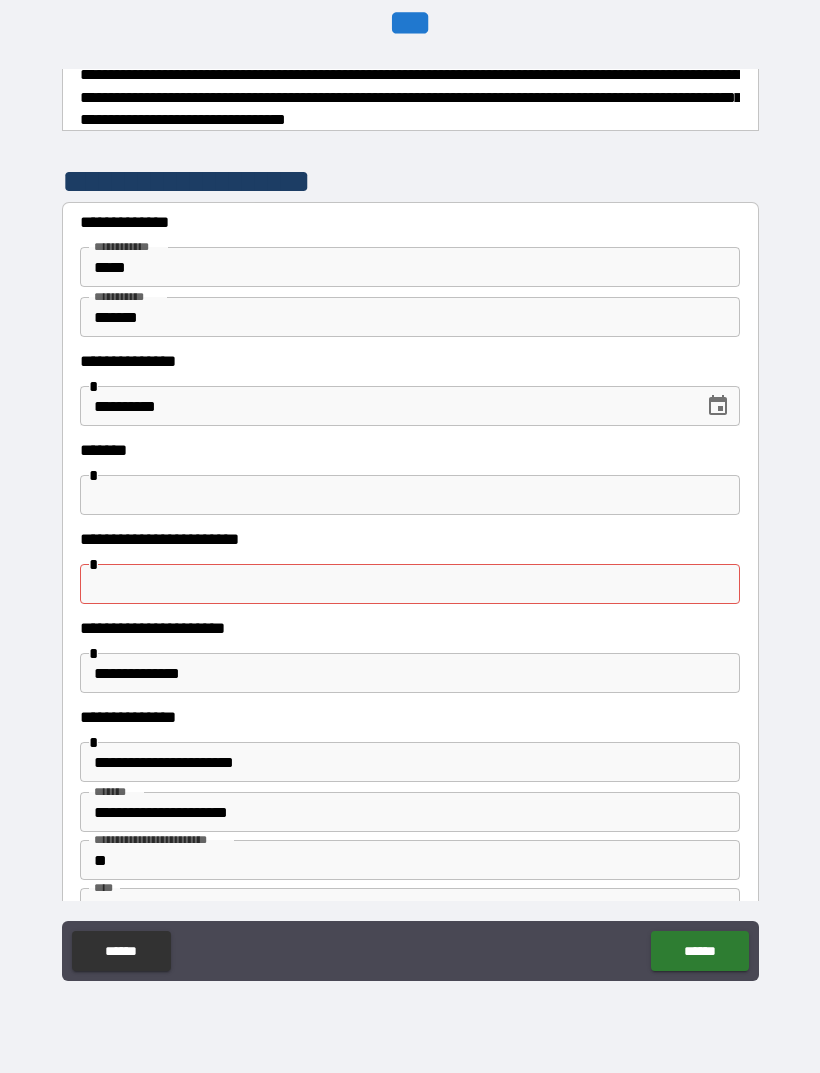 scroll, scrollTop: 12, scrollLeft: 0, axis: vertical 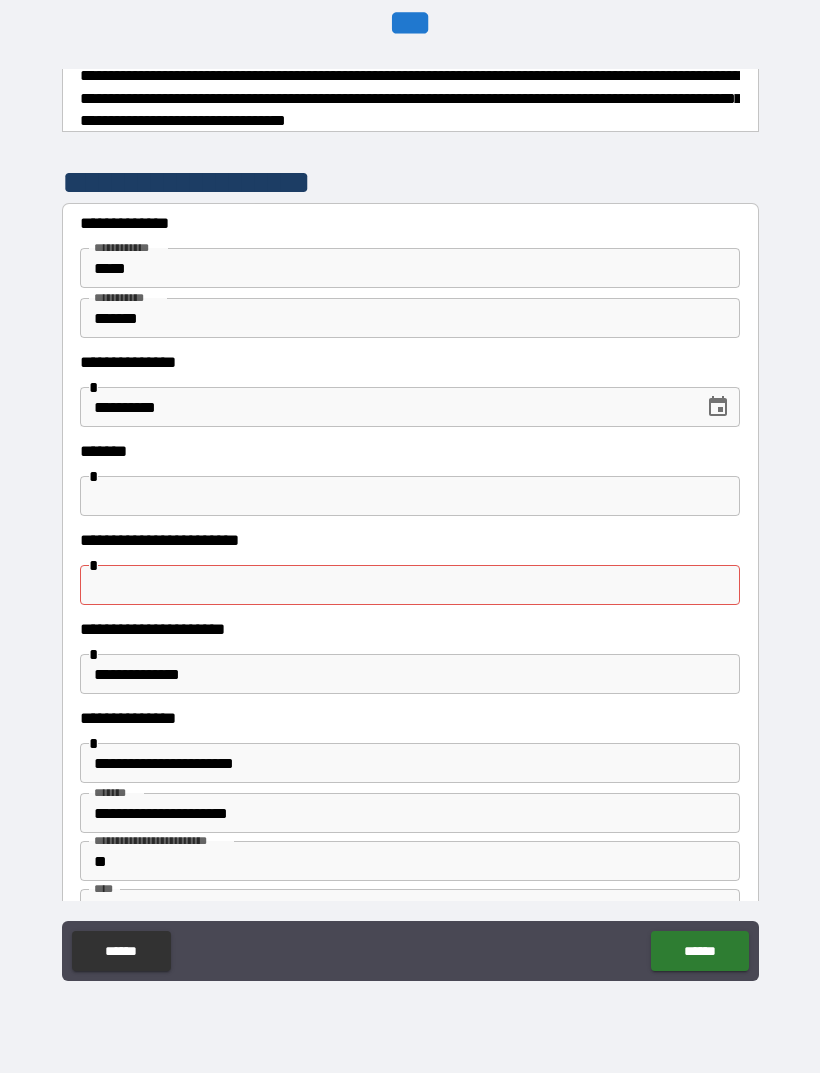 click at bounding box center [410, 585] 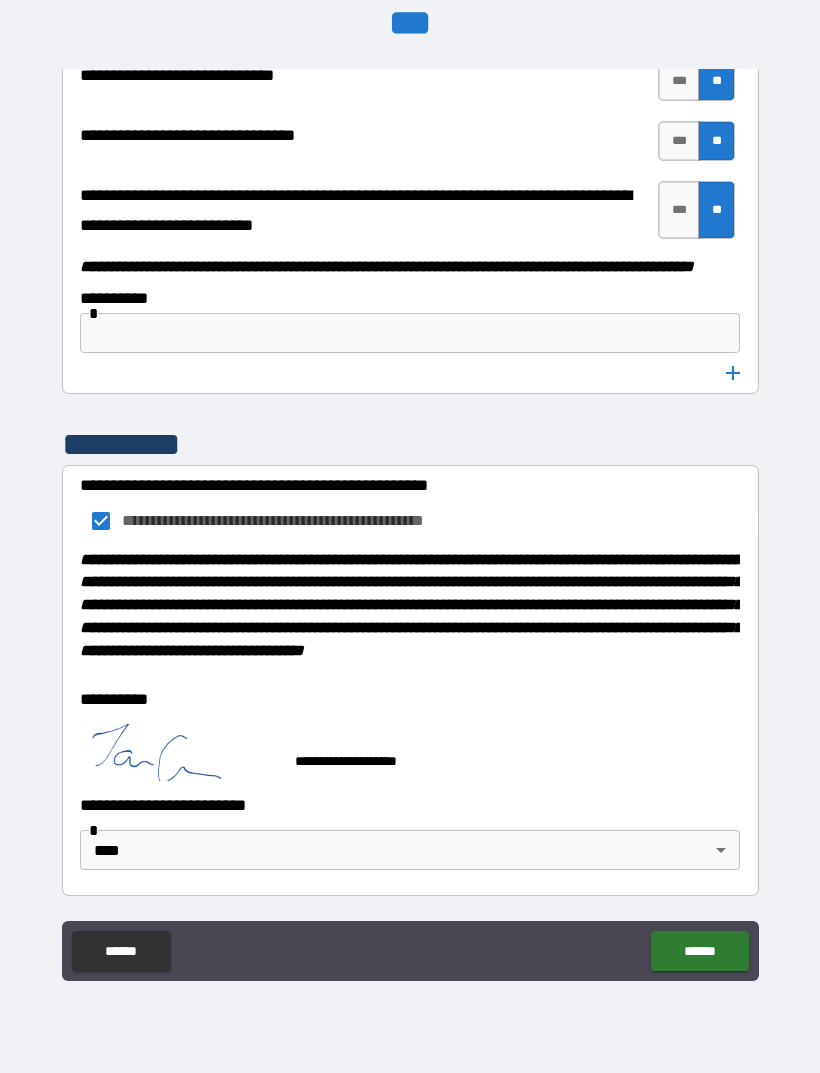 scroll, scrollTop: 10466, scrollLeft: 0, axis: vertical 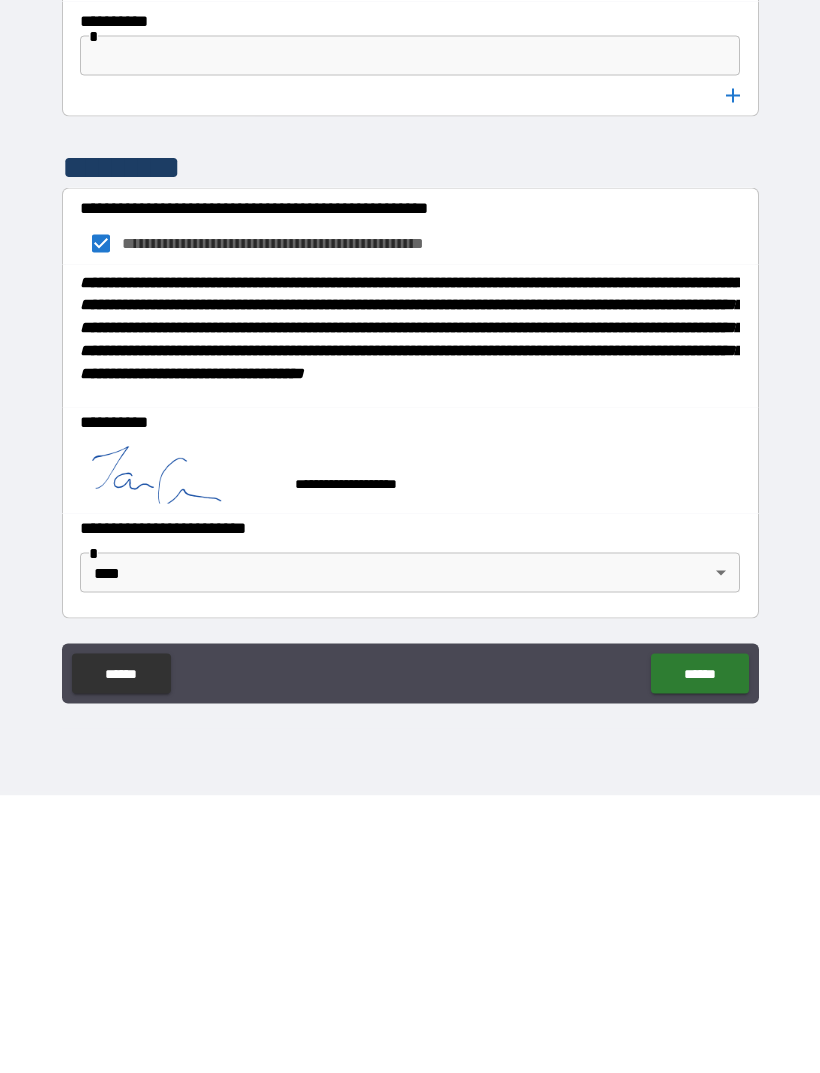 type on "**********" 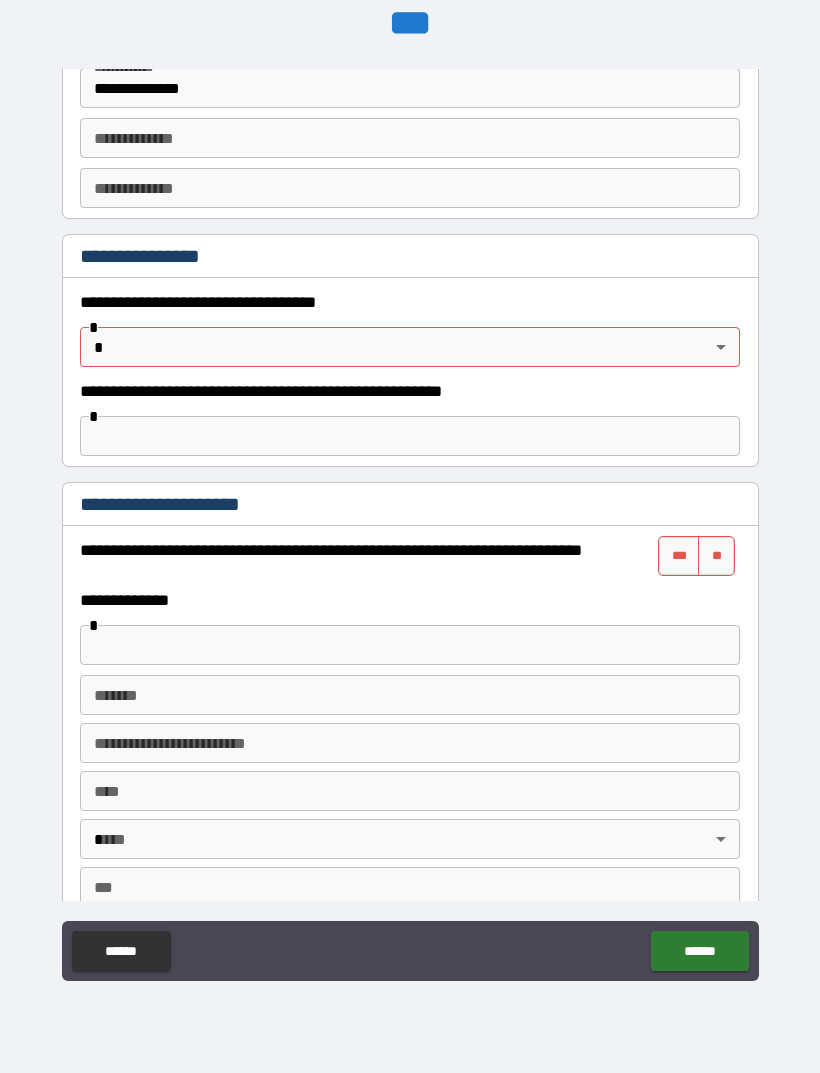 scroll, scrollTop: 1086, scrollLeft: 0, axis: vertical 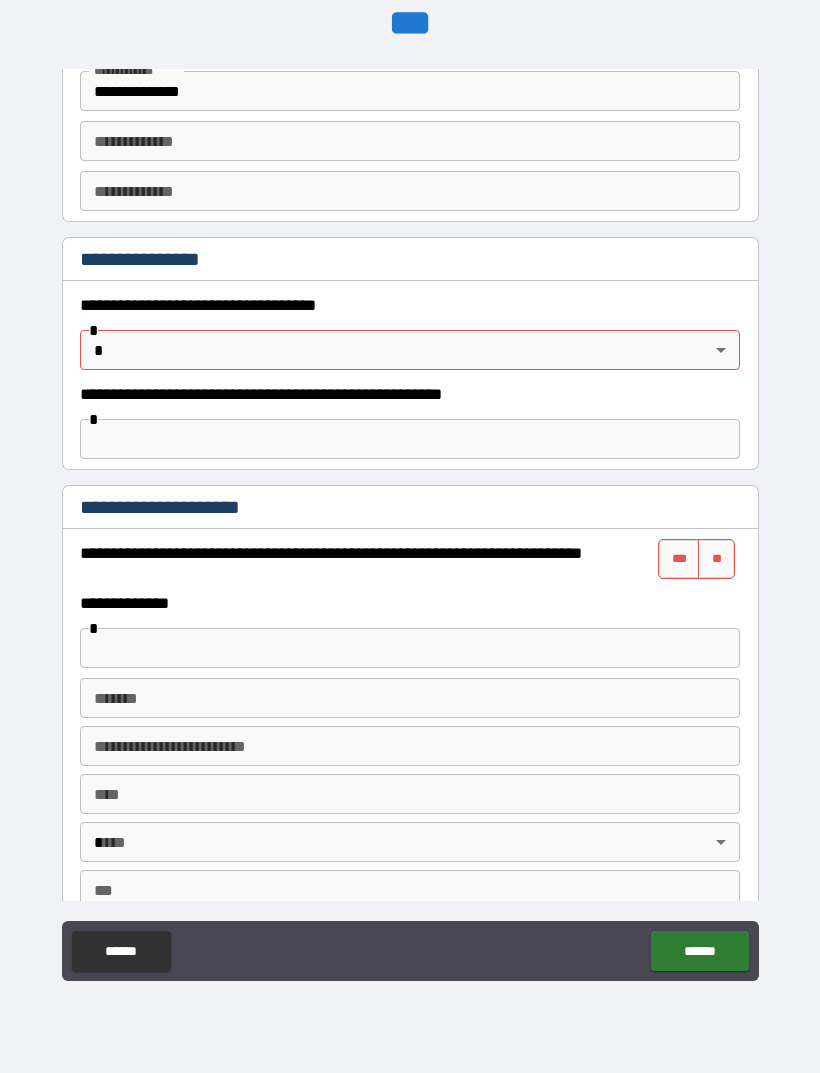 click on "**********" at bounding box center (410, 504) 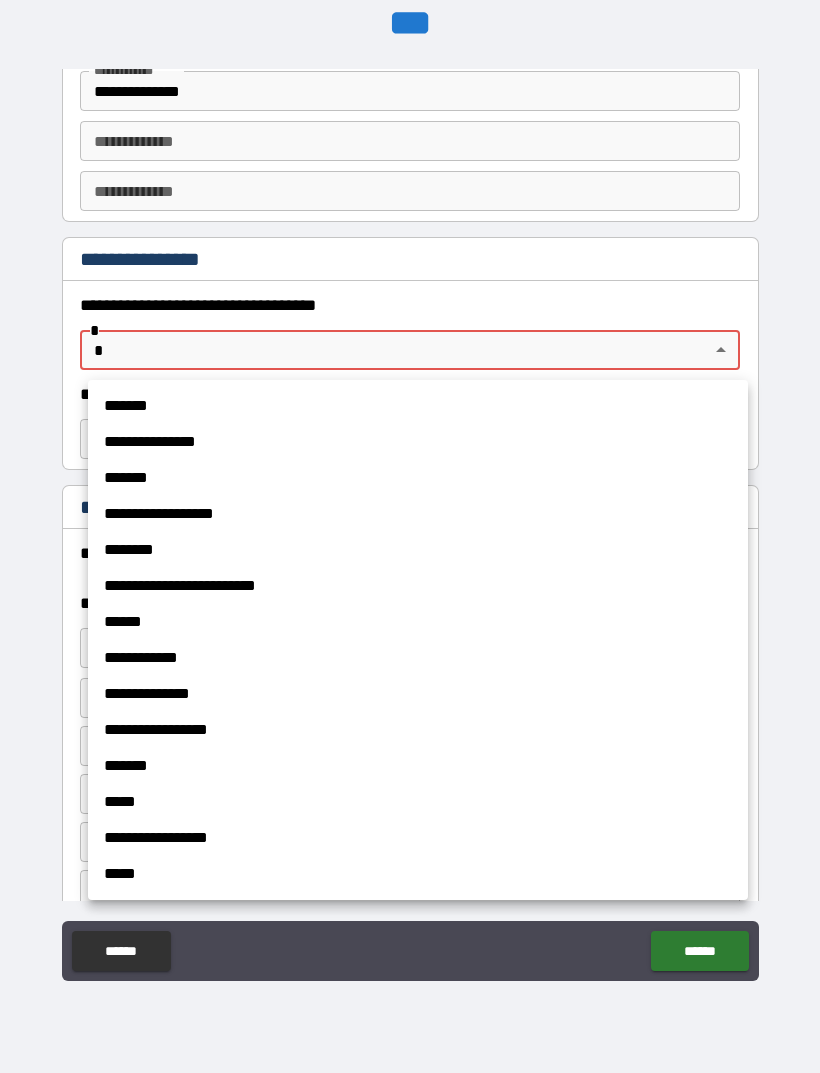 click at bounding box center [410, 536] 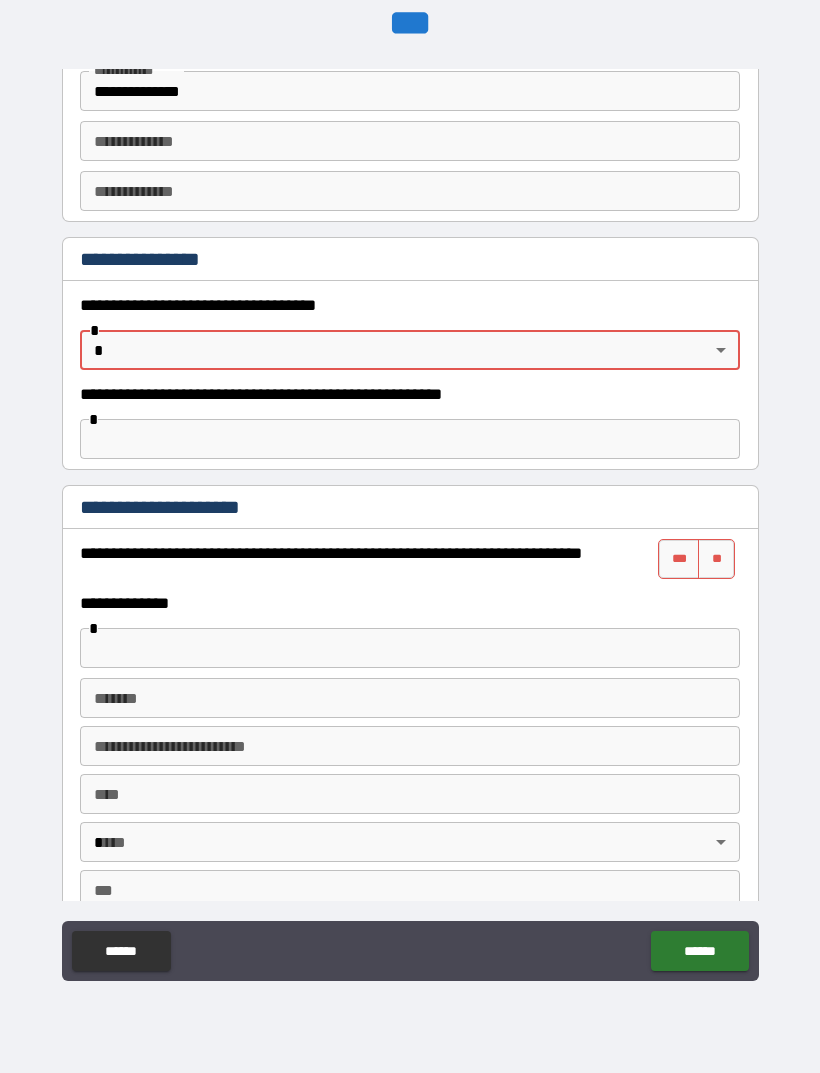 click on "**********" at bounding box center [410, 504] 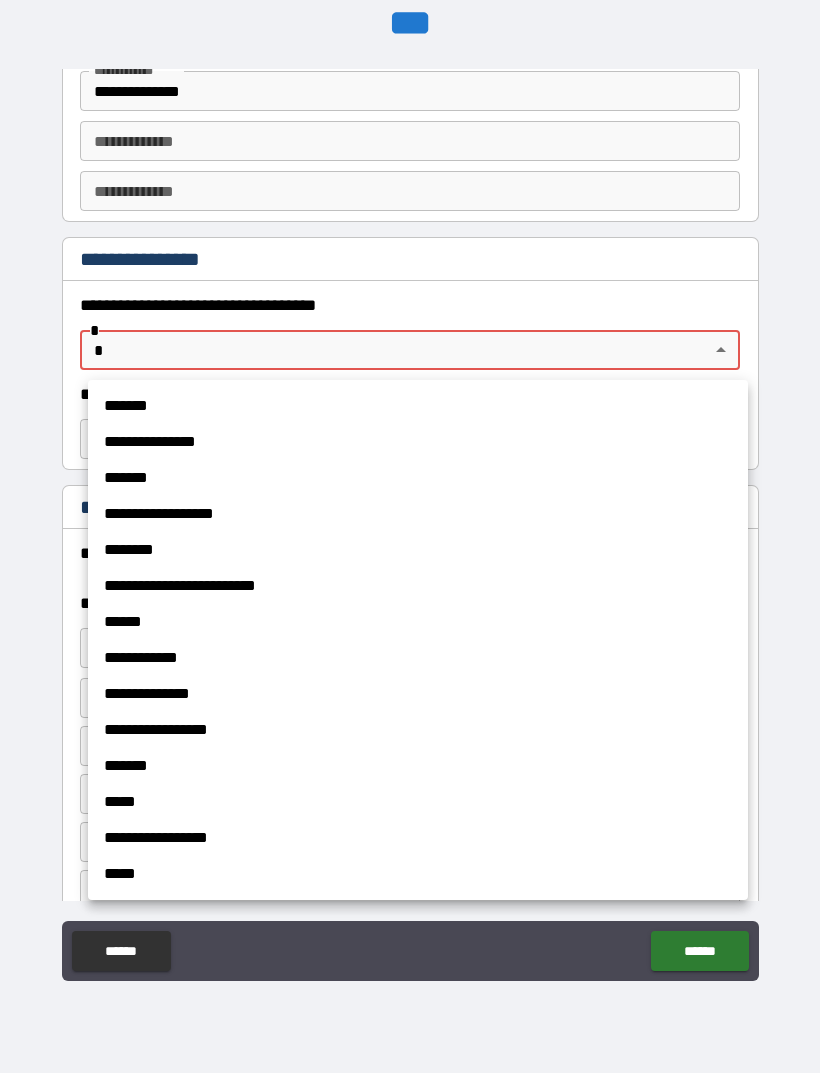 click on "**********" at bounding box center (418, 586) 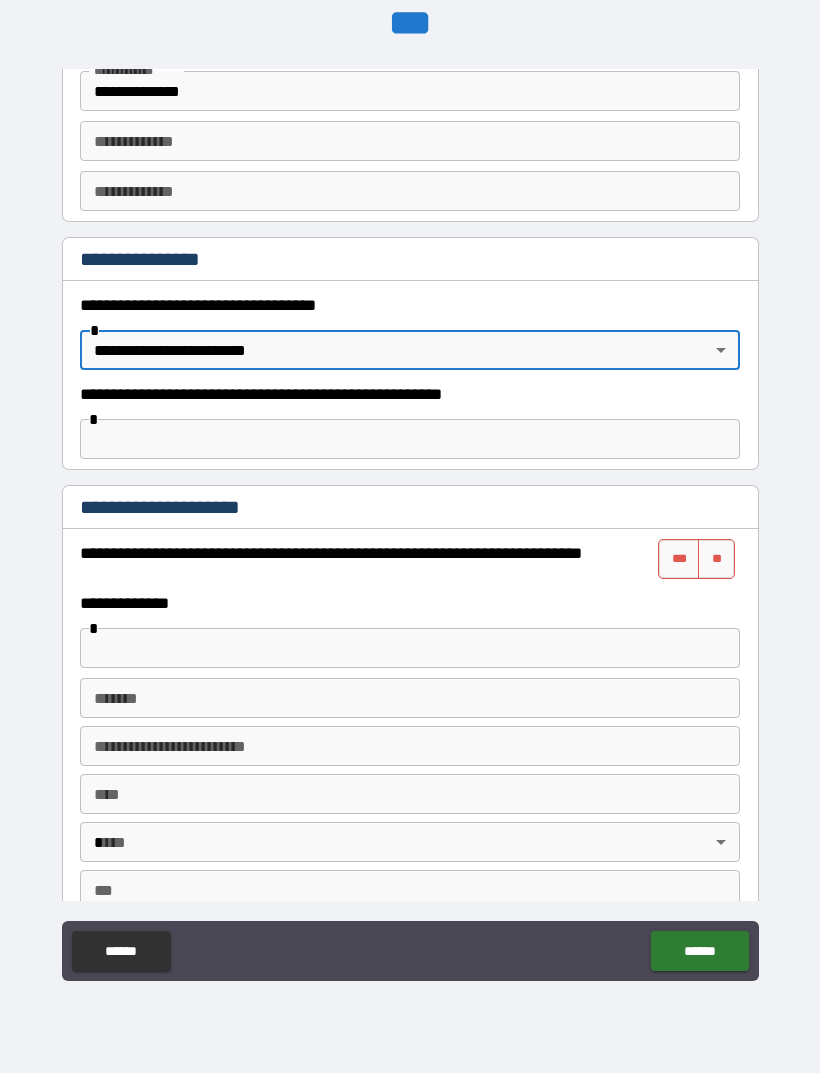 type on "**********" 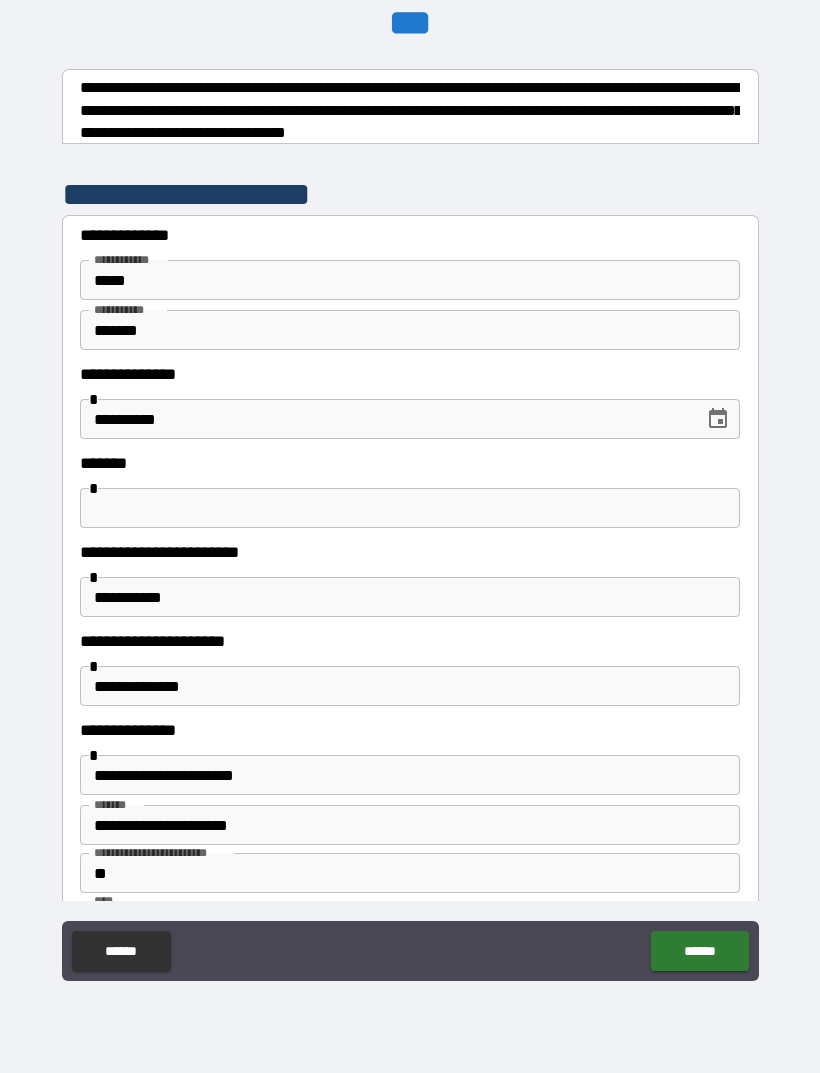 scroll, scrollTop: 0, scrollLeft: 0, axis: both 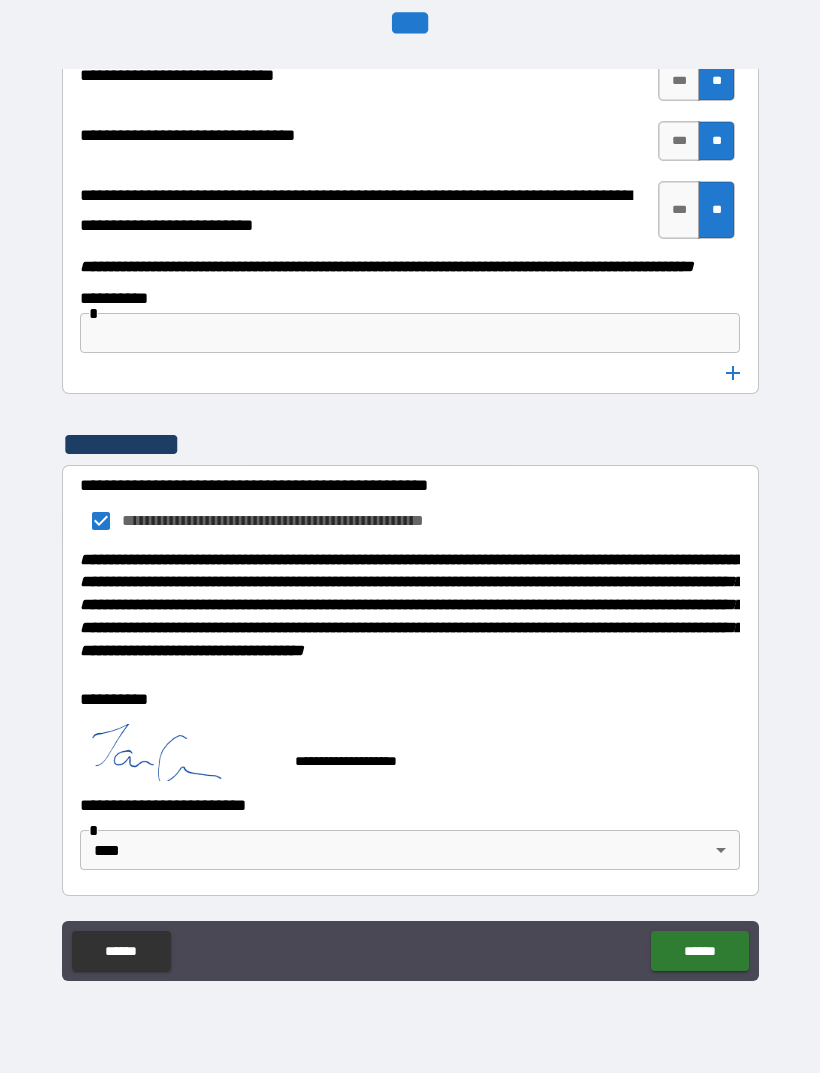 type on "******" 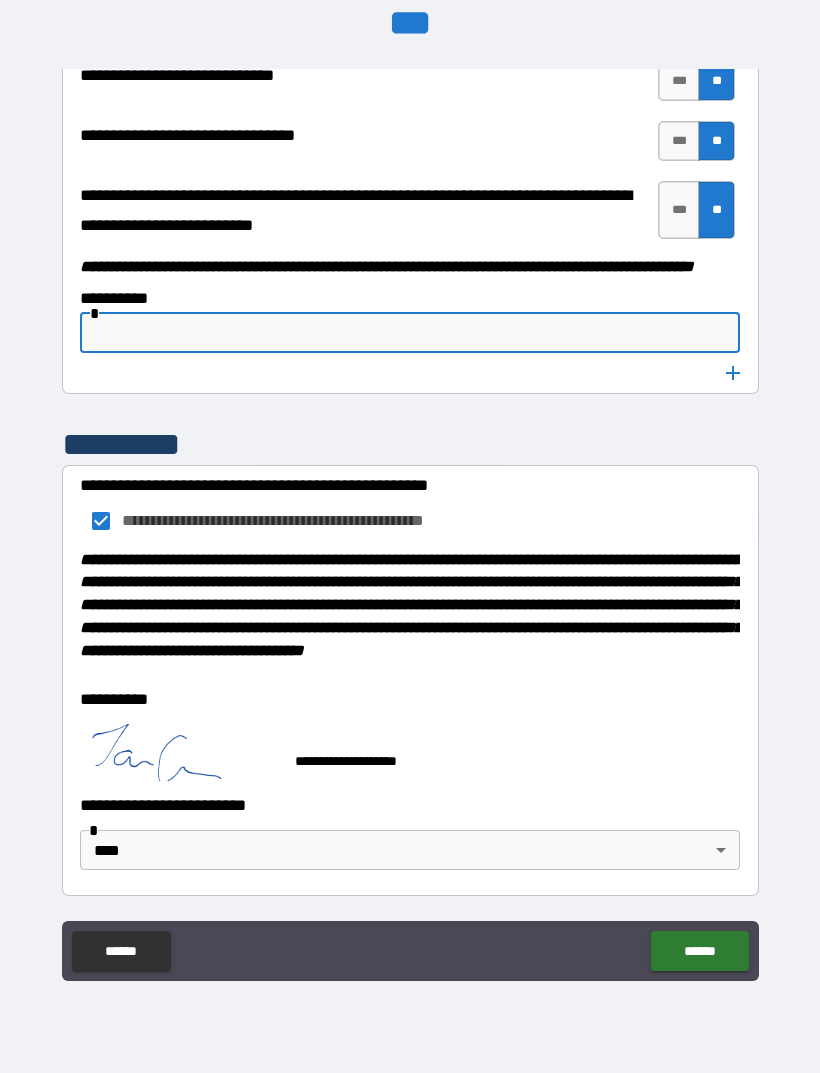 scroll, scrollTop: 10466, scrollLeft: 0, axis: vertical 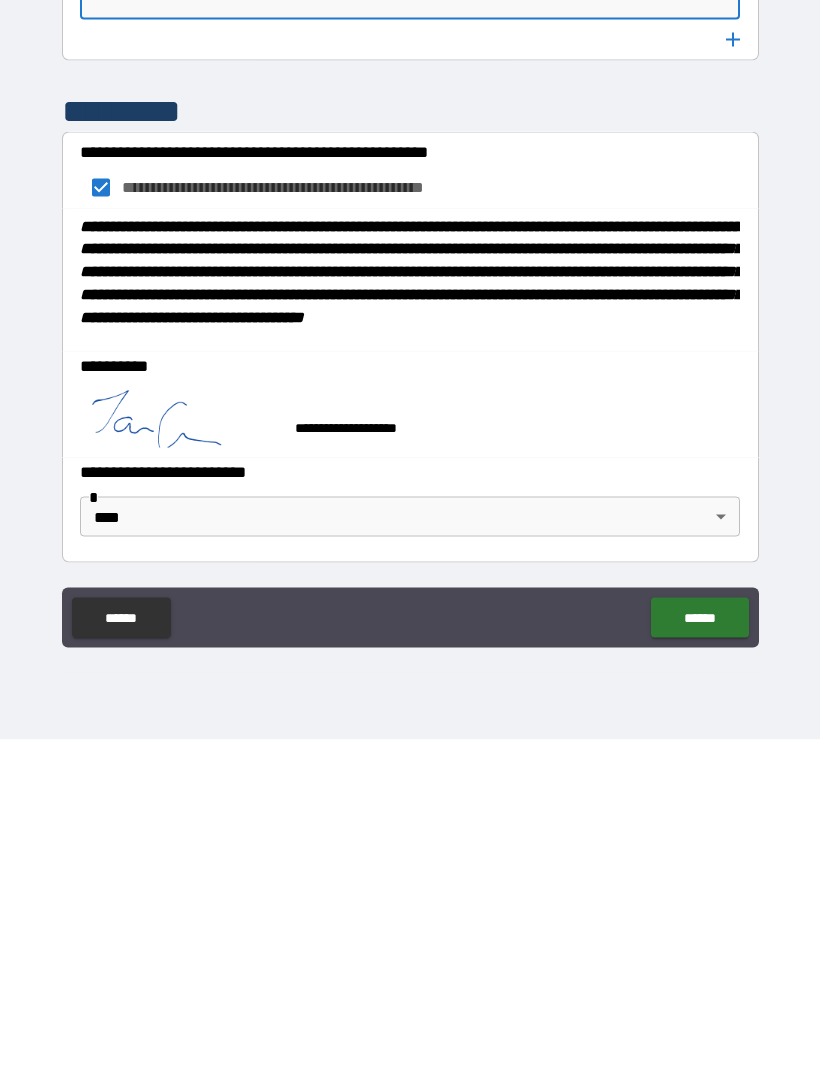 click on "******" at bounding box center (699, 951) 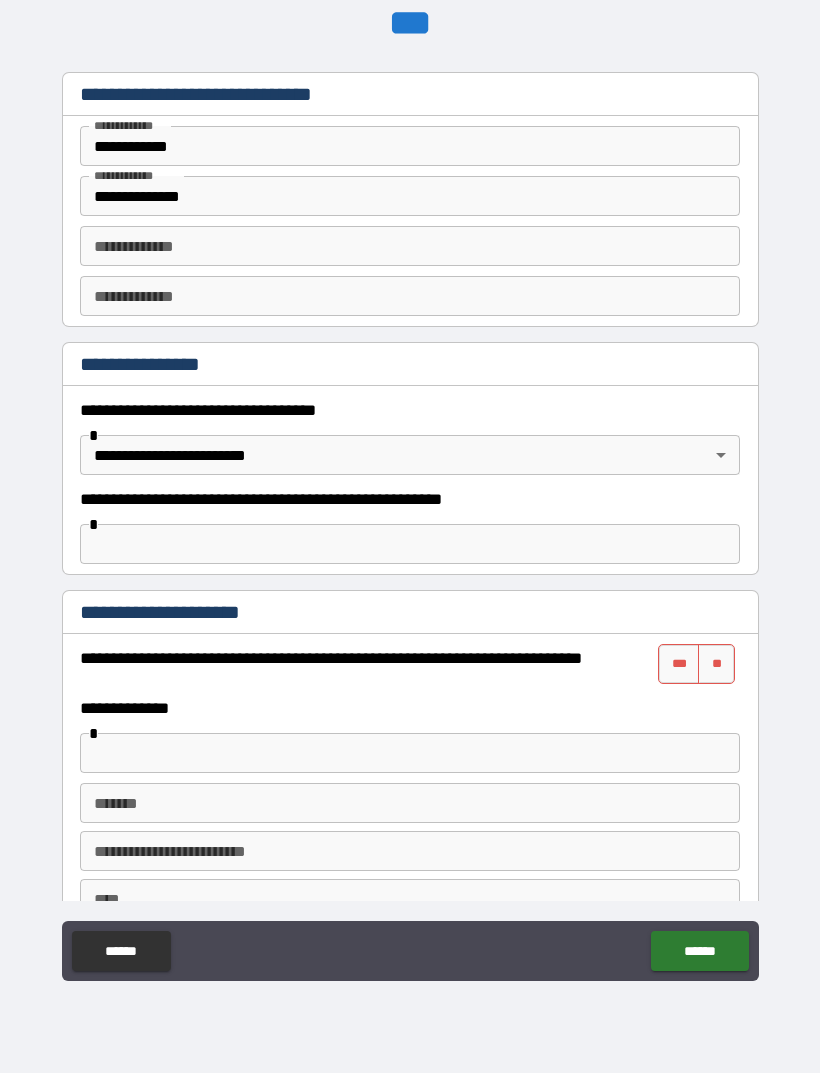scroll, scrollTop: 974, scrollLeft: 0, axis: vertical 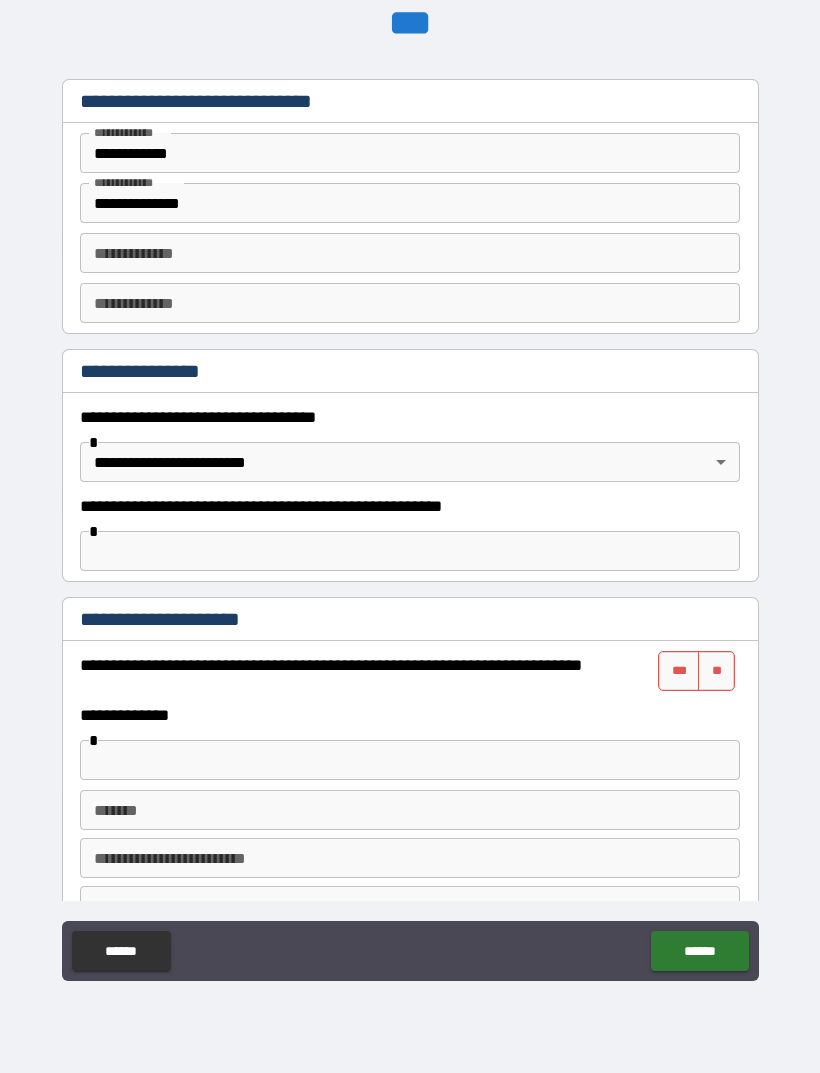 click on "**" at bounding box center (716, 671) 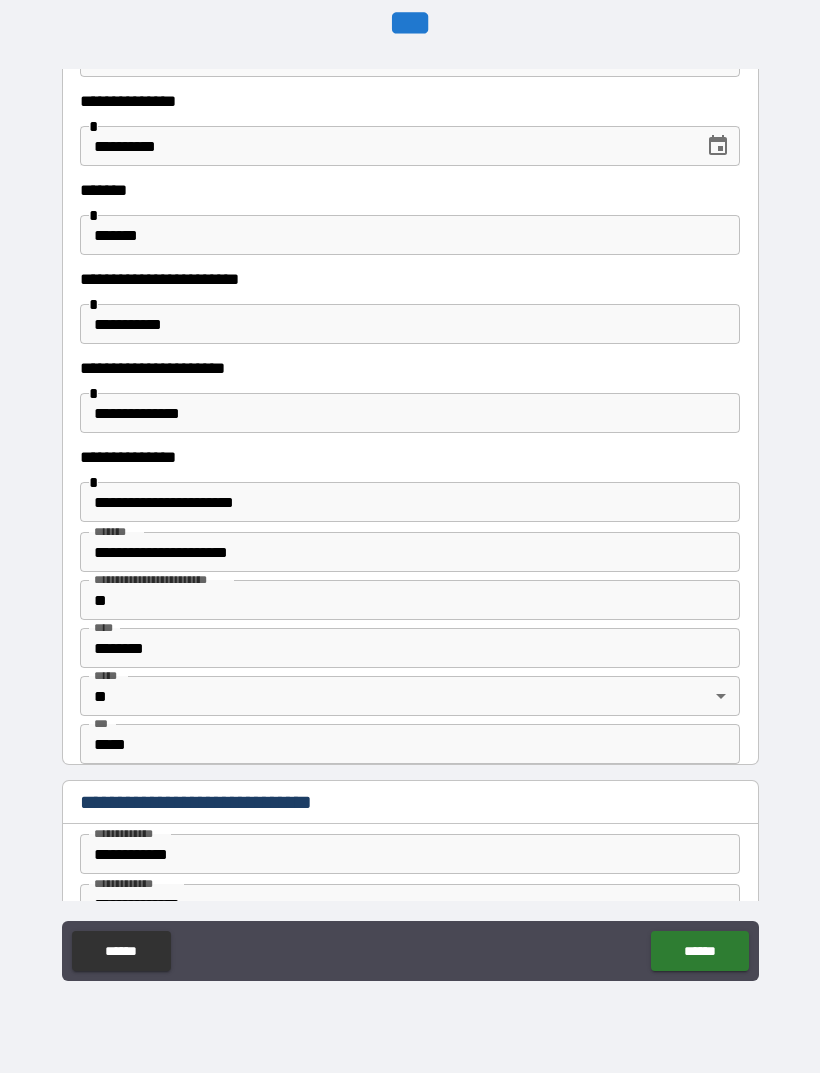 scroll, scrollTop: 0, scrollLeft: 0, axis: both 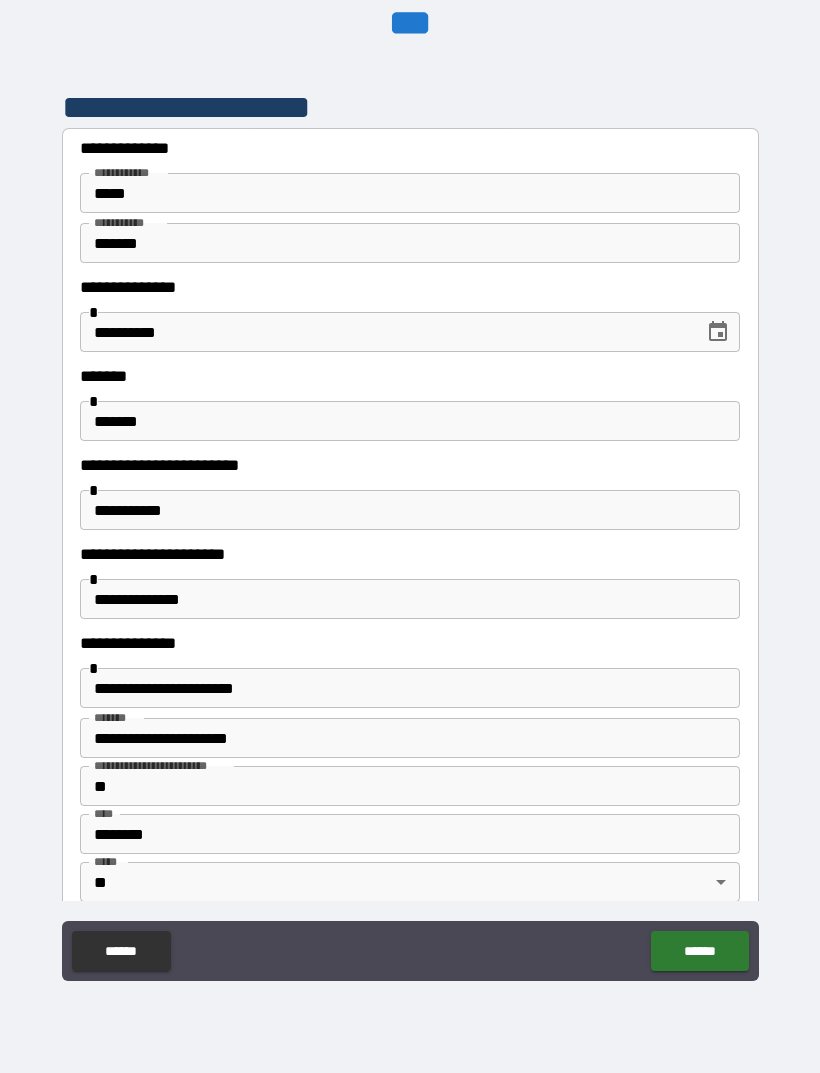 click on "******" at bounding box center [699, 951] 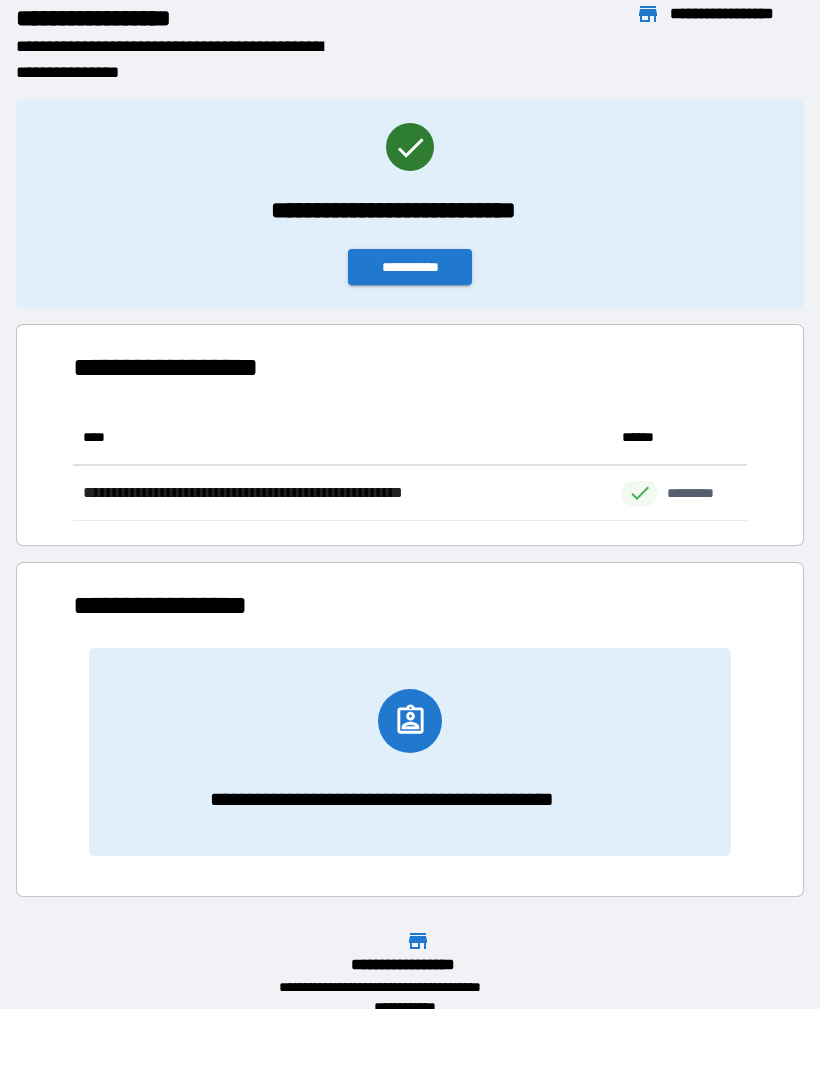 scroll, scrollTop: 1, scrollLeft: 1, axis: both 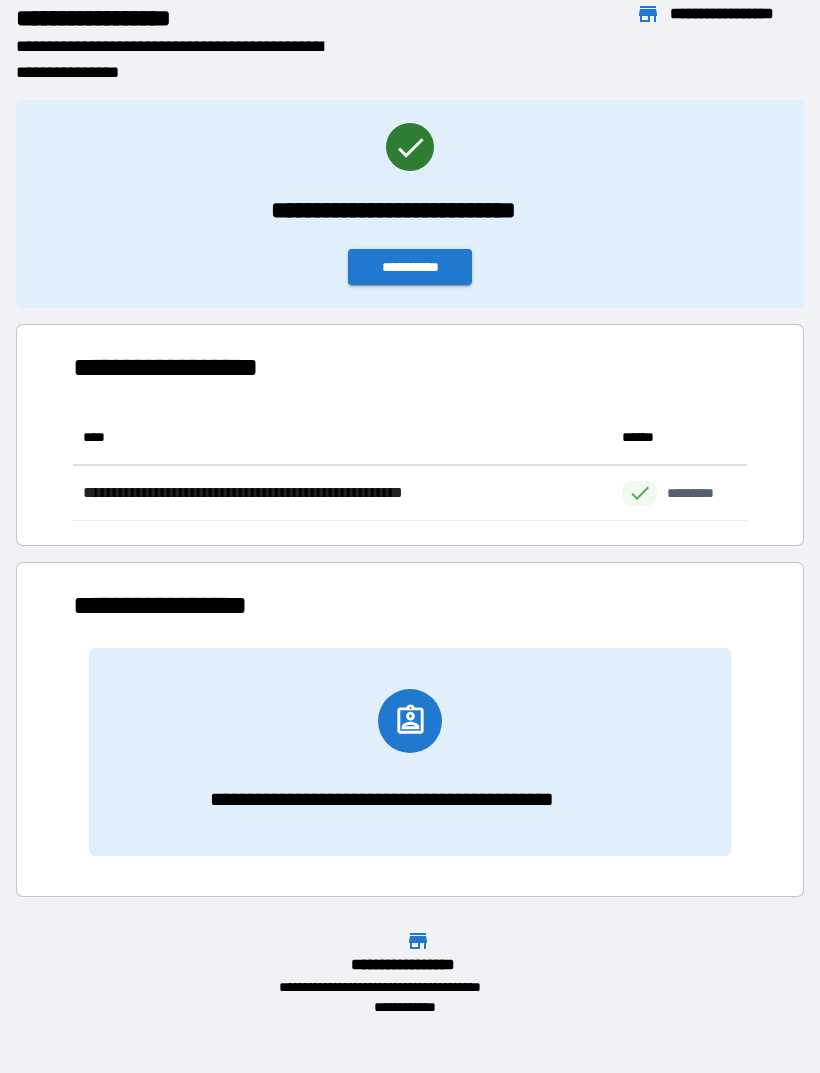 click on "**********" at bounding box center [410, 267] 